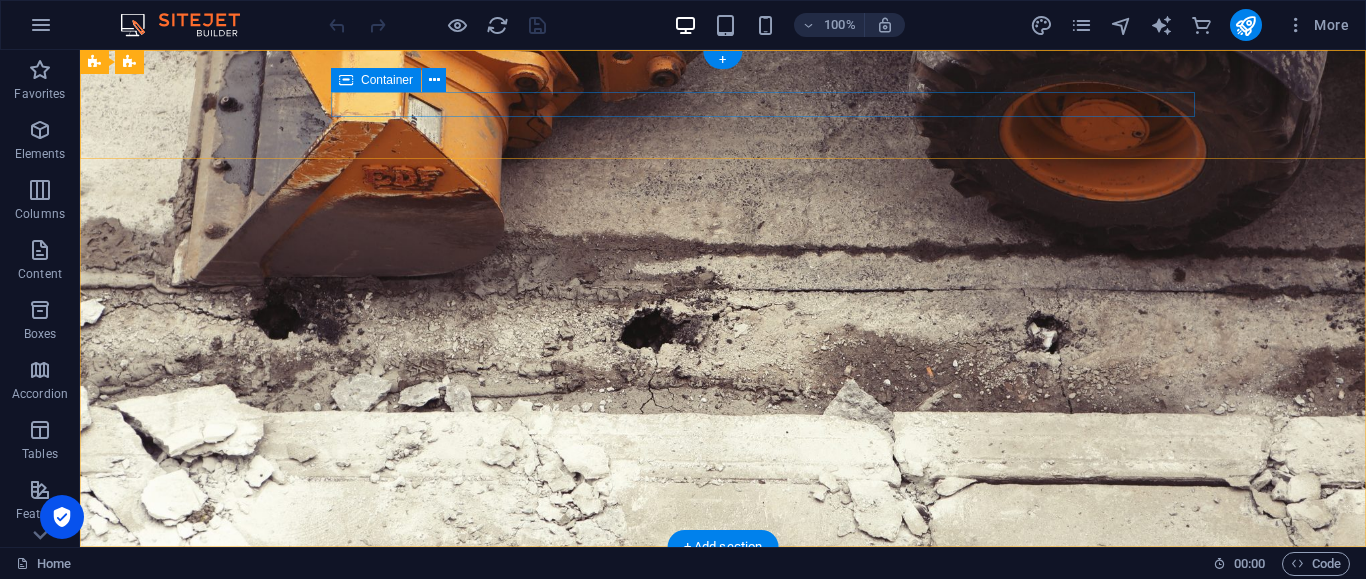 scroll, scrollTop: 0, scrollLeft: 0, axis: both 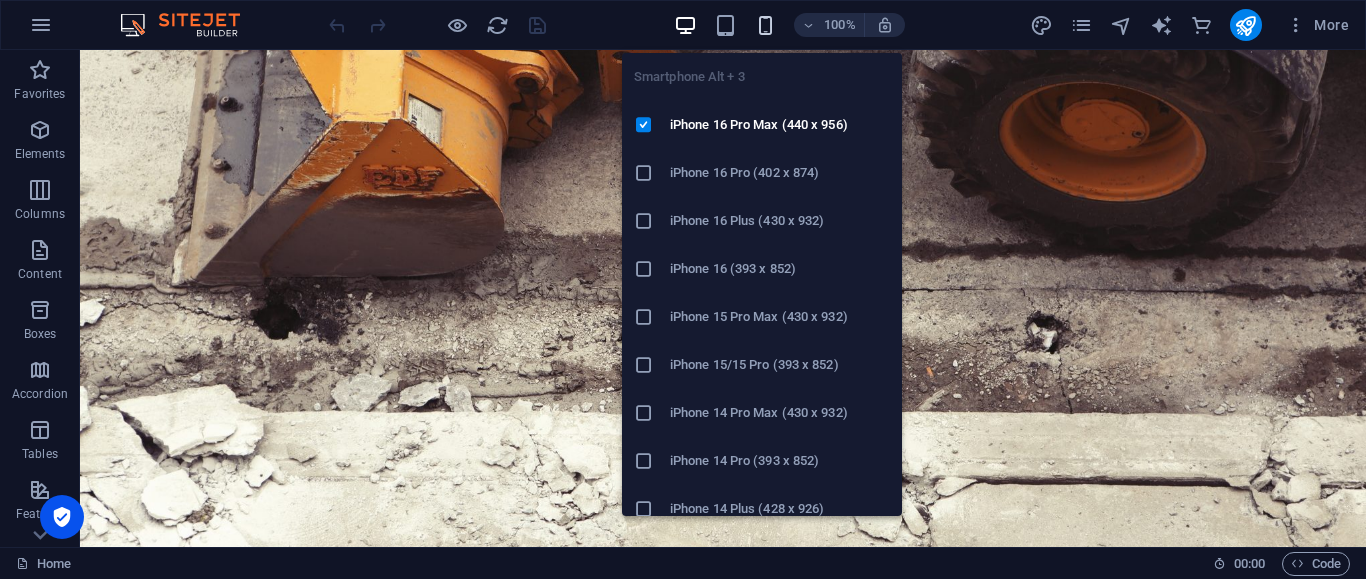 click at bounding box center (765, 25) 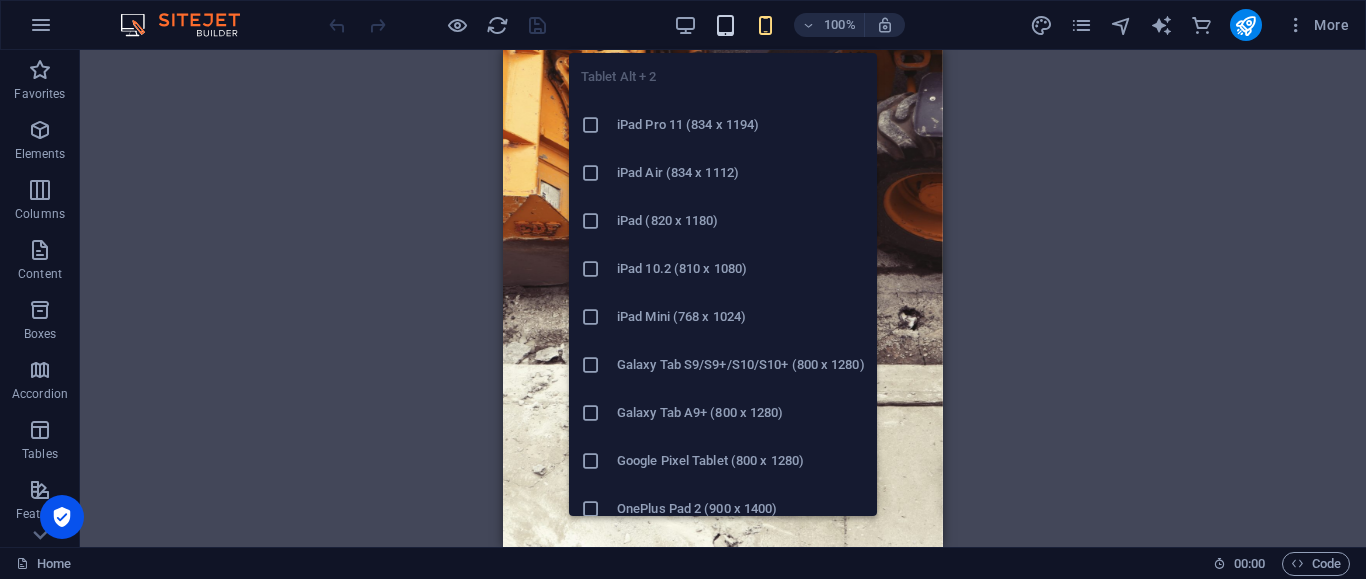 click at bounding box center (725, 25) 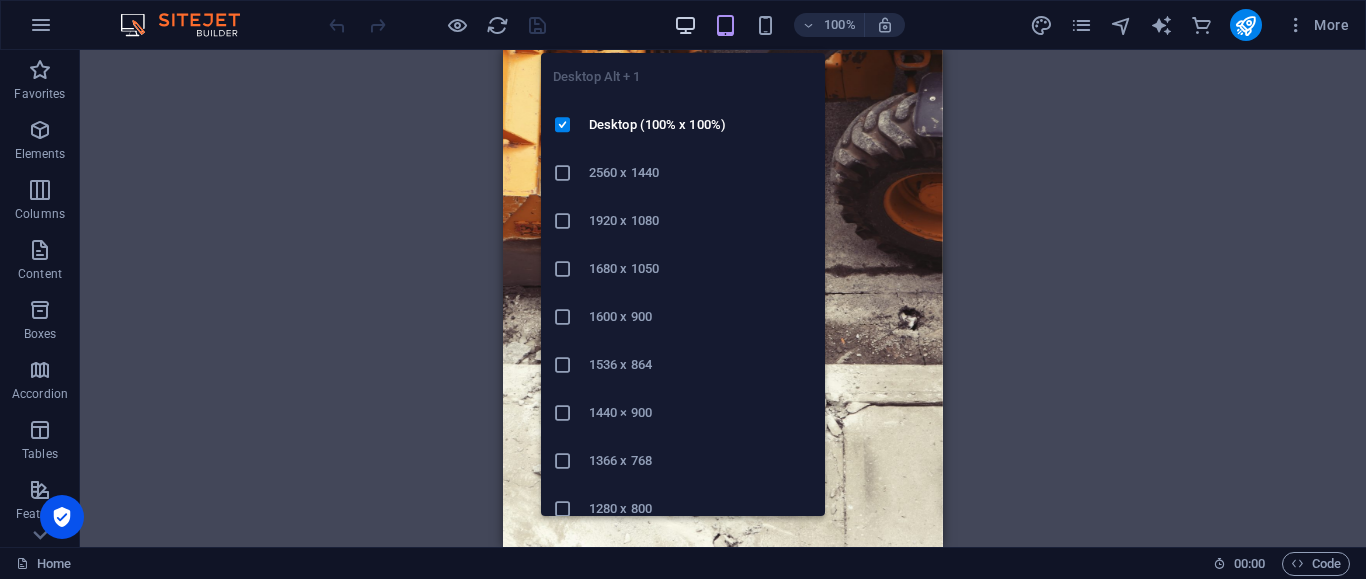 click at bounding box center [685, 25] 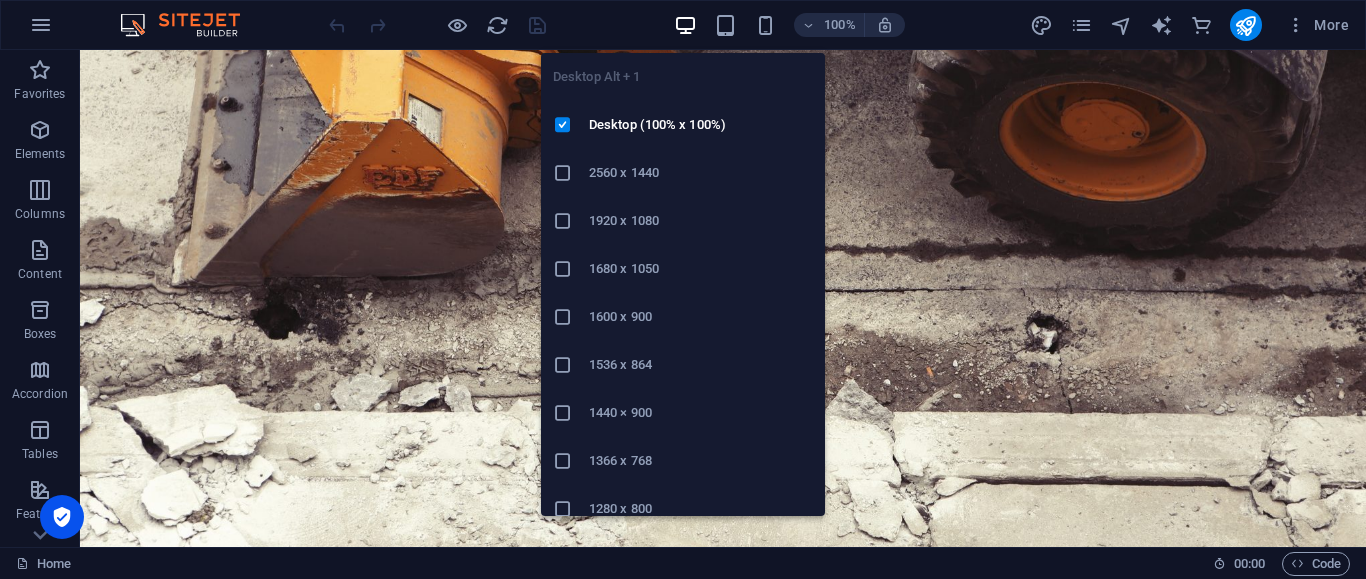 click at bounding box center [685, 25] 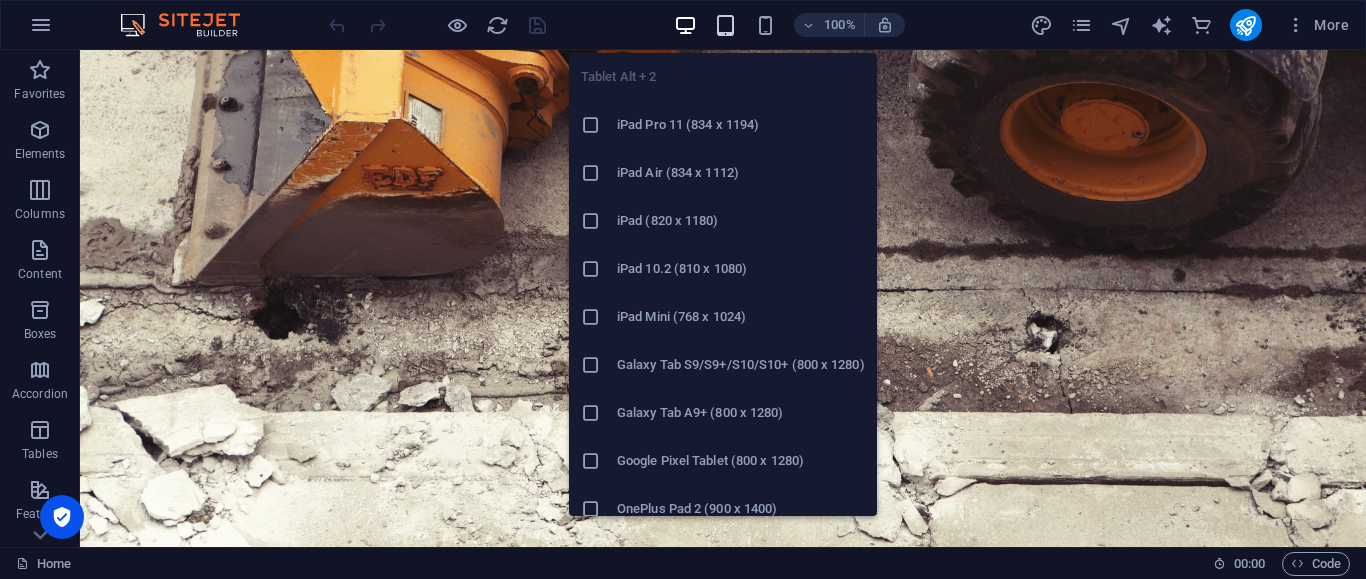 click at bounding box center (725, 25) 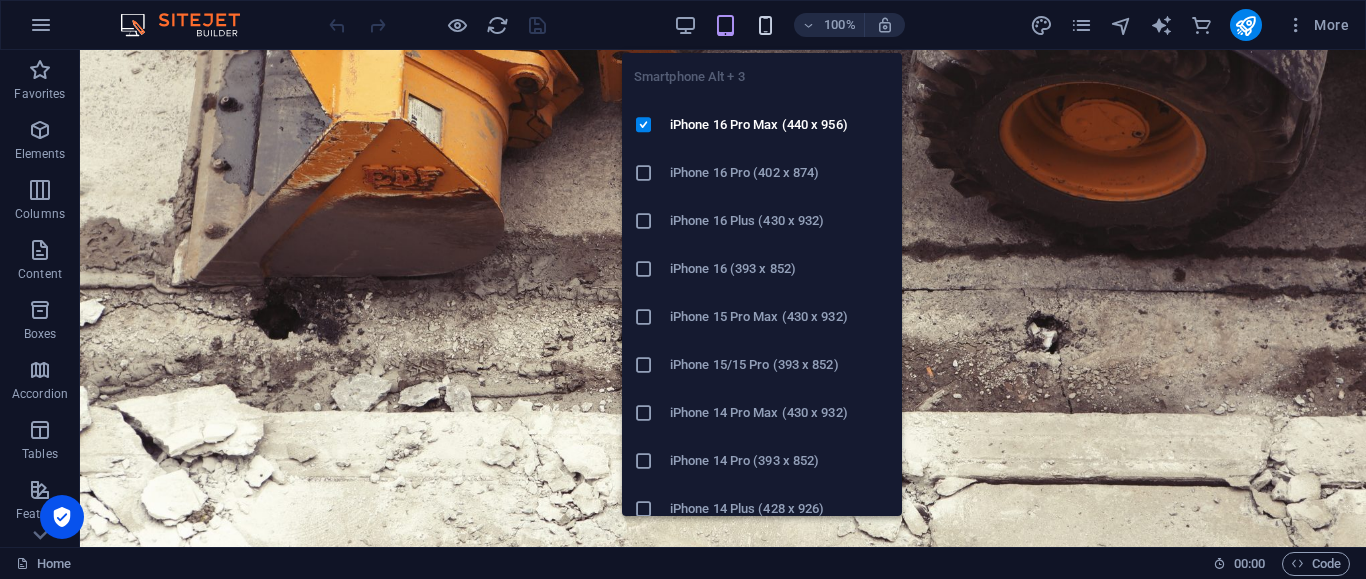 click at bounding box center [765, 25] 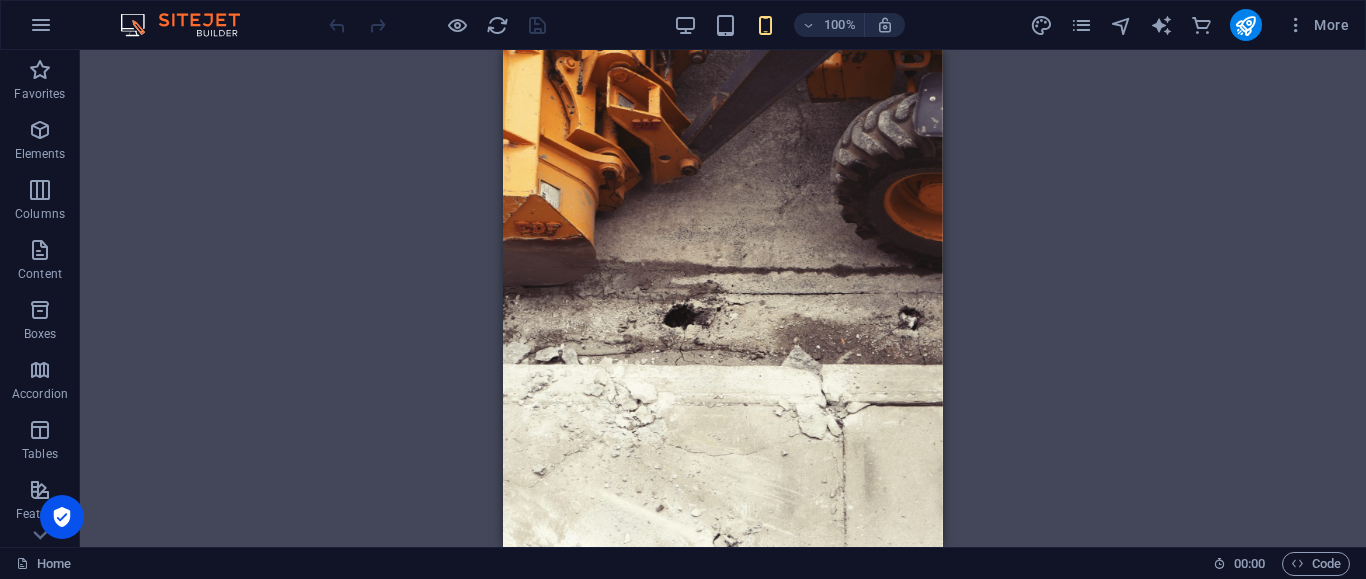 click on "100%" at bounding box center (789, 25) 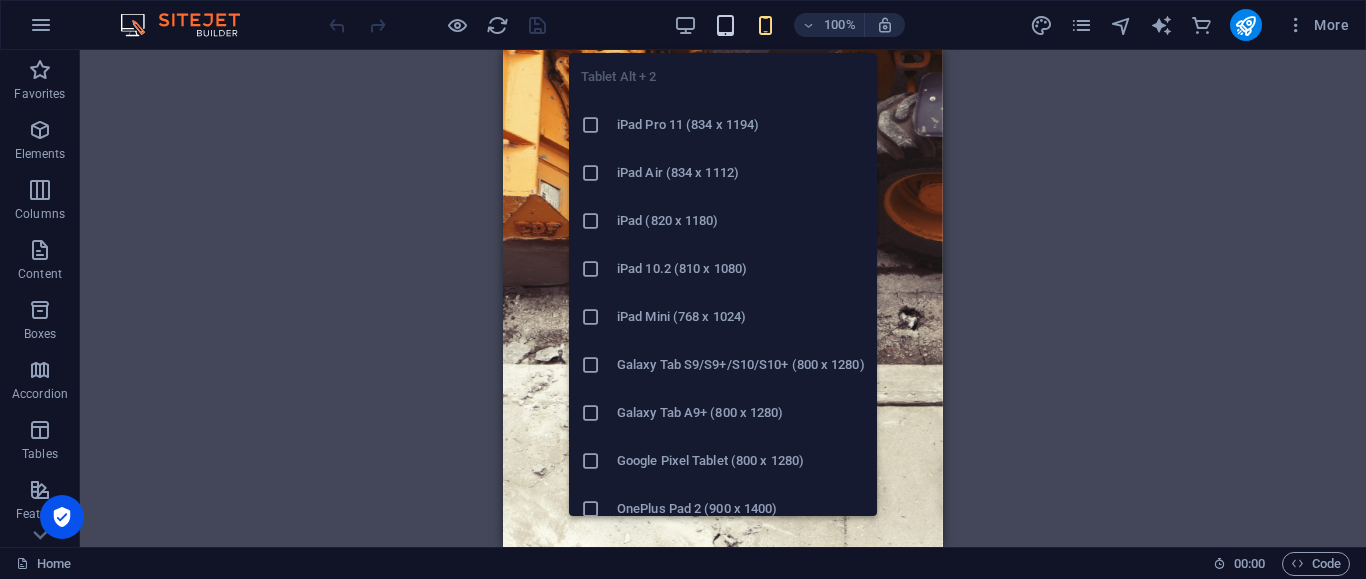 click at bounding box center [725, 25] 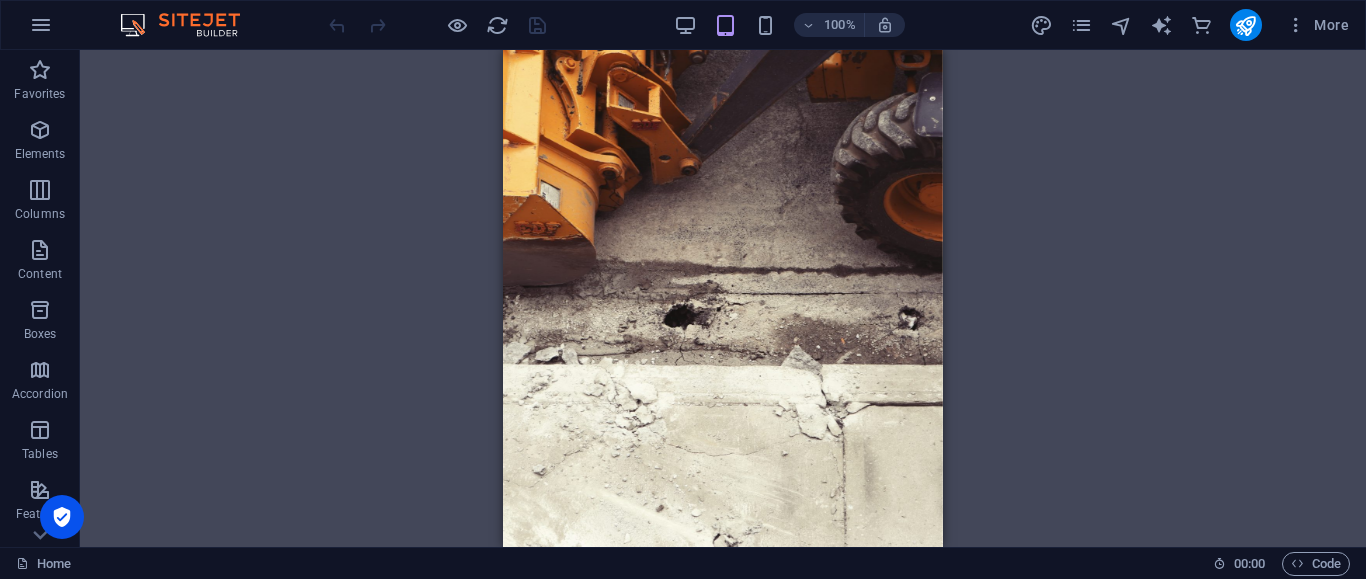 click on "100% More" at bounding box center (841, 25) 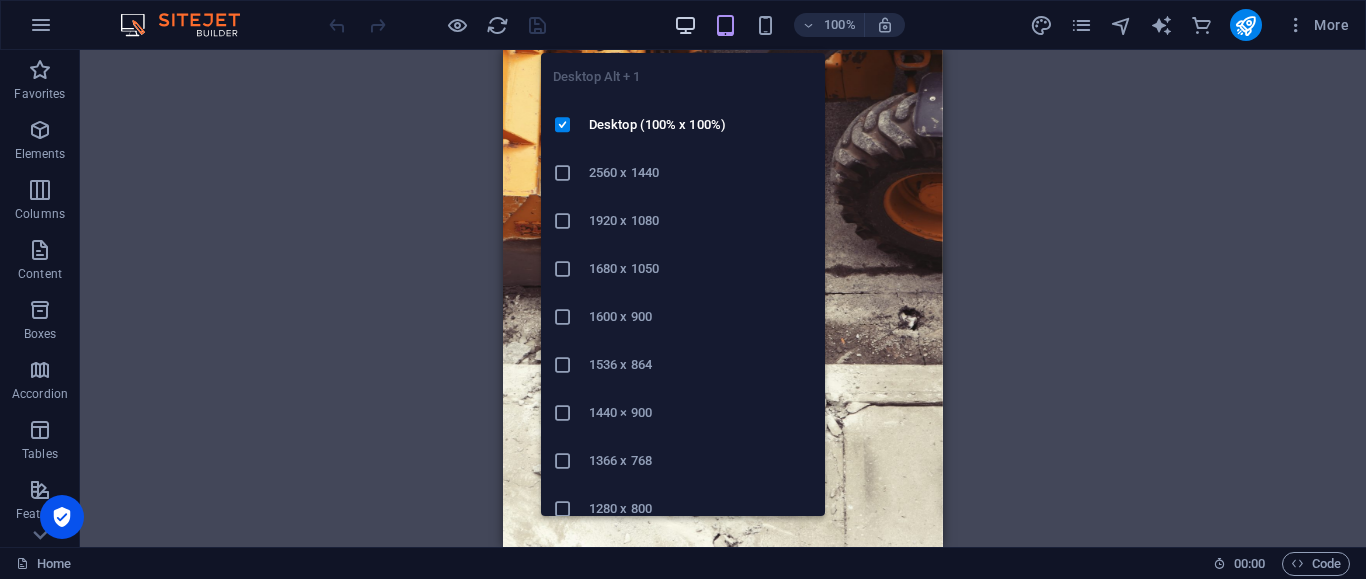 click at bounding box center (685, 25) 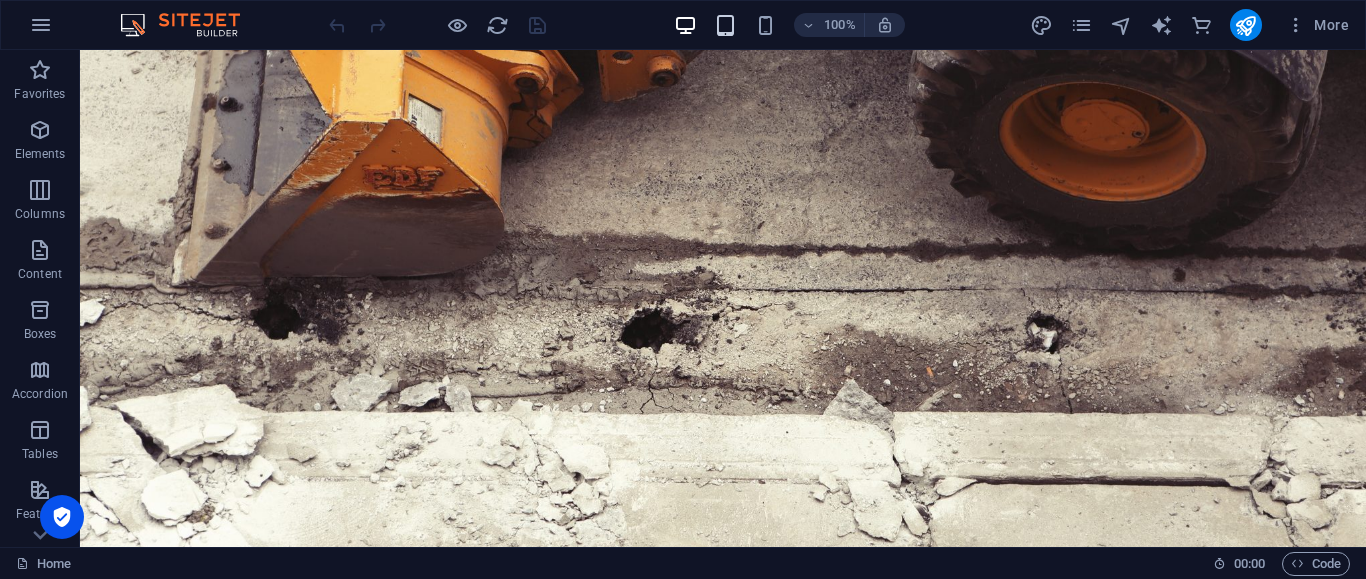 click on "100%" at bounding box center (789, 25) 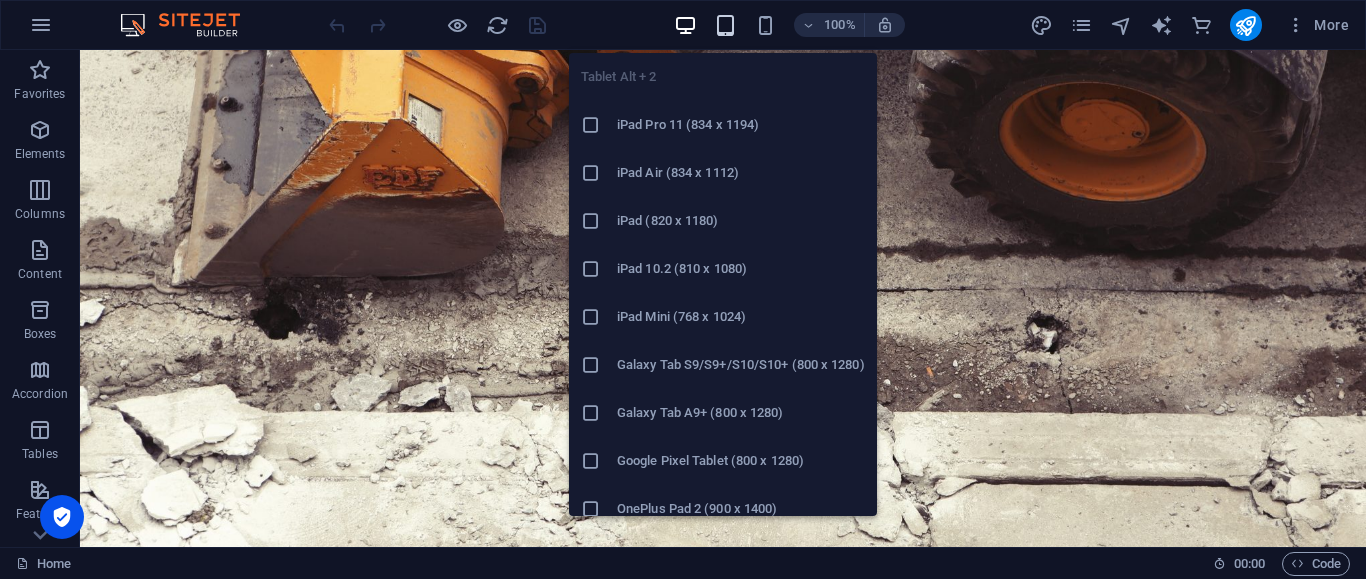 click at bounding box center (726, 25) 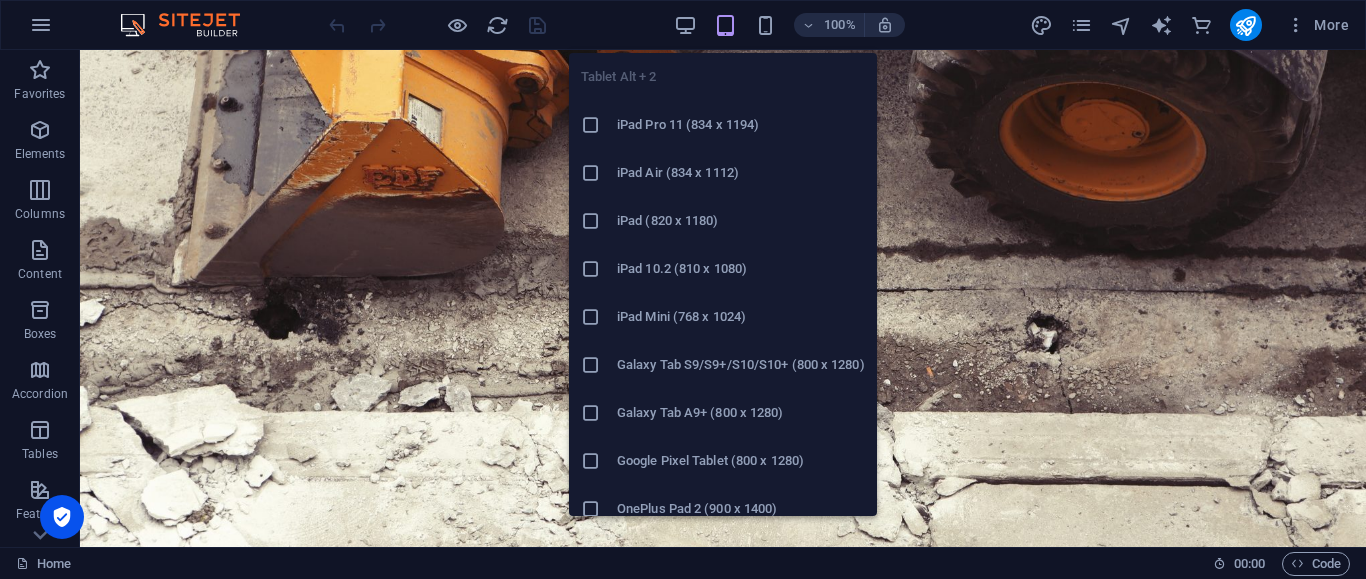 click at bounding box center (725, 25) 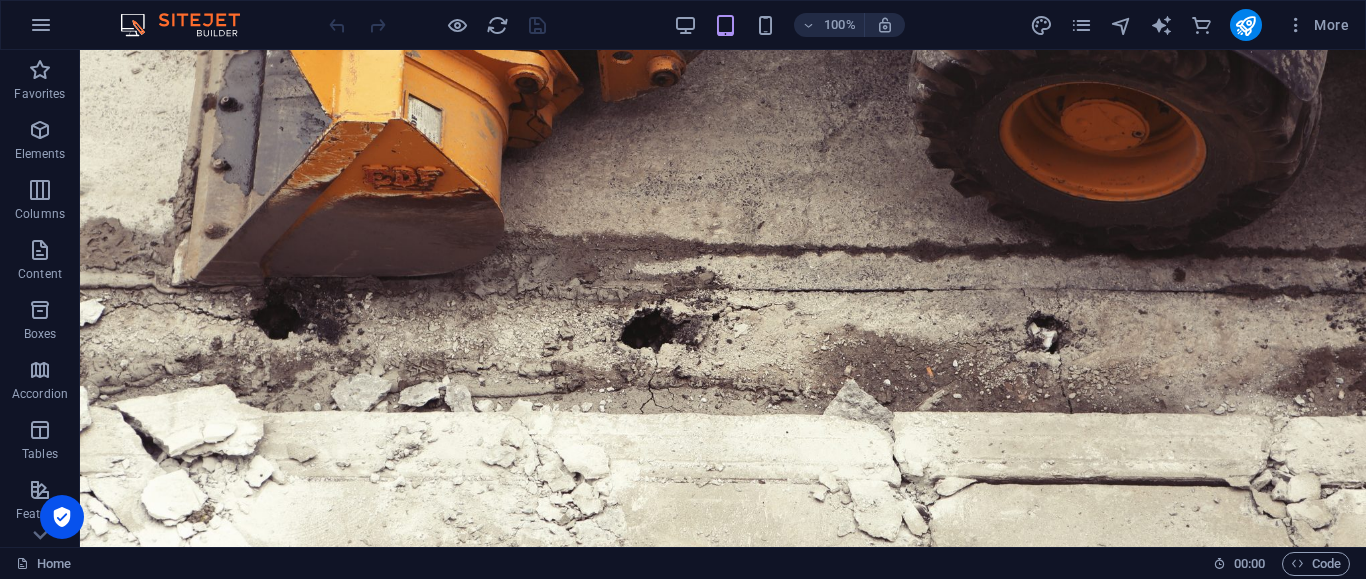 click on "100%" at bounding box center [789, 25] 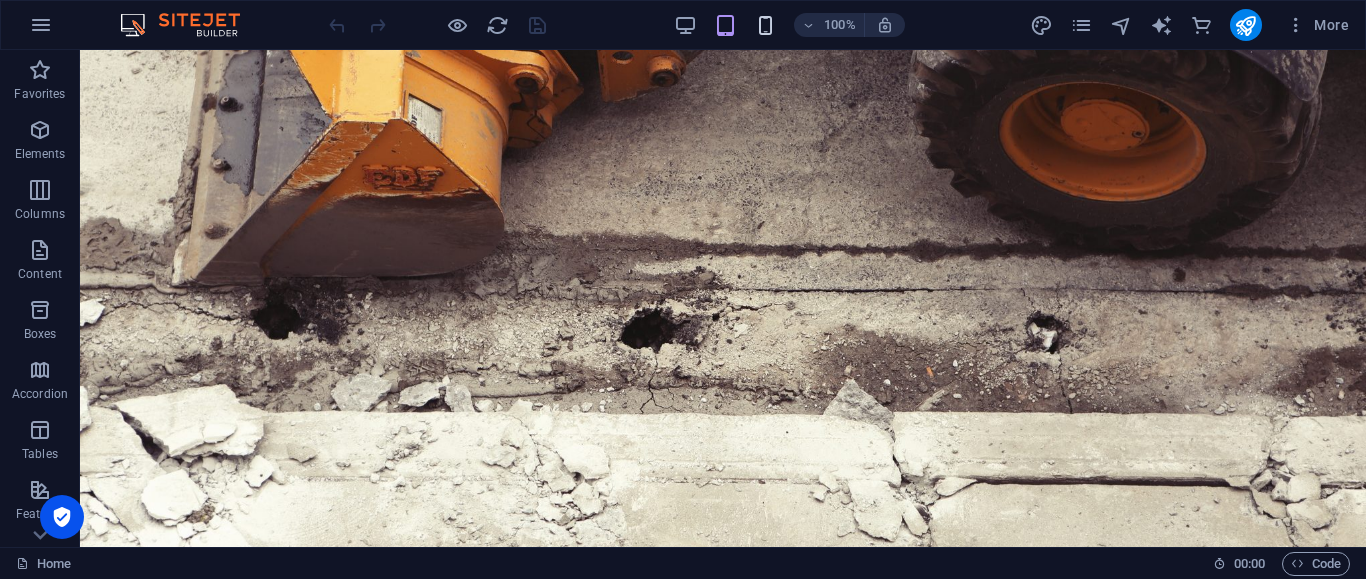 click at bounding box center [765, 25] 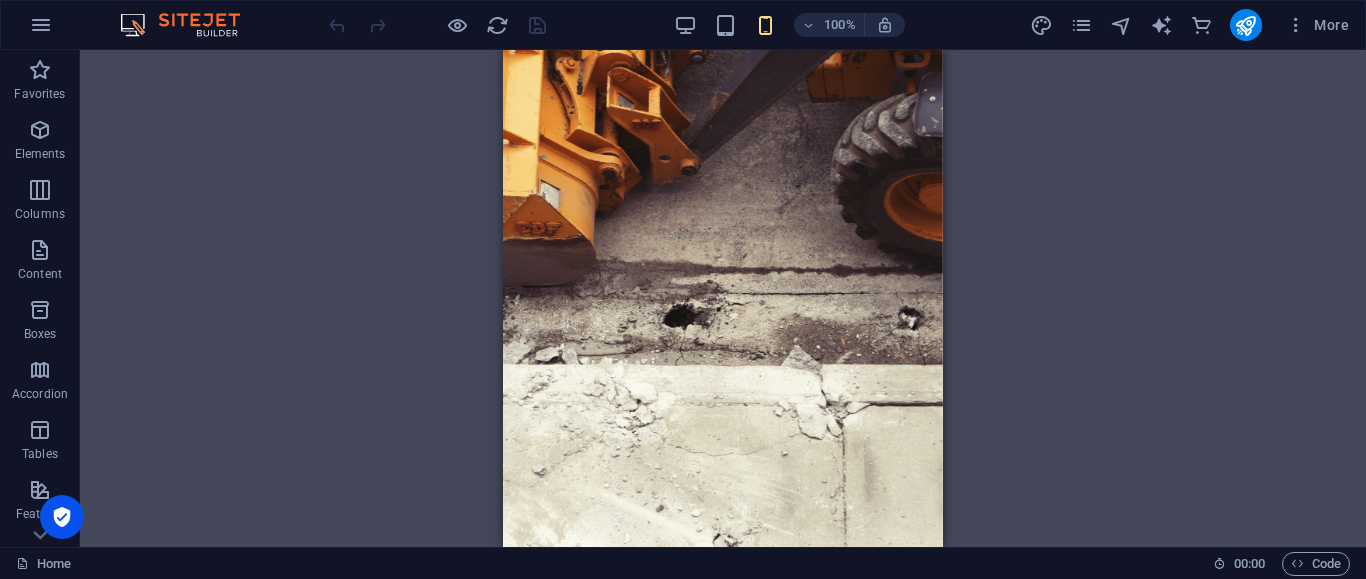 click on "100%" at bounding box center (789, 25) 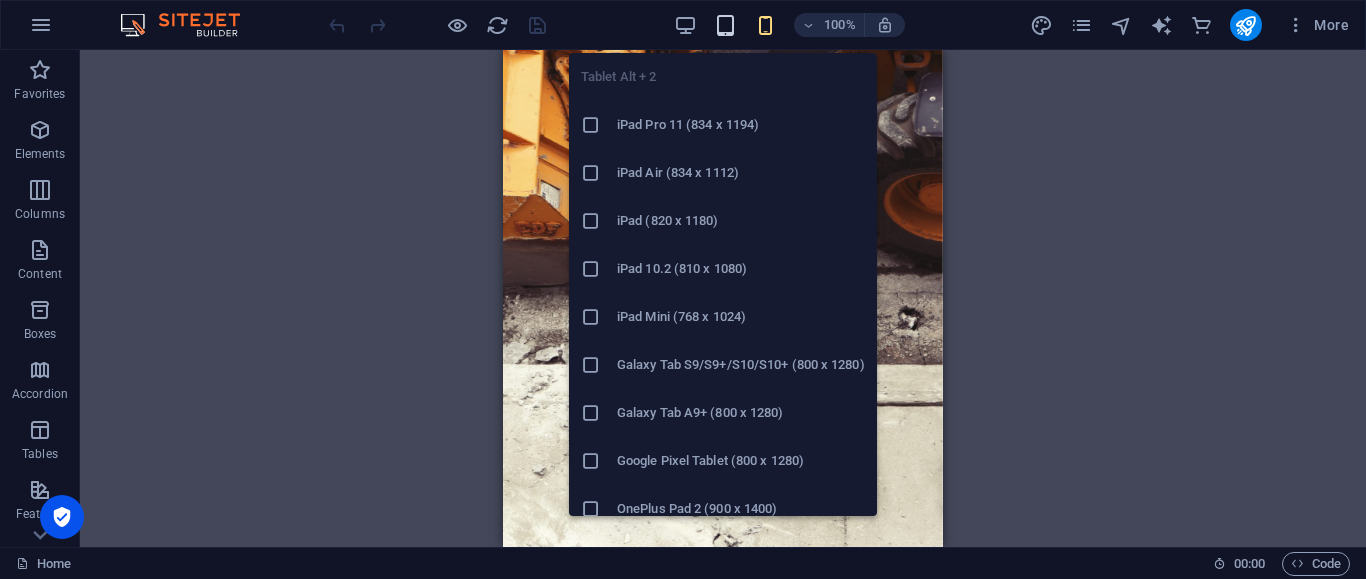 click at bounding box center [725, 25] 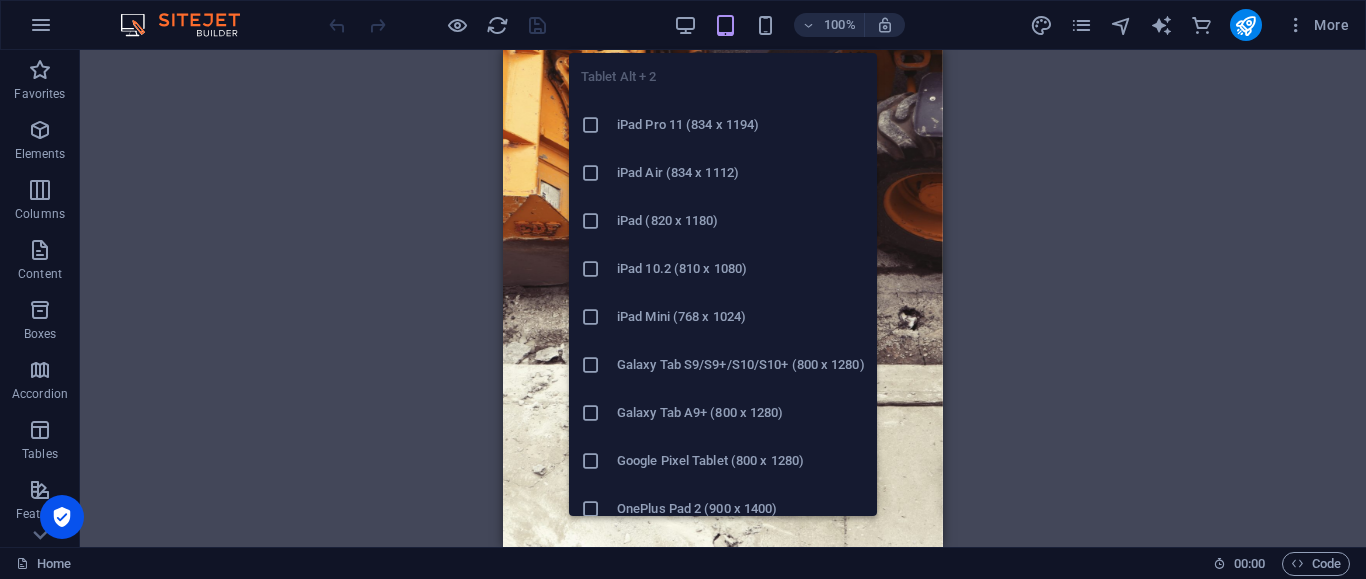 click at bounding box center [725, 25] 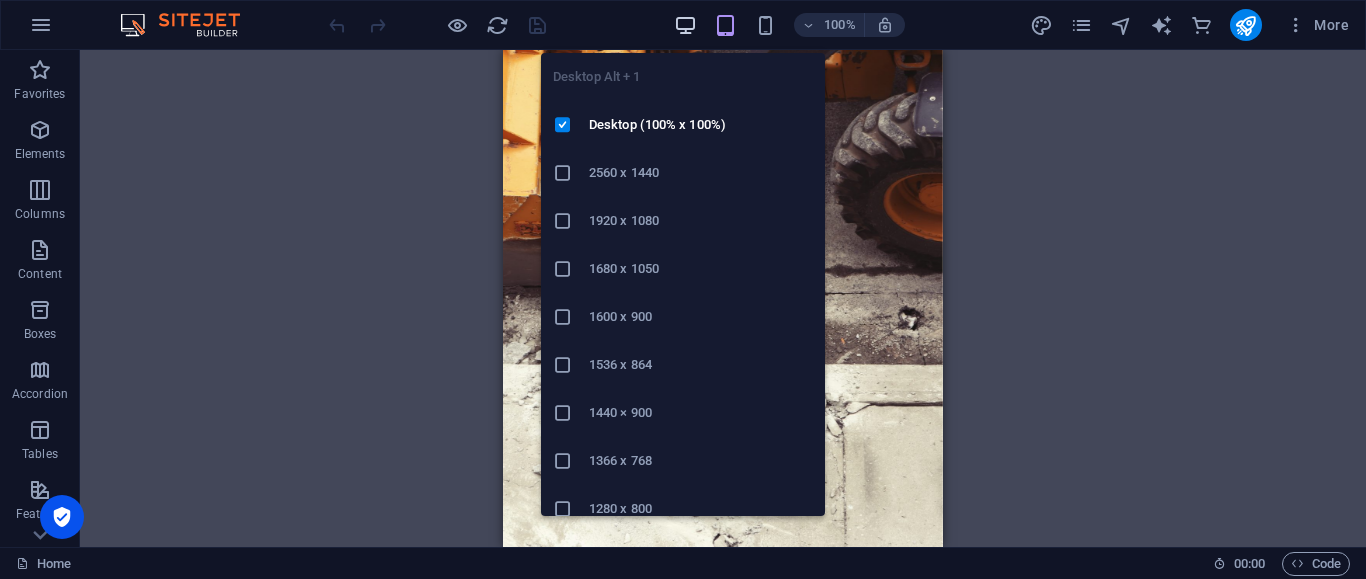 click at bounding box center (685, 25) 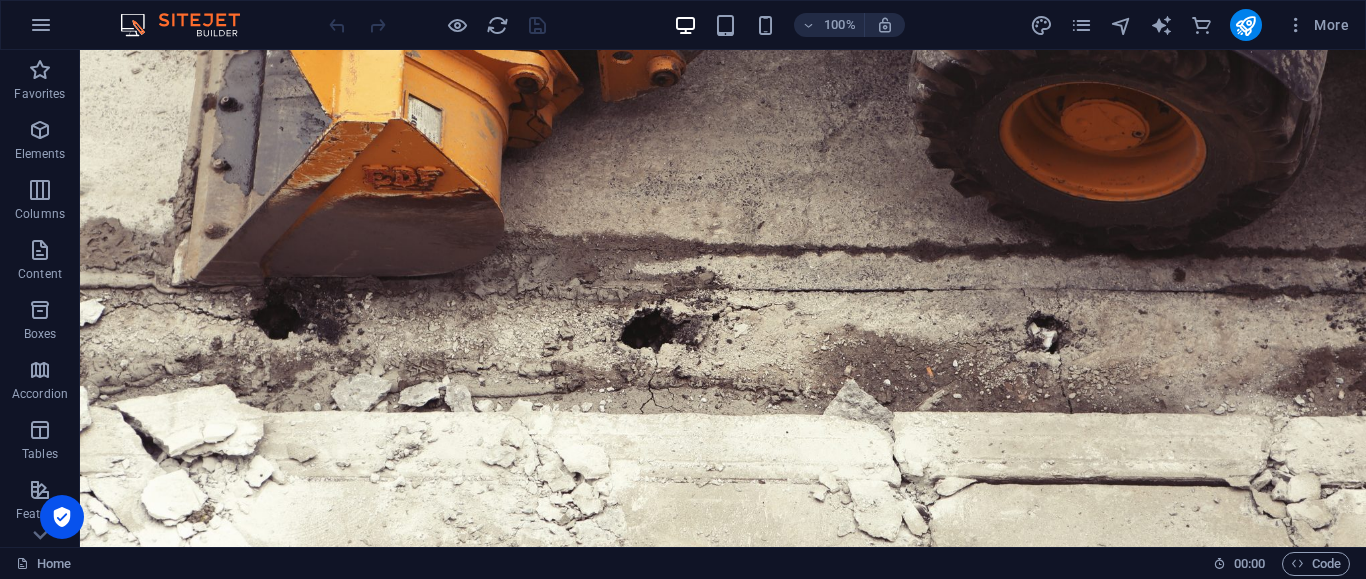 click on "100%" at bounding box center [789, 25] 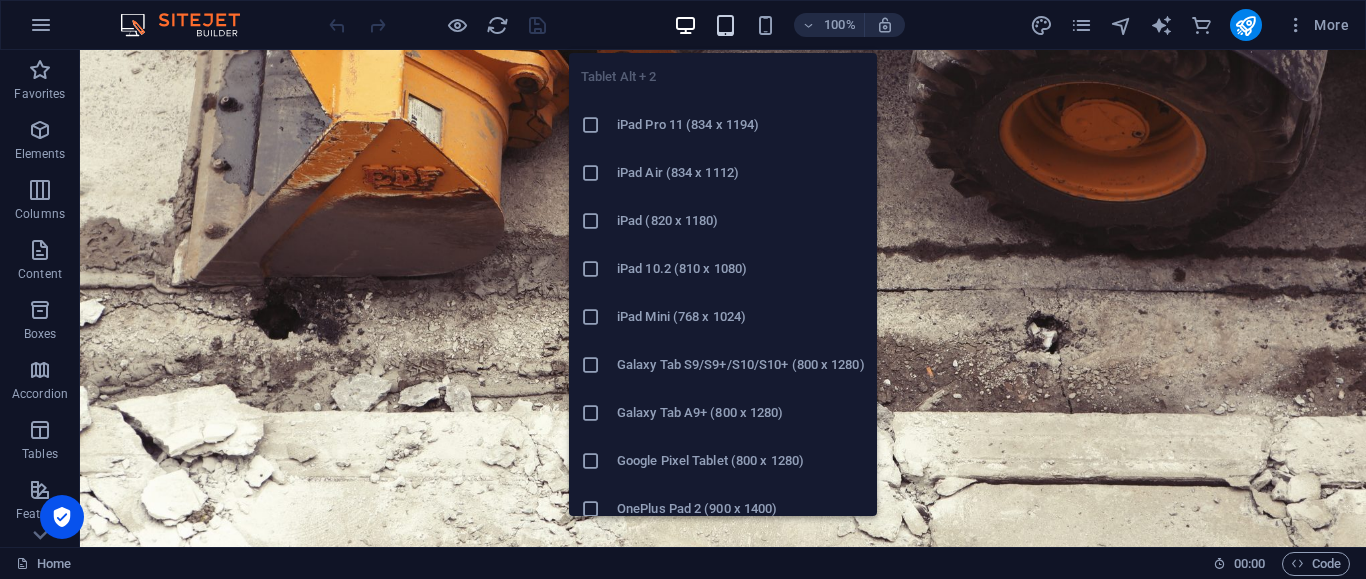 click at bounding box center [725, 25] 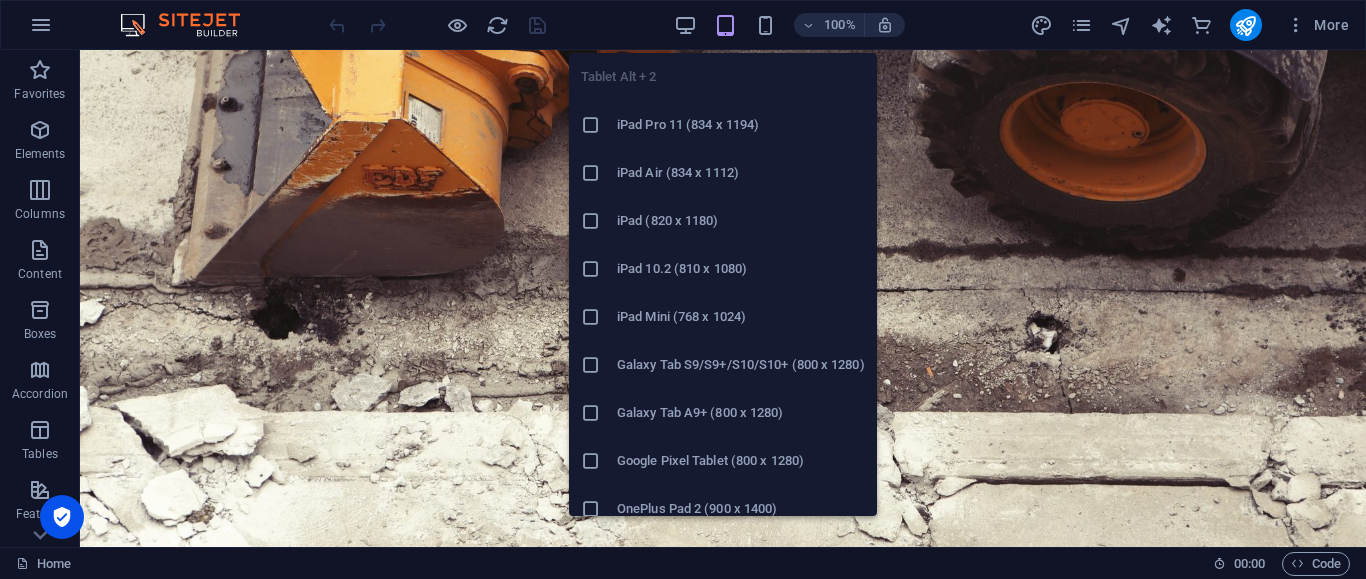click at bounding box center [725, 25] 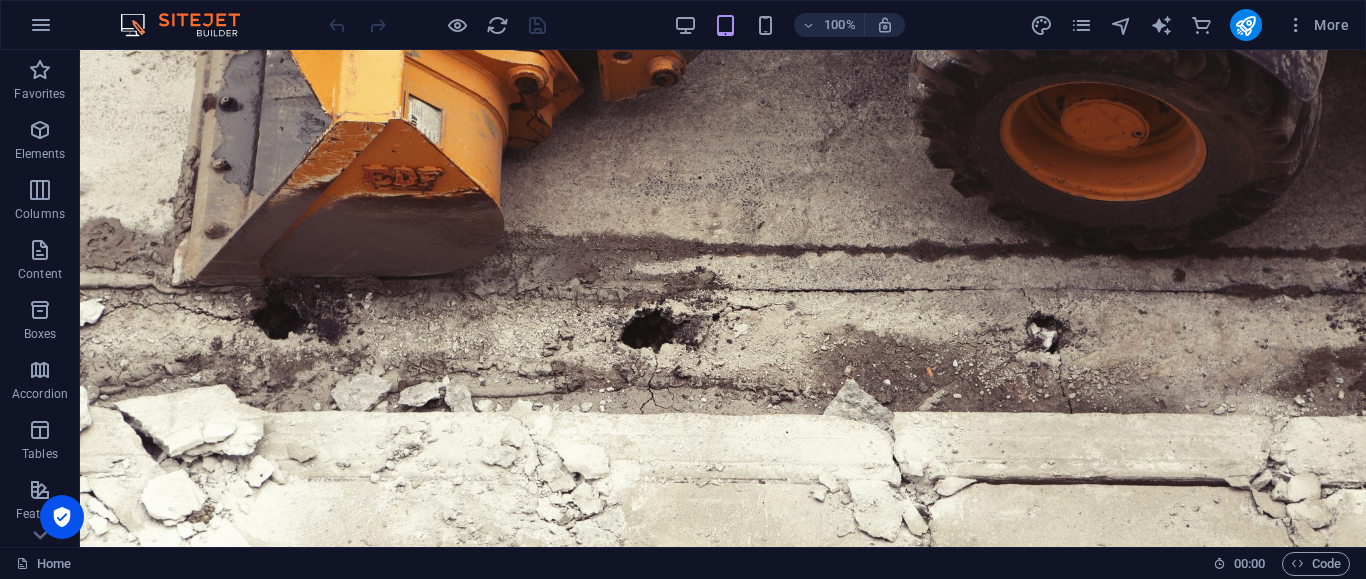 click on "100%" at bounding box center [789, 25] 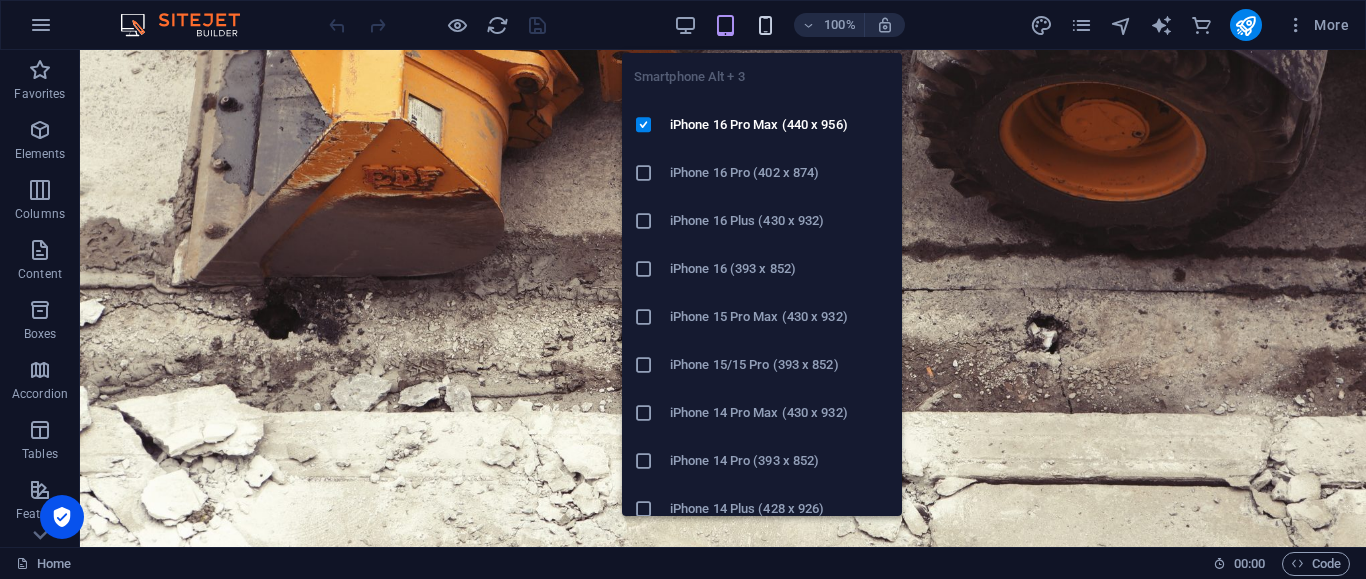 click at bounding box center (765, 25) 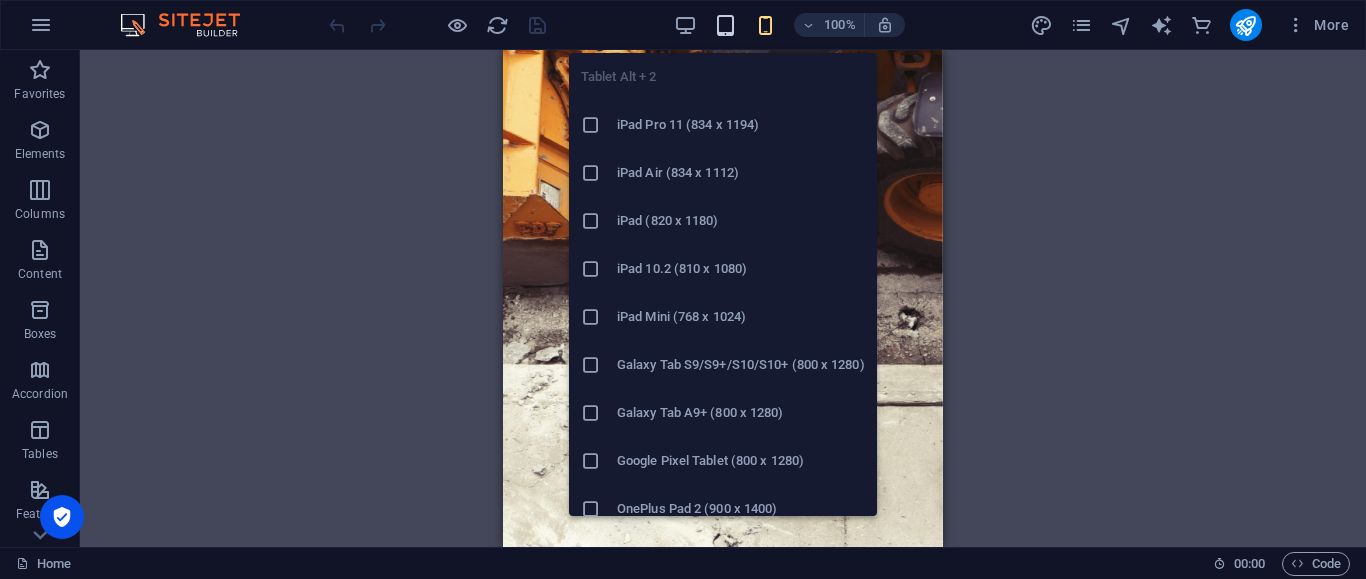 click at bounding box center (726, 25) 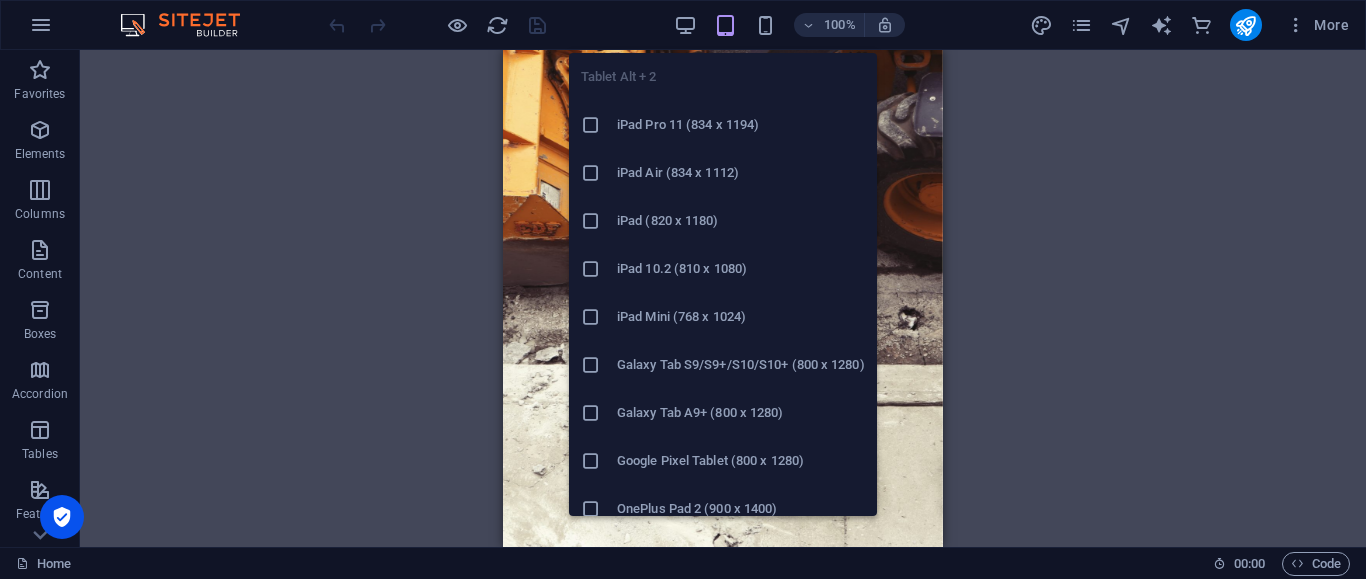 click at bounding box center [725, 25] 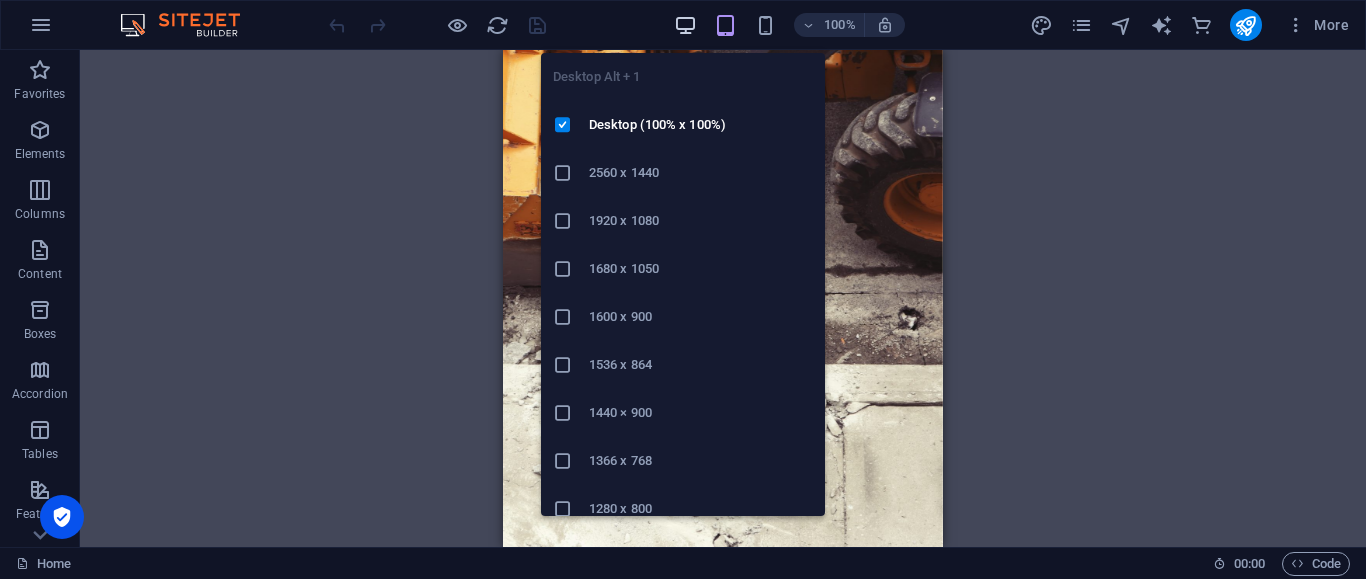 click at bounding box center [685, 25] 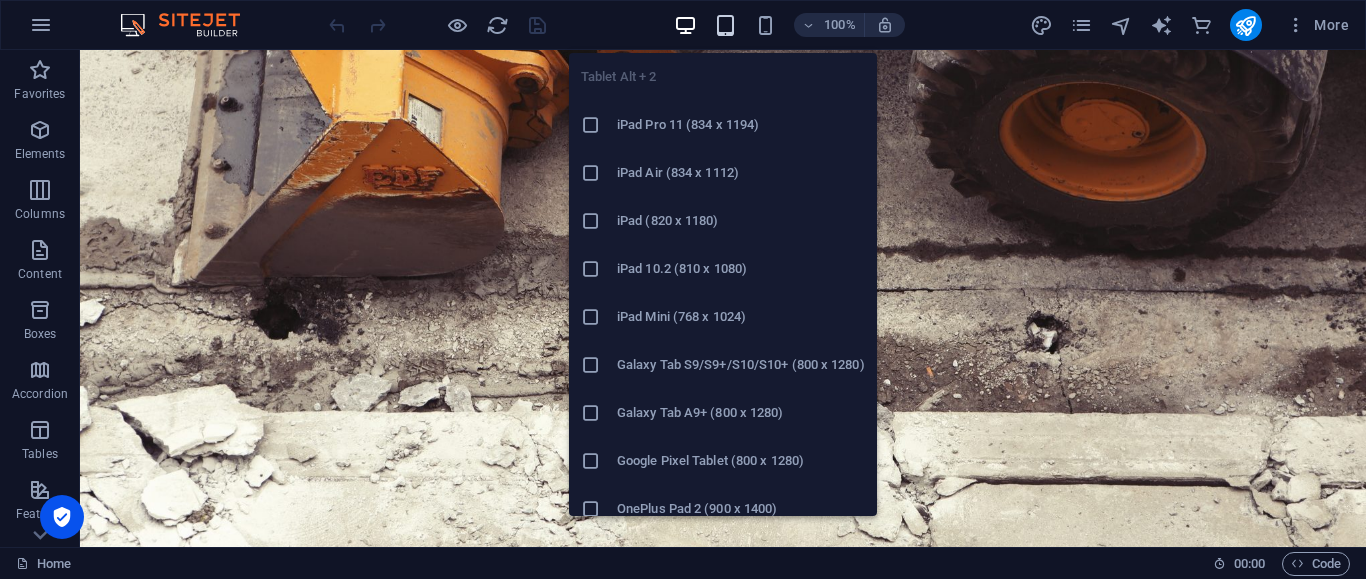 click at bounding box center (725, 25) 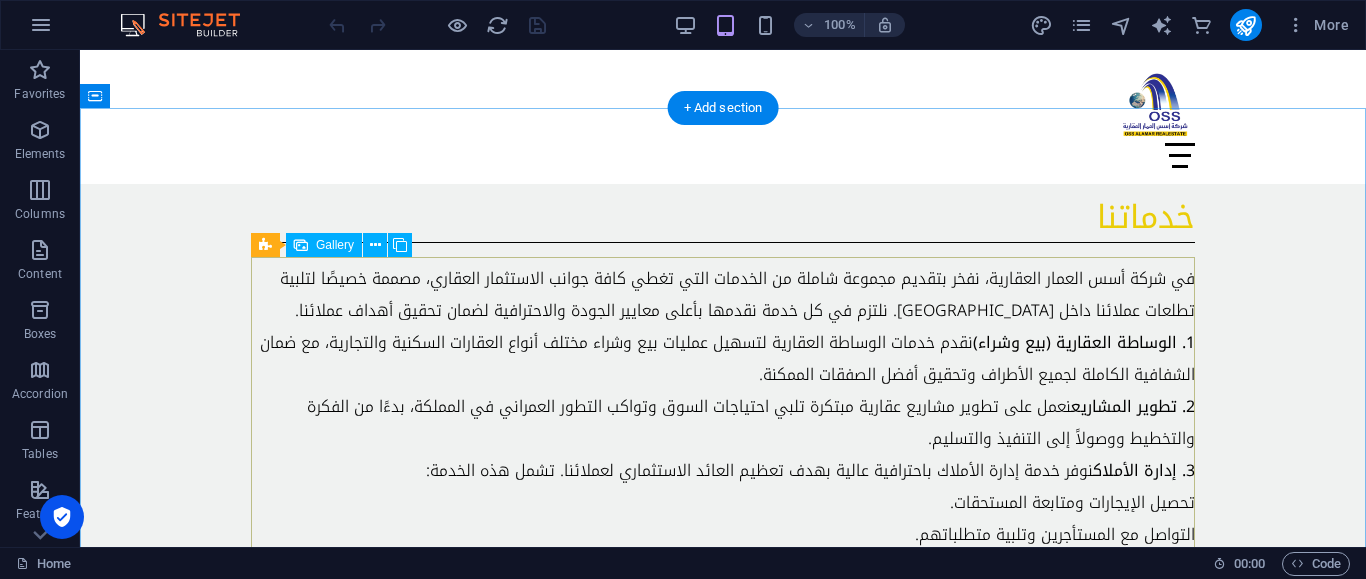 scroll, scrollTop: 1938, scrollLeft: 0, axis: vertical 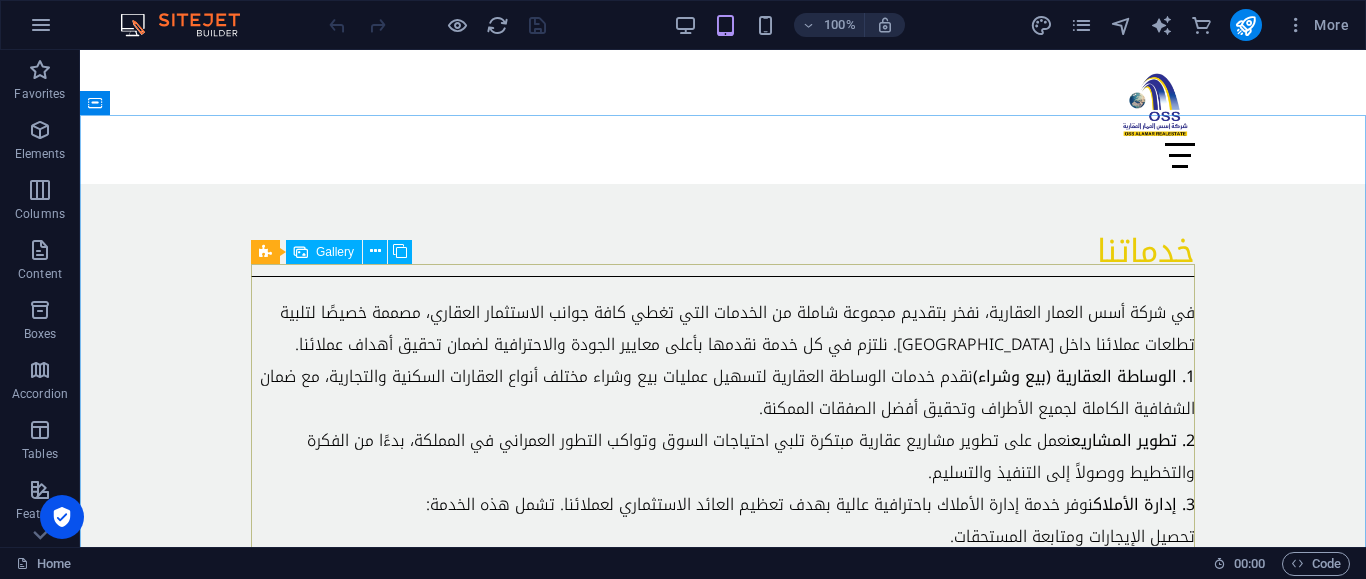 click on "Gallery" at bounding box center (335, 252) 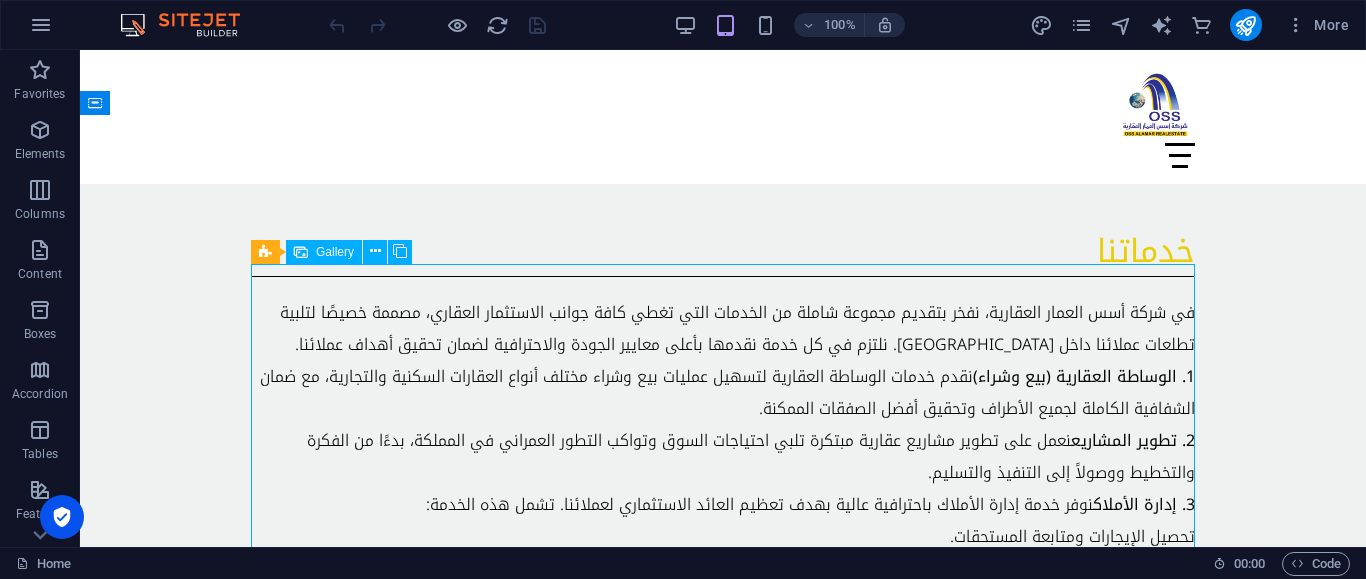 click on "Gallery" at bounding box center [335, 252] 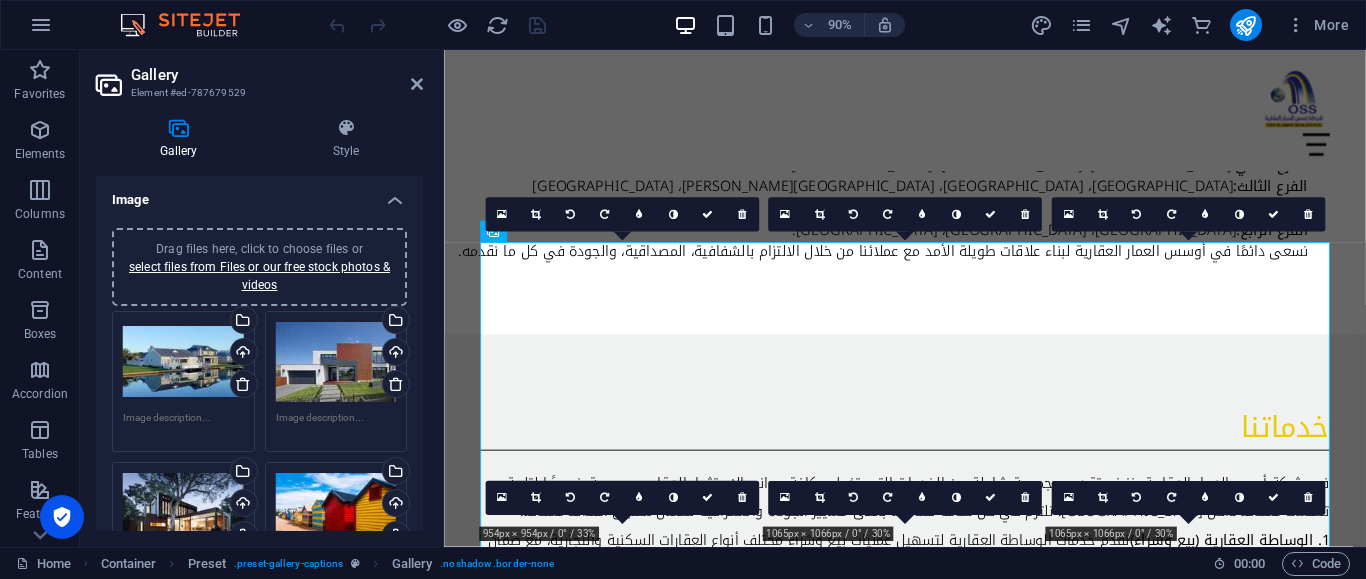 scroll, scrollTop: 1993, scrollLeft: 0, axis: vertical 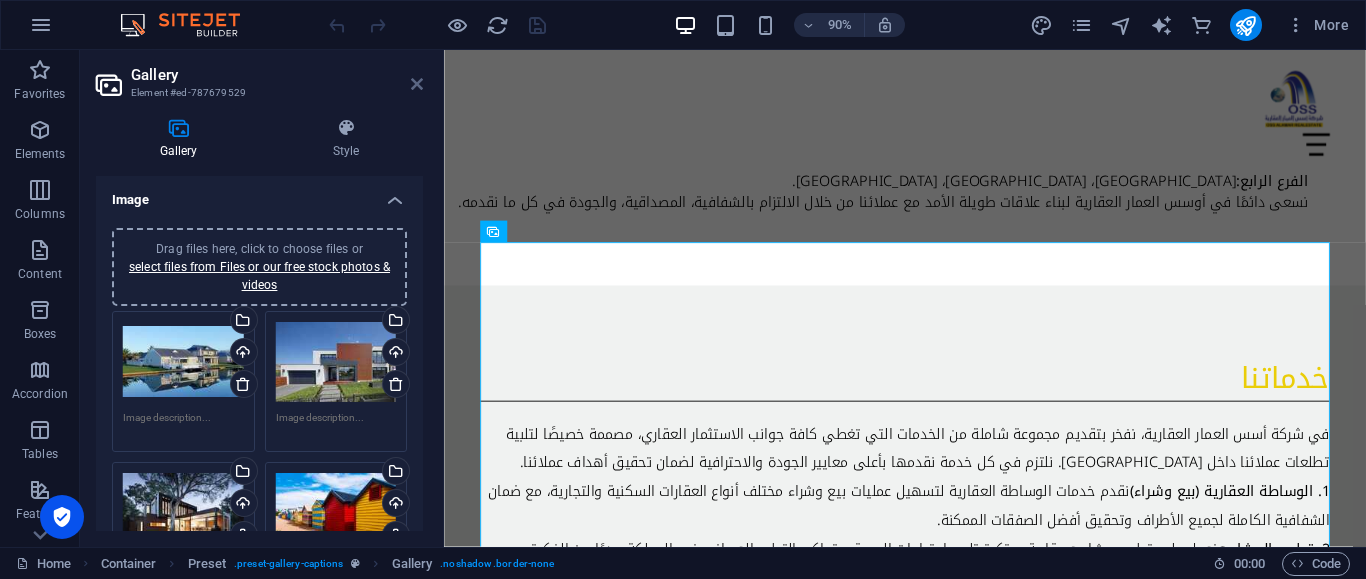 click at bounding box center [417, 84] 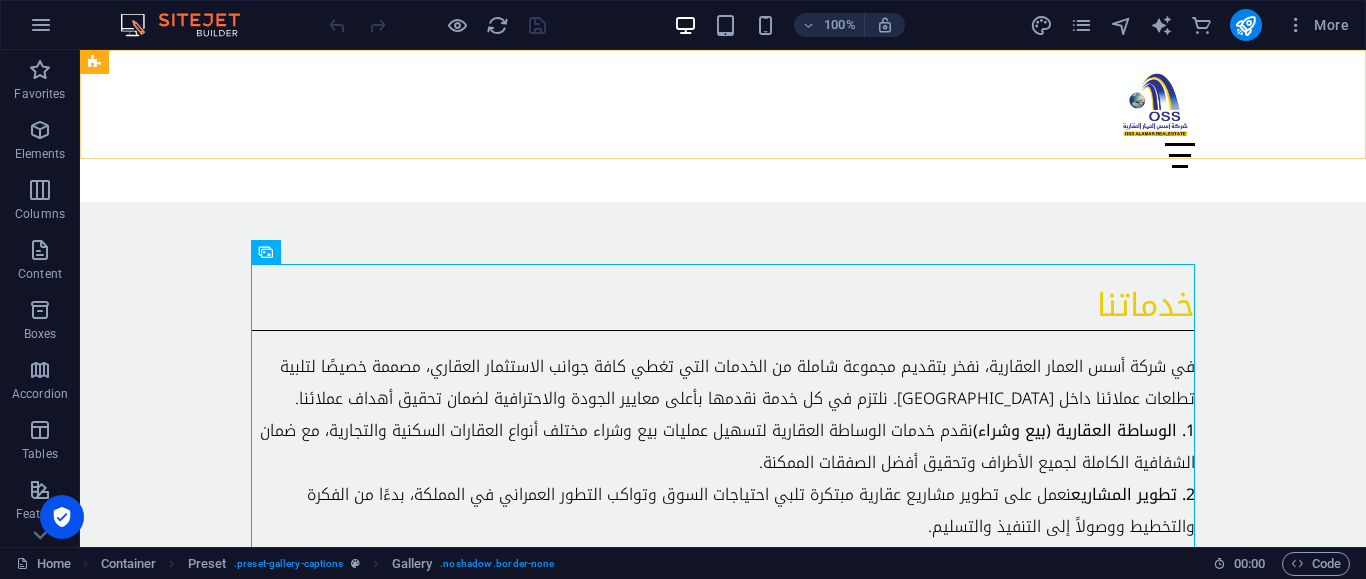scroll, scrollTop: 1938, scrollLeft: 0, axis: vertical 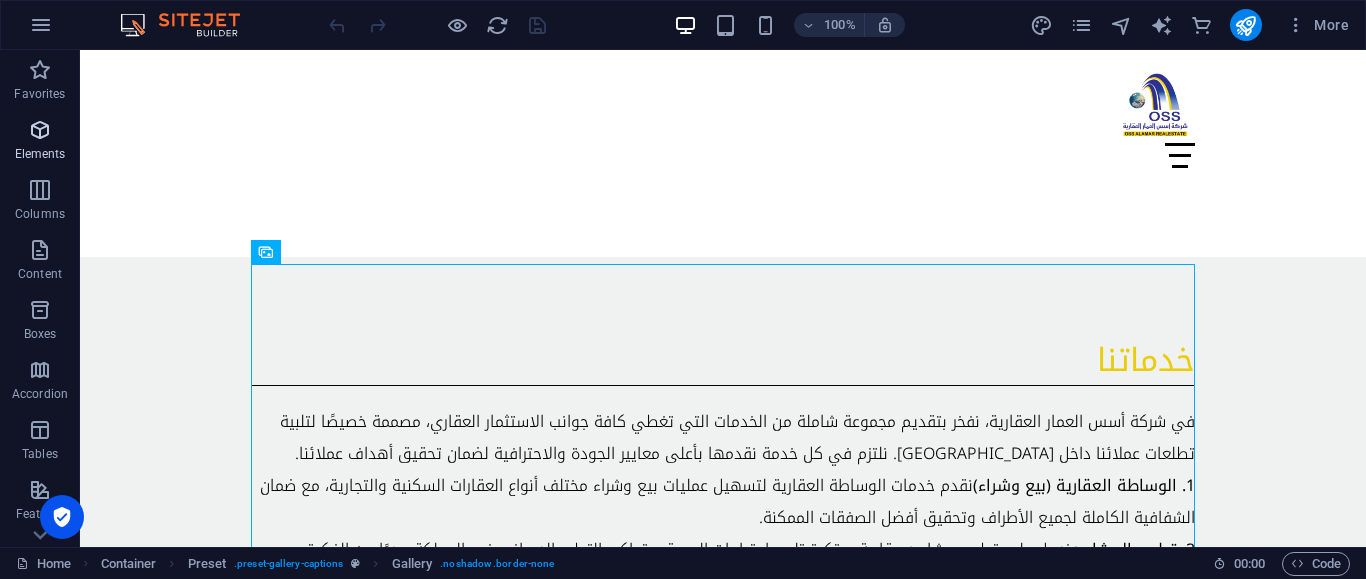click on "Elements" at bounding box center (40, 142) 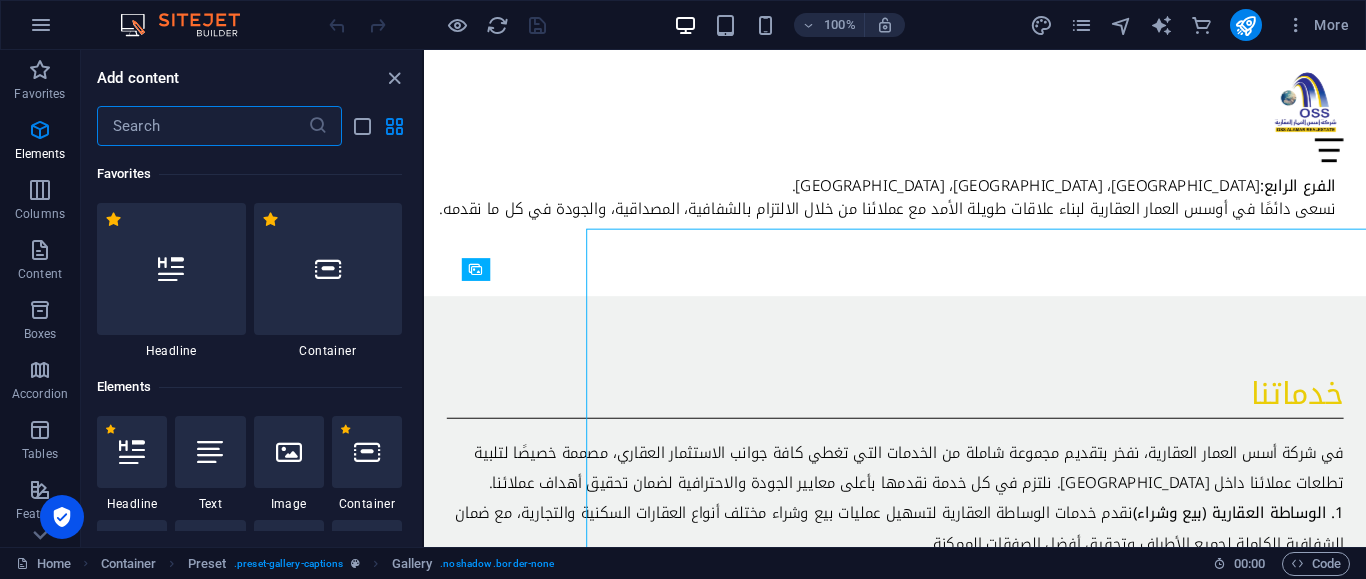scroll, scrollTop: 205, scrollLeft: 0, axis: vertical 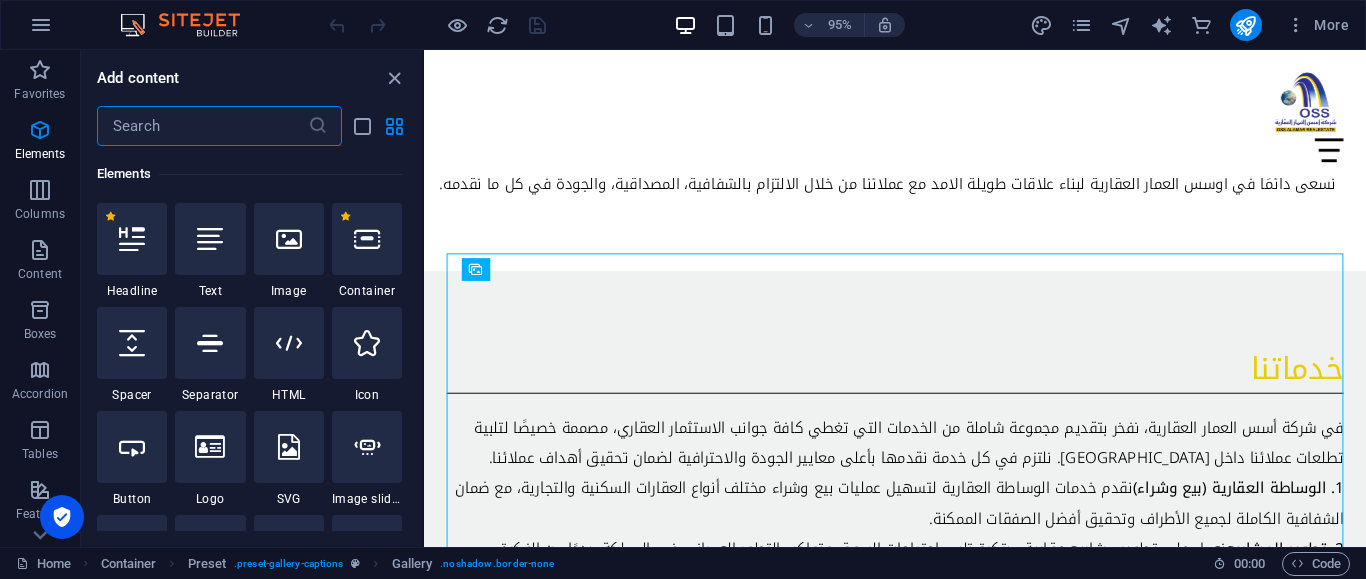 click at bounding box center [202, 126] 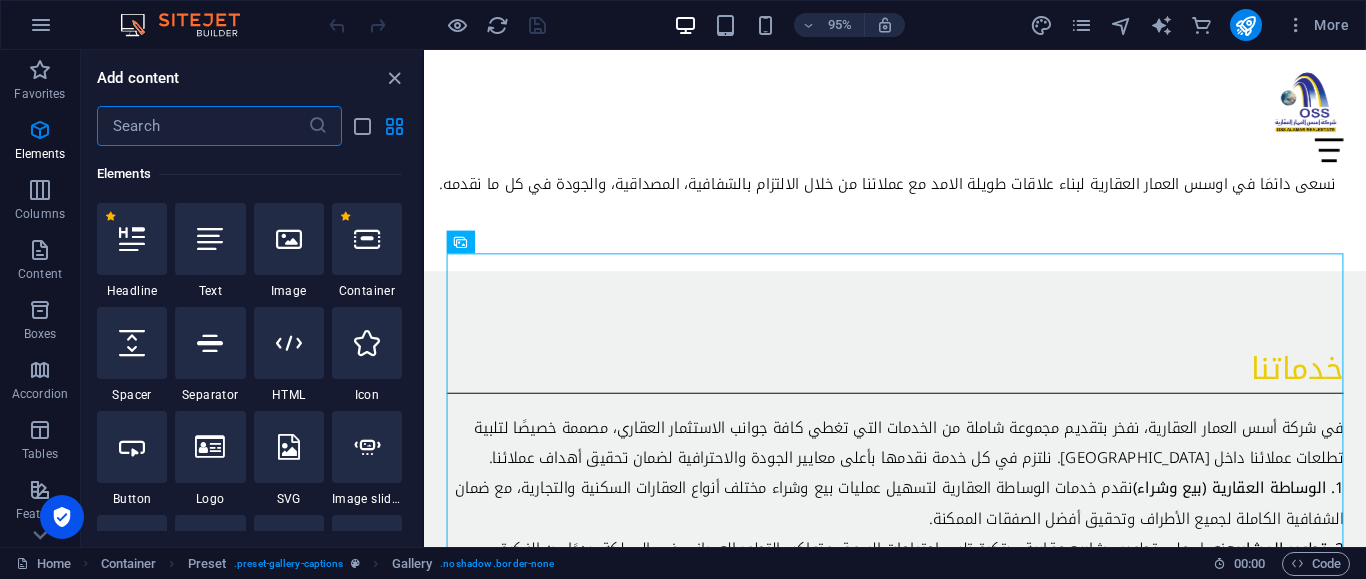 type on "ل" 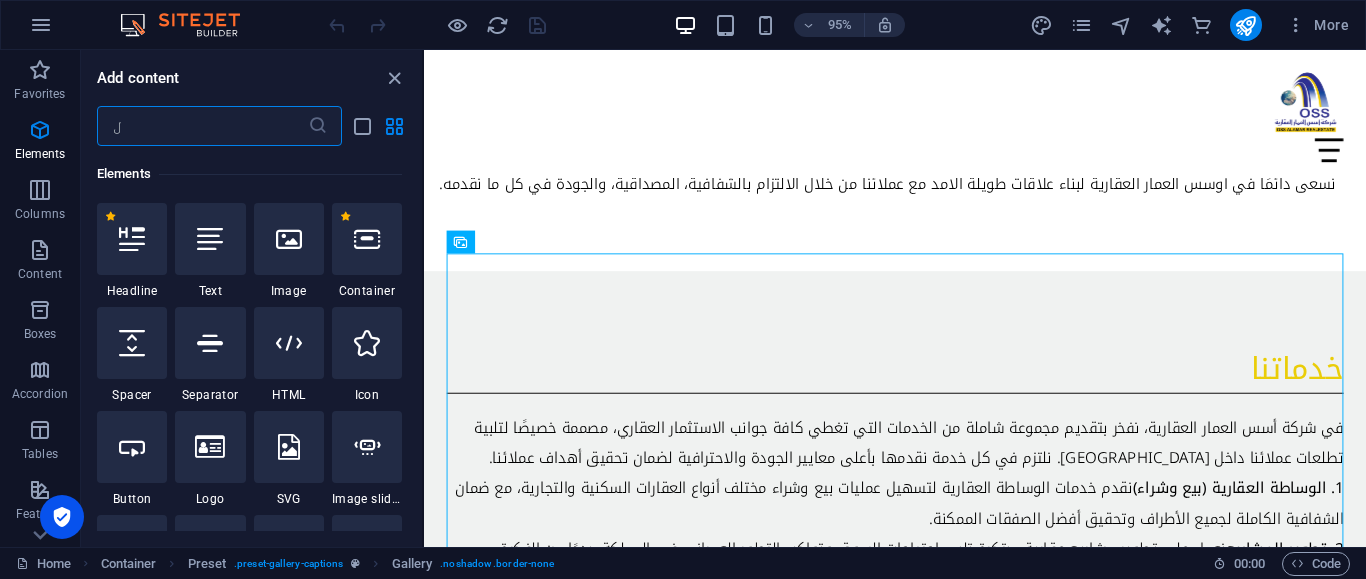 scroll, scrollTop: 0, scrollLeft: 0, axis: both 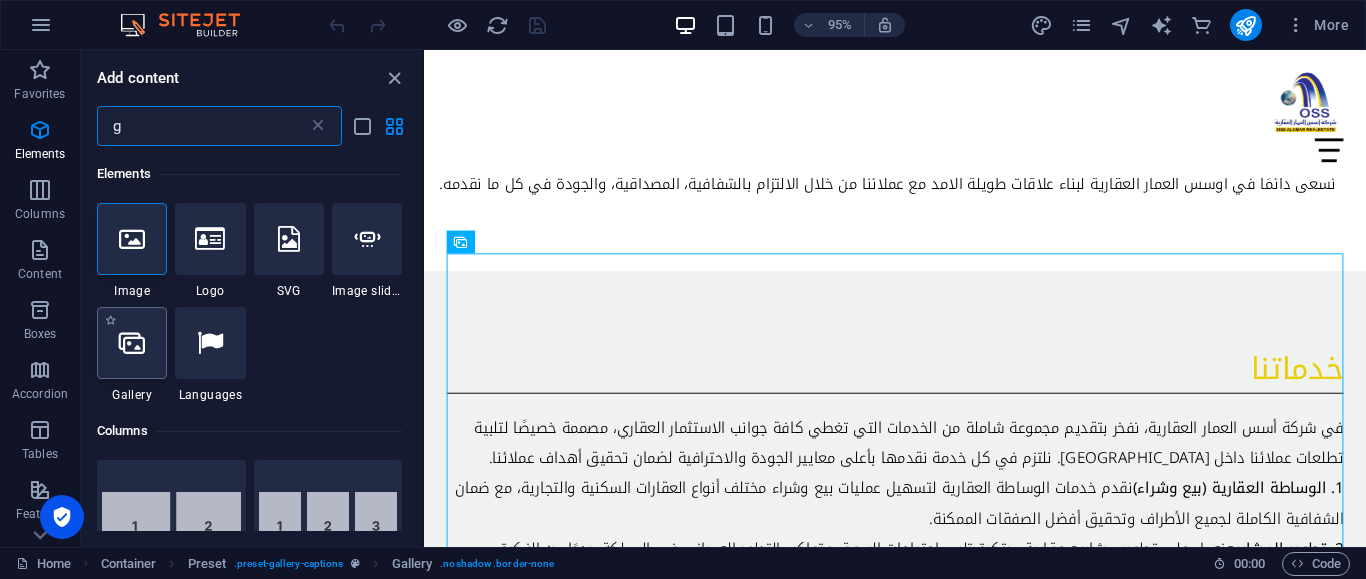 type on "g" 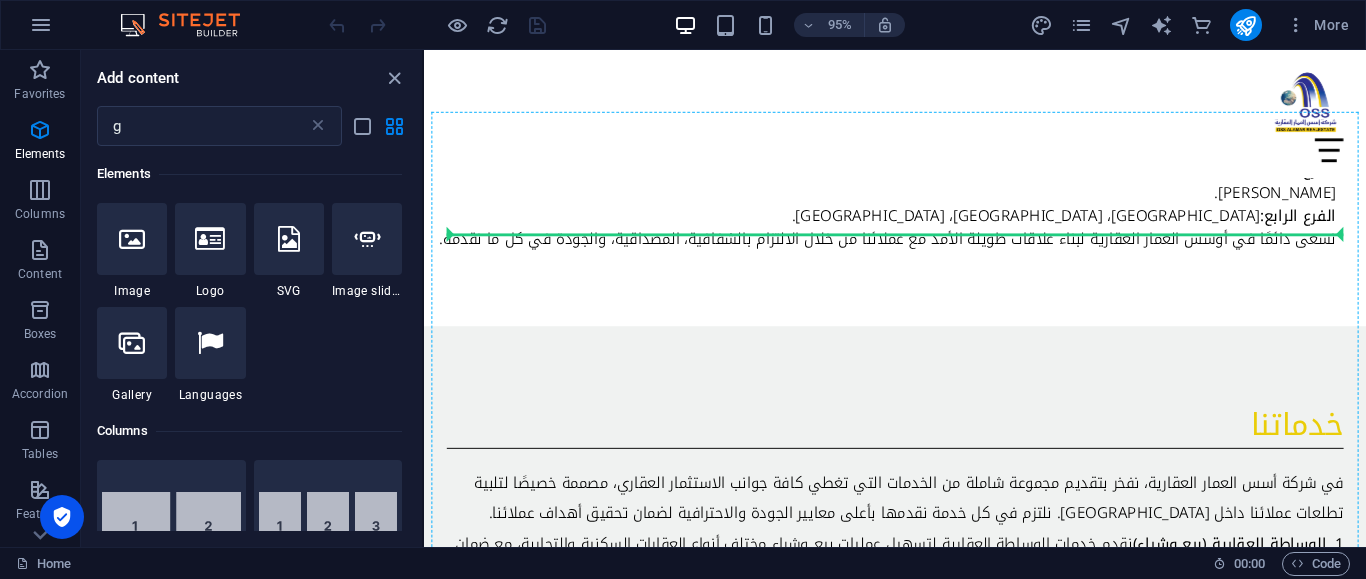 select on "4" 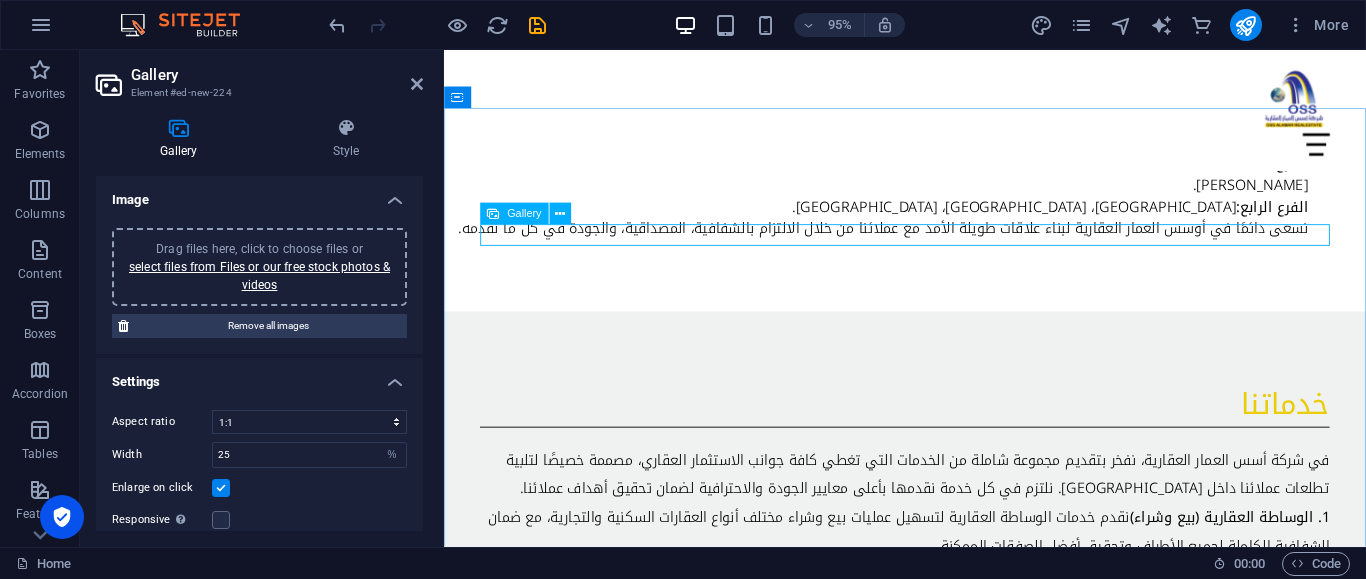 scroll, scrollTop: 1993, scrollLeft: 0, axis: vertical 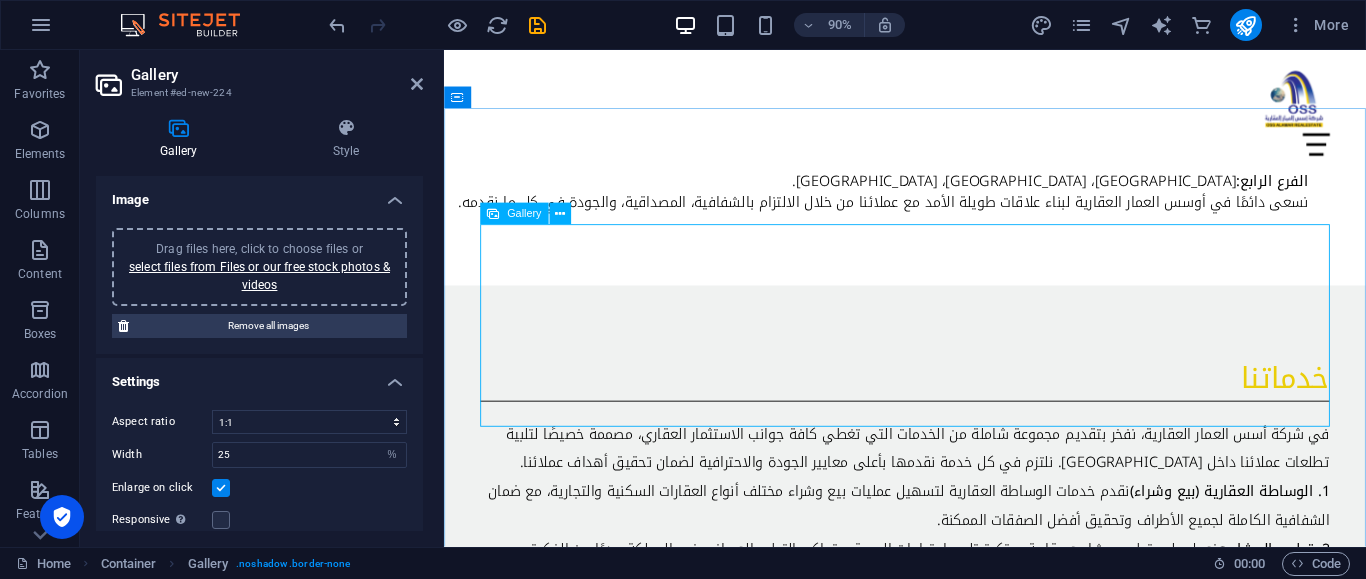 click at bounding box center (684, 1326) 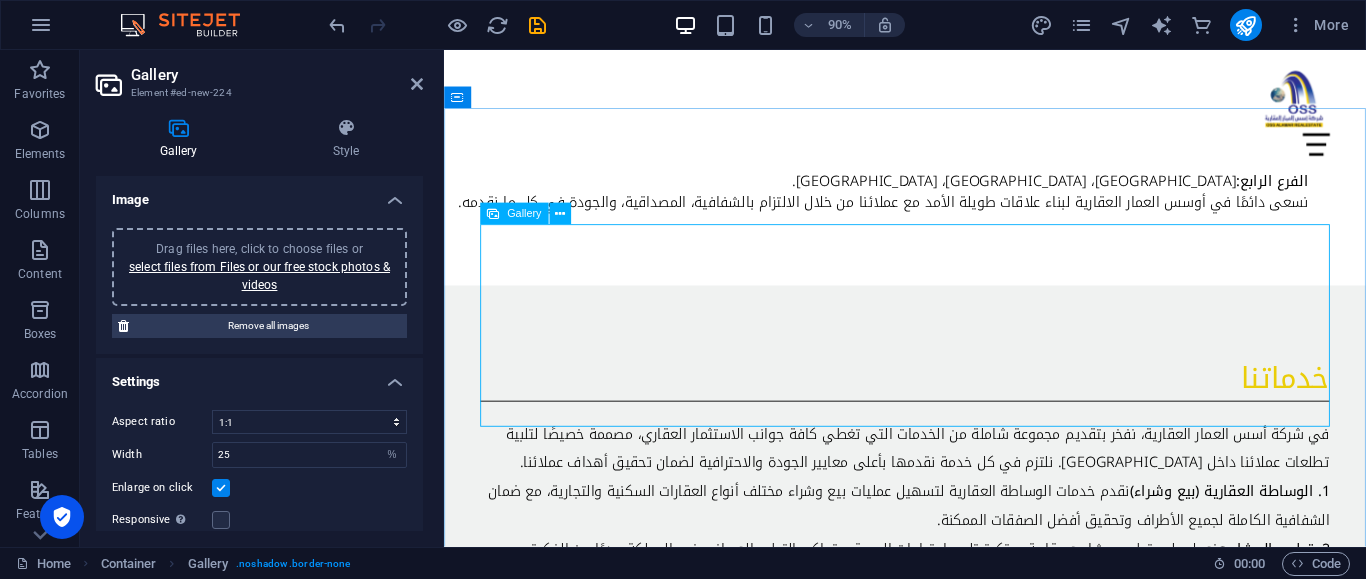 click at bounding box center (684, 1326) 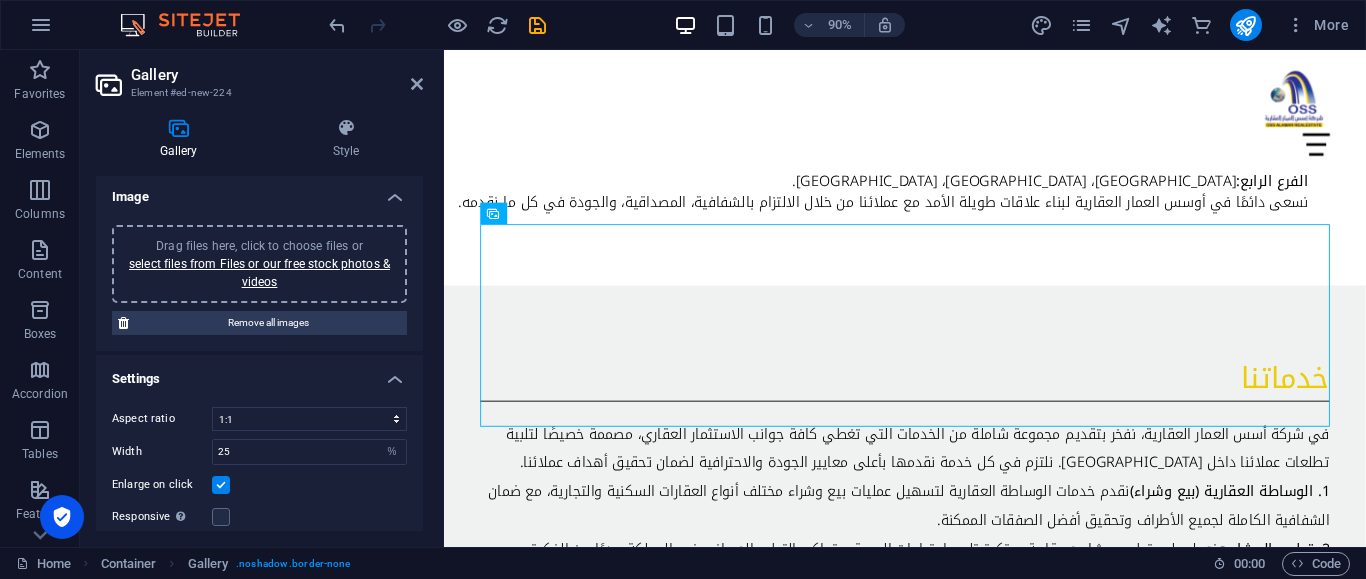 scroll, scrollTop: 0, scrollLeft: 0, axis: both 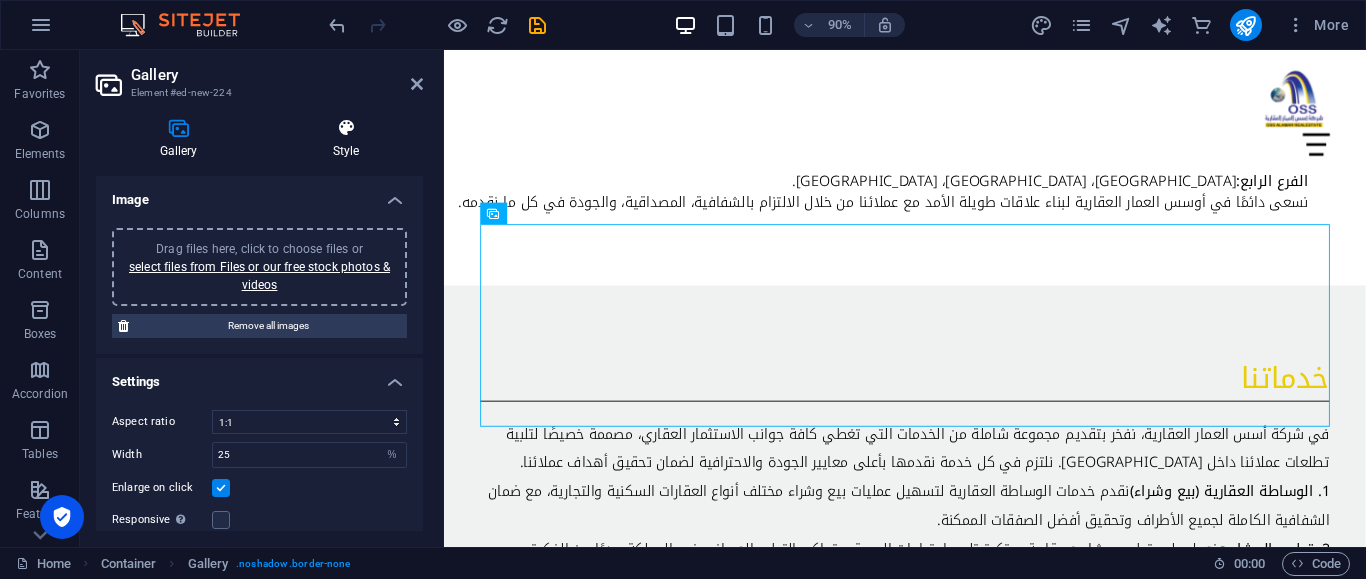 click on "Style" at bounding box center (346, 139) 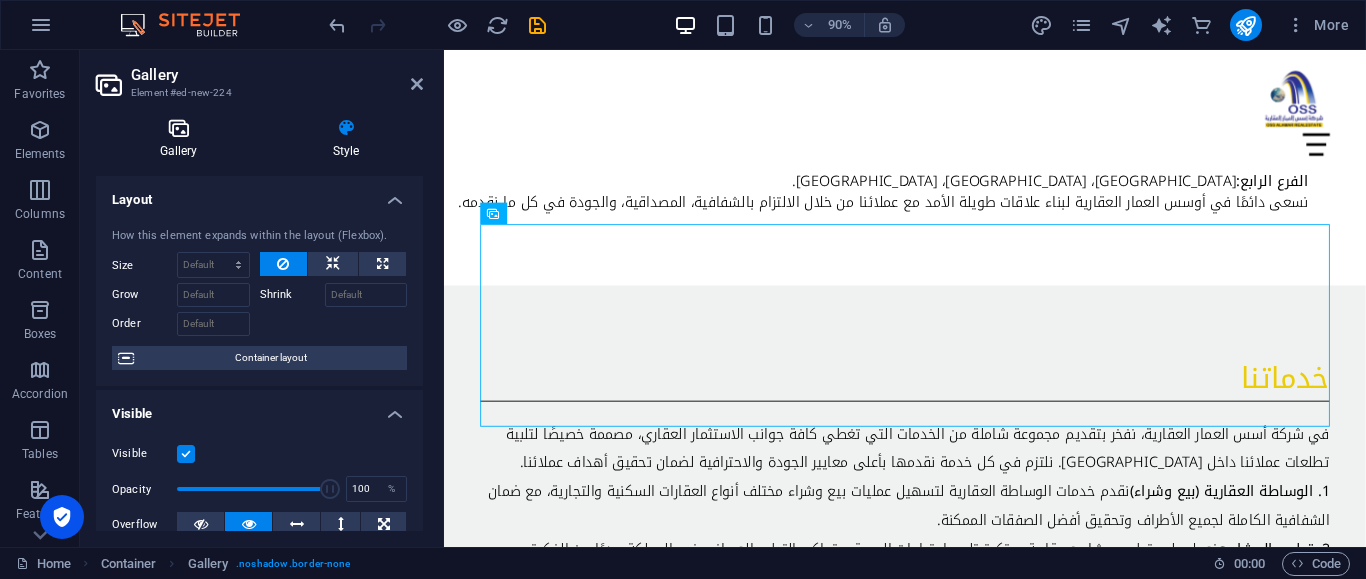 click on "Gallery" at bounding box center (182, 139) 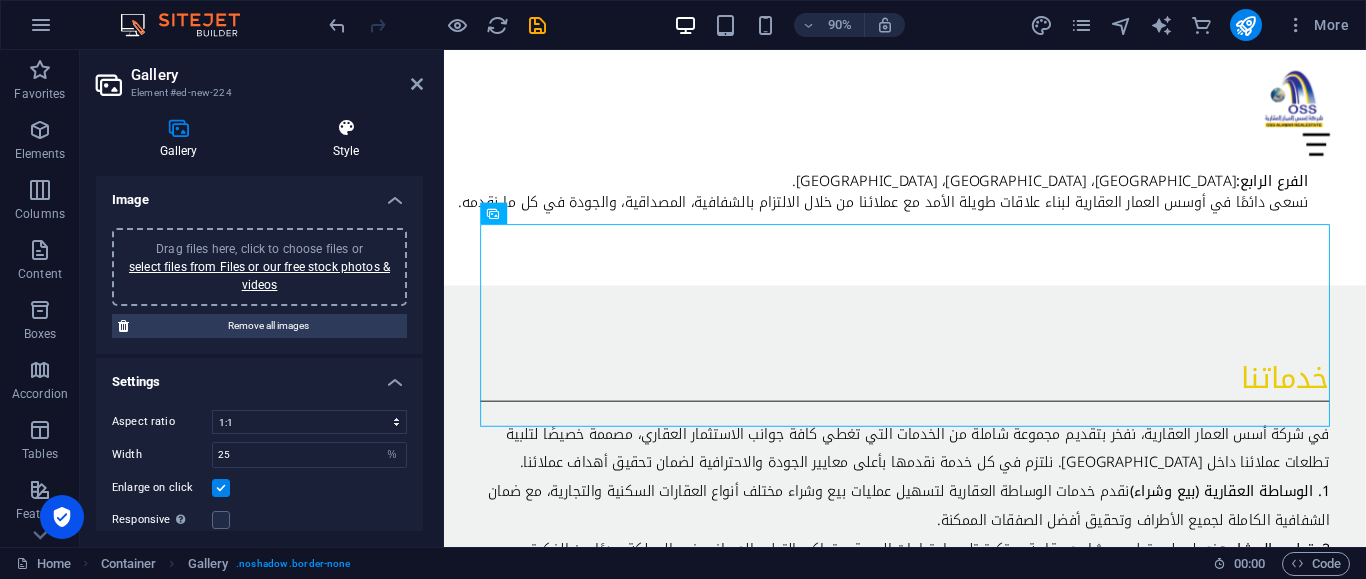 click on "Style" at bounding box center (346, 139) 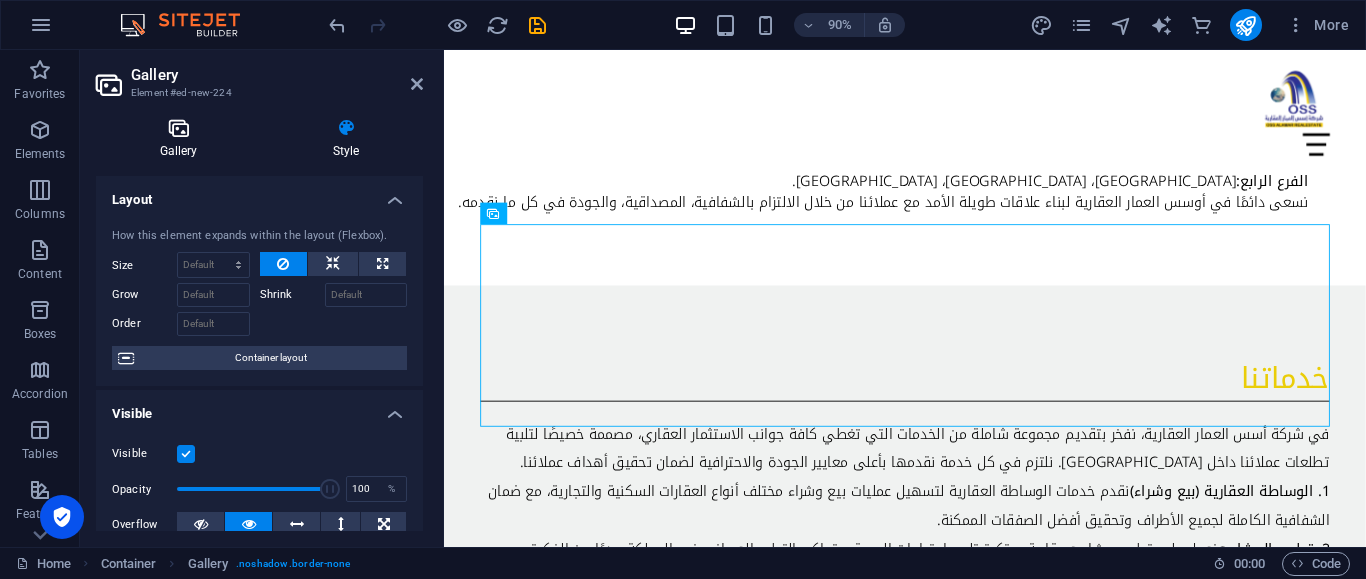click on "Gallery" at bounding box center [182, 139] 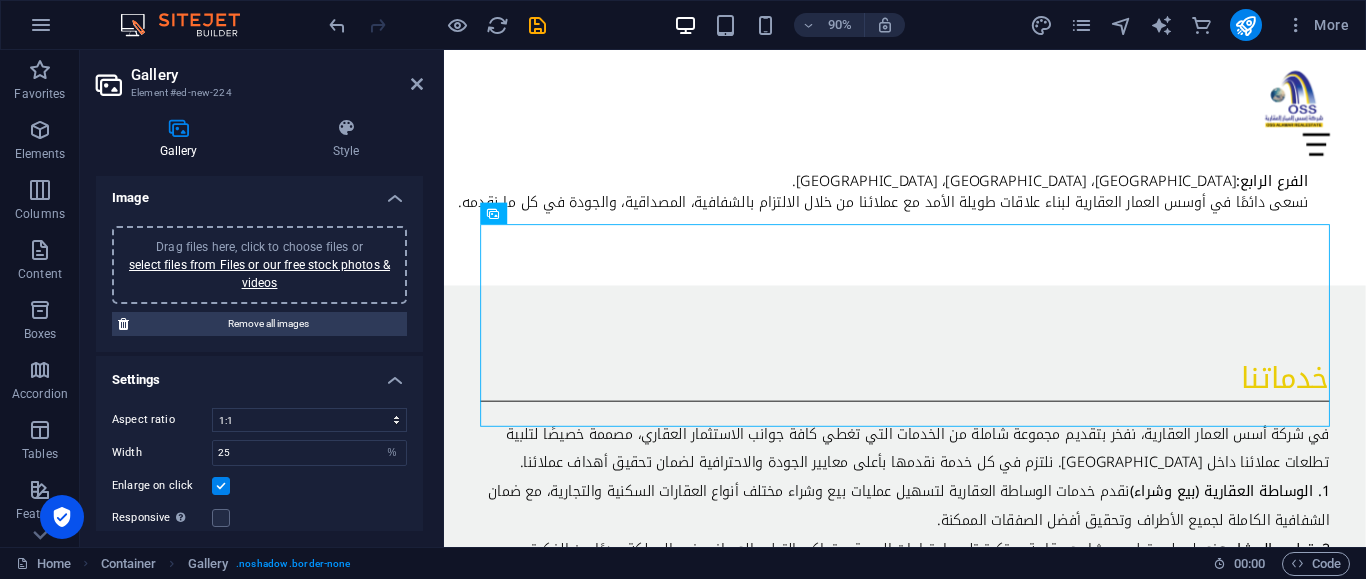 scroll, scrollTop: 0, scrollLeft: 0, axis: both 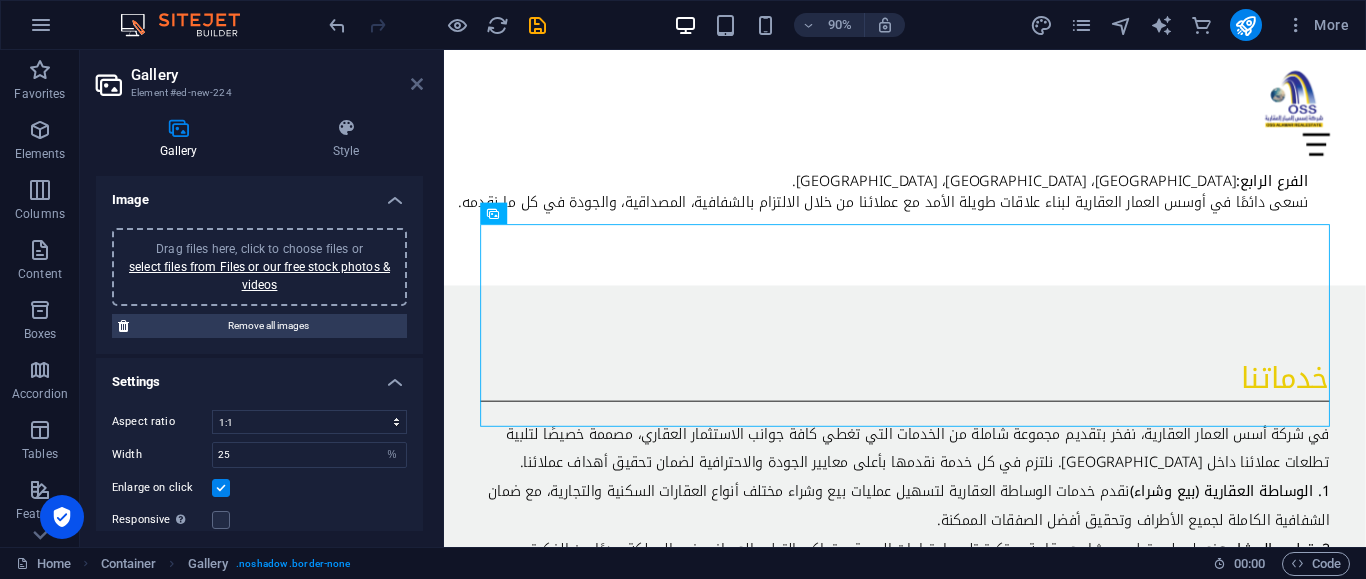 click at bounding box center (417, 84) 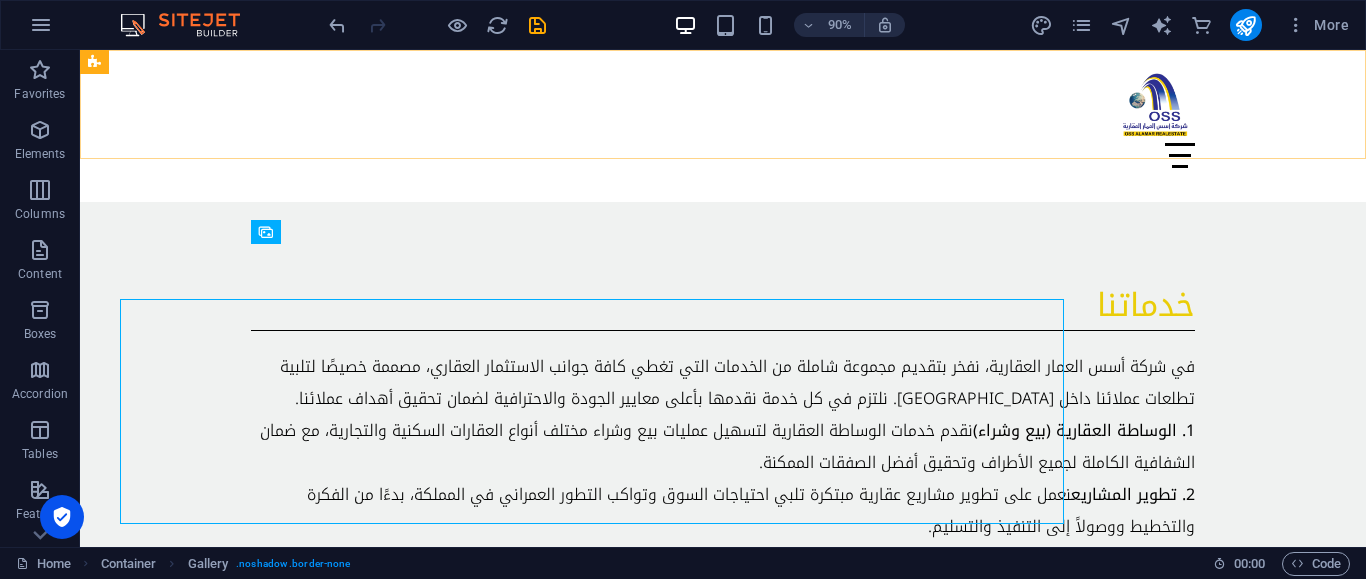 scroll, scrollTop: 1938, scrollLeft: 0, axis: vertical 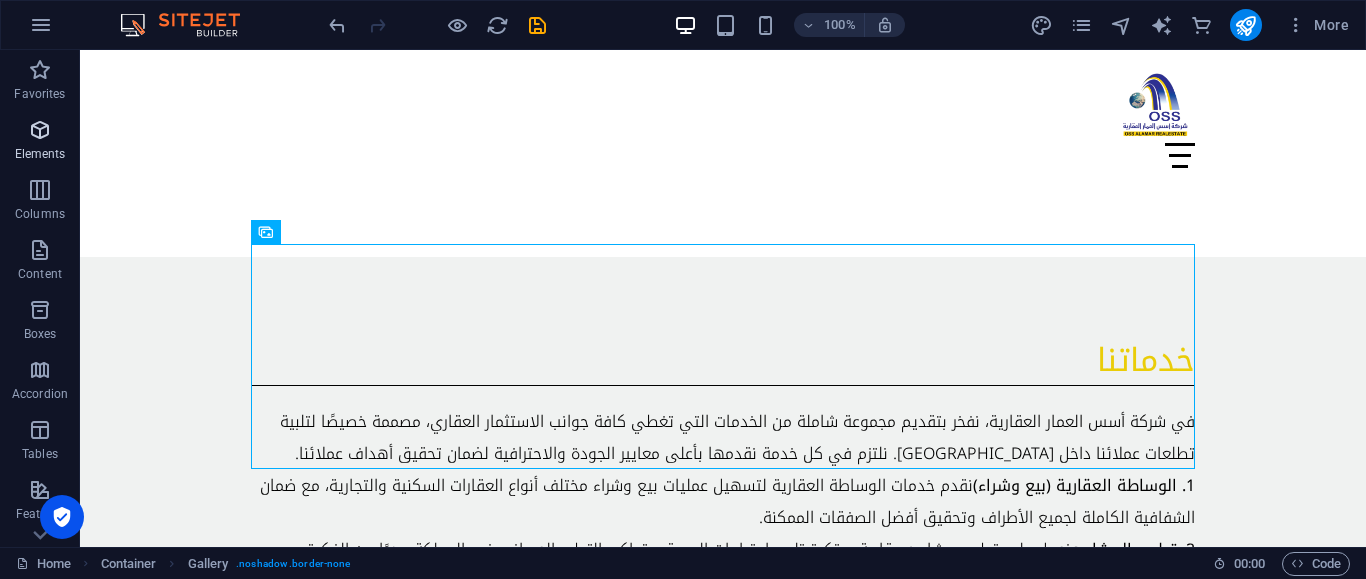 click at bounding box center [40, 130] 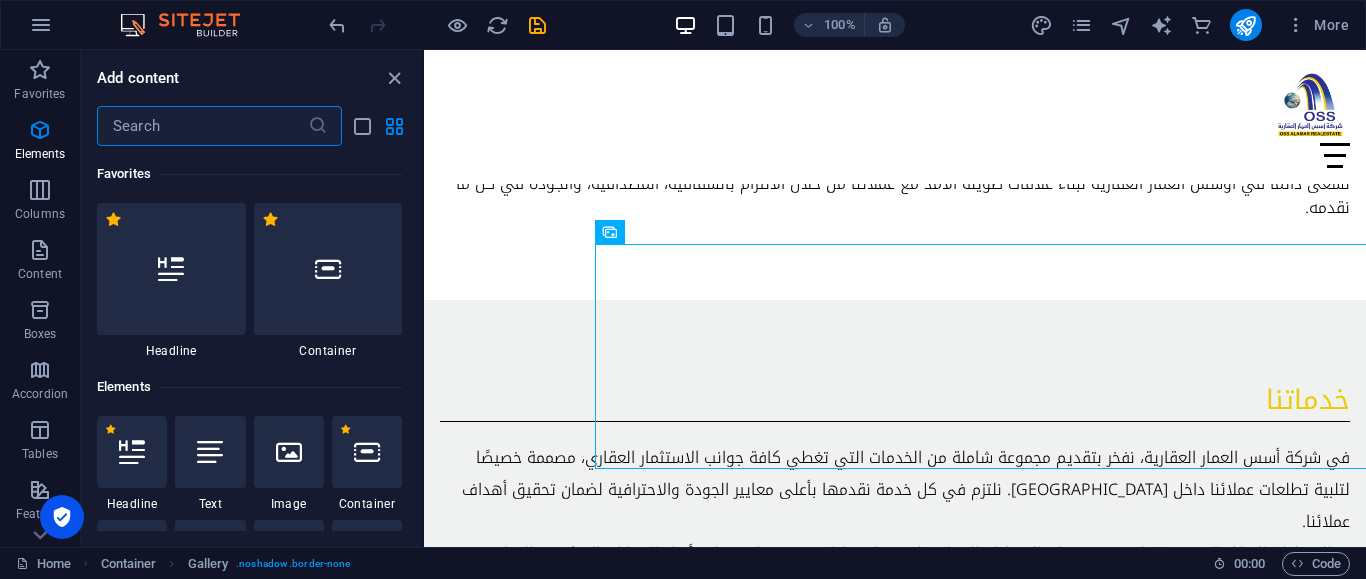 scroll, scrollTop: 1964, scrollLeft: 0, axis: vertical 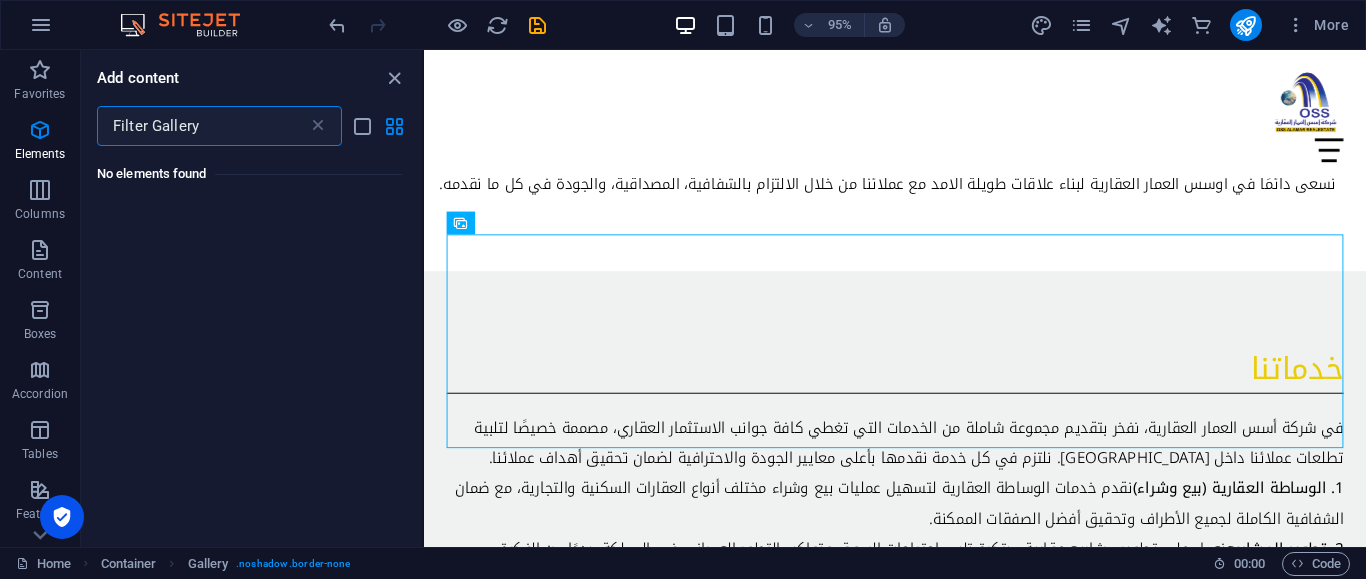 drag, startPoint x: 147, startPoint y: 129, endPoint x: 41, endPoint y: 118, distance: 106.56923 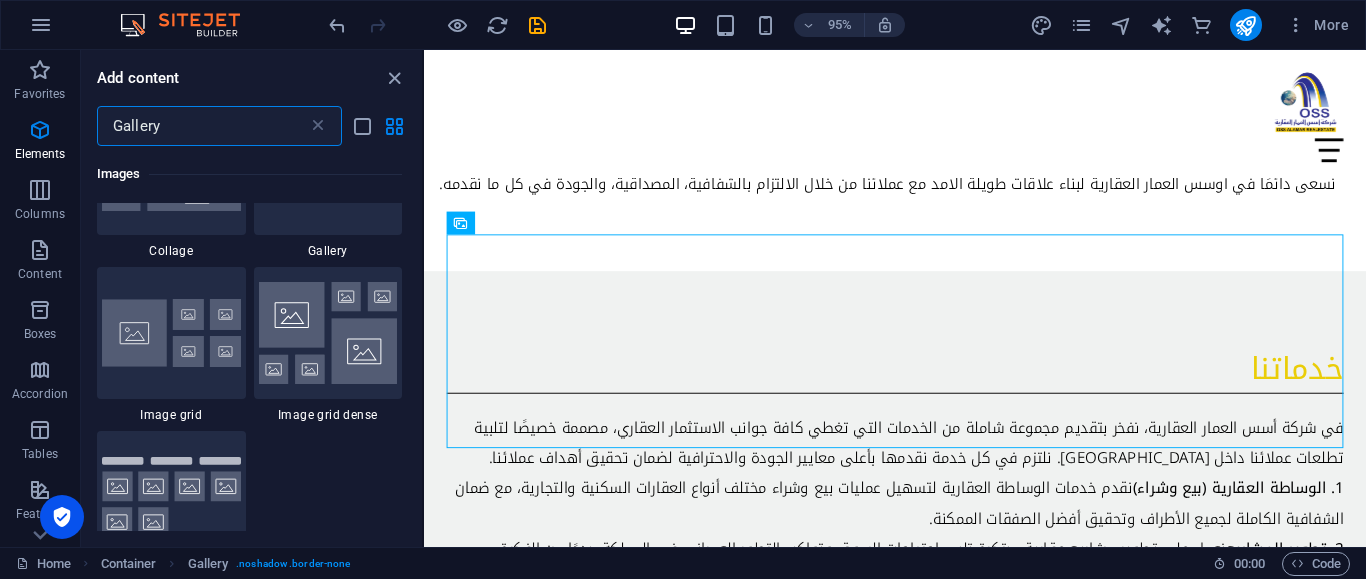 scroll, scrollTop: 360, scrollLeft: 0, axis: vertical 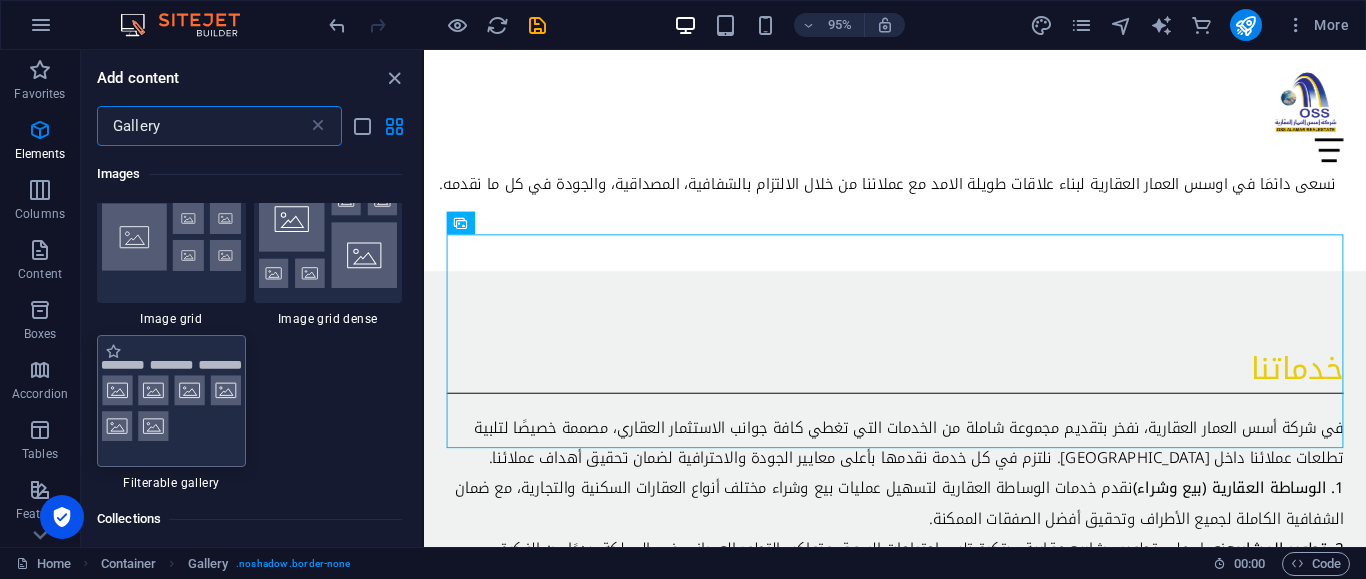 type on "Gallery" 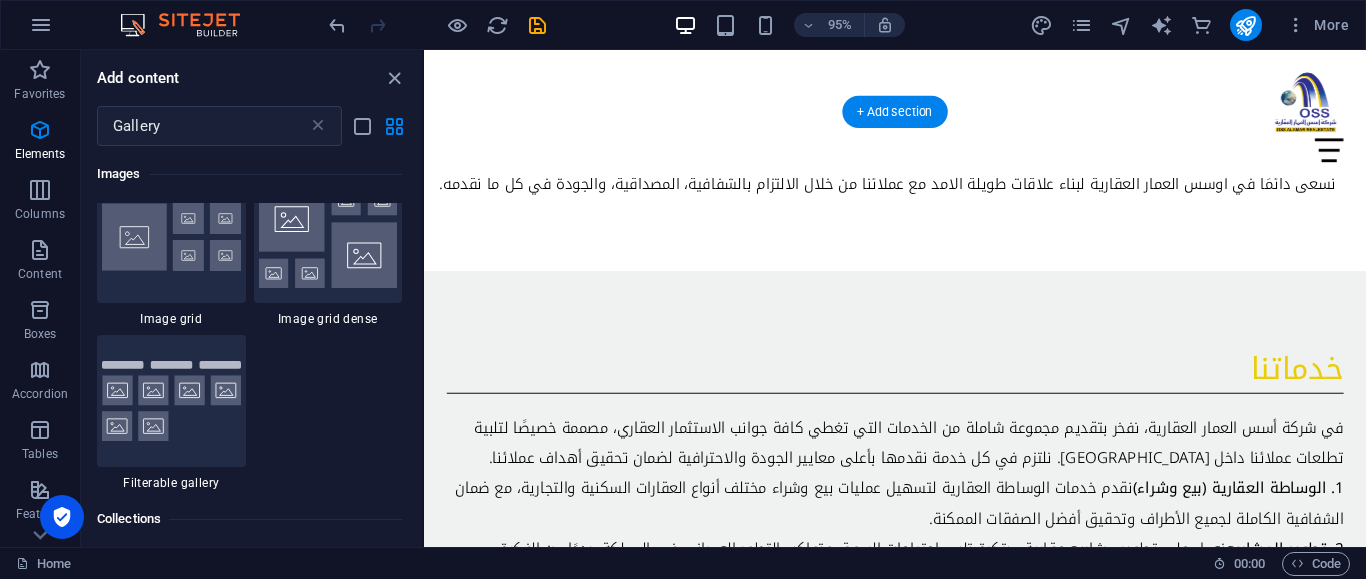 click at bounding box center (648, 1297) 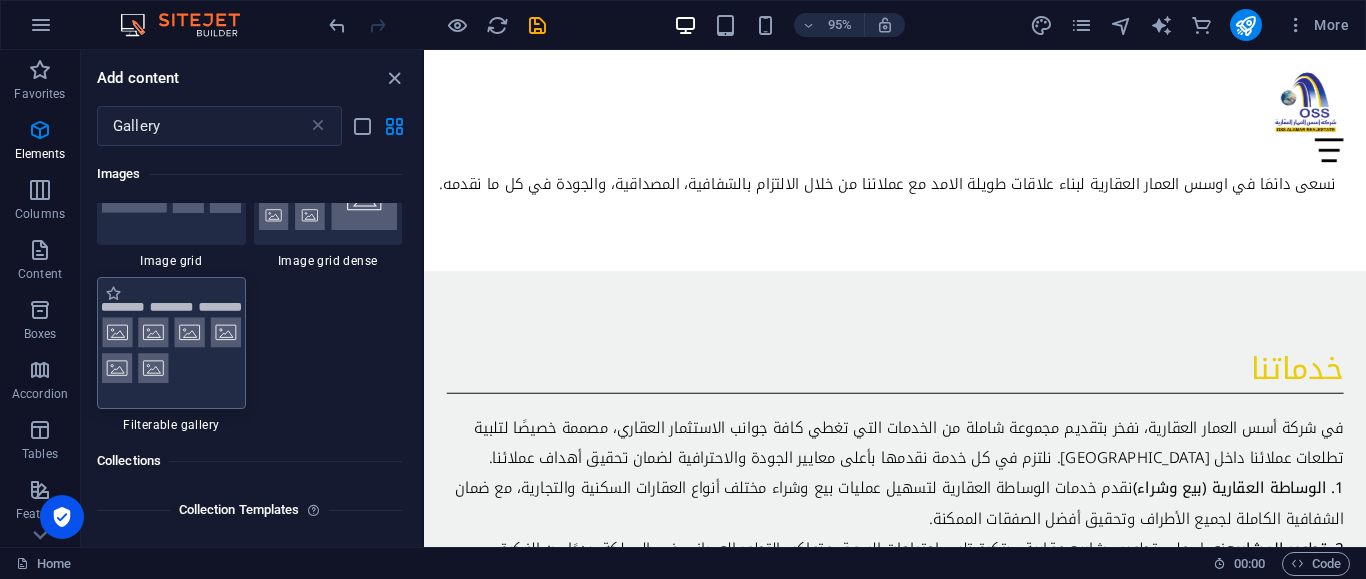 scroll, scrollTop: 450, scrollLeft: 0, axis: vertical 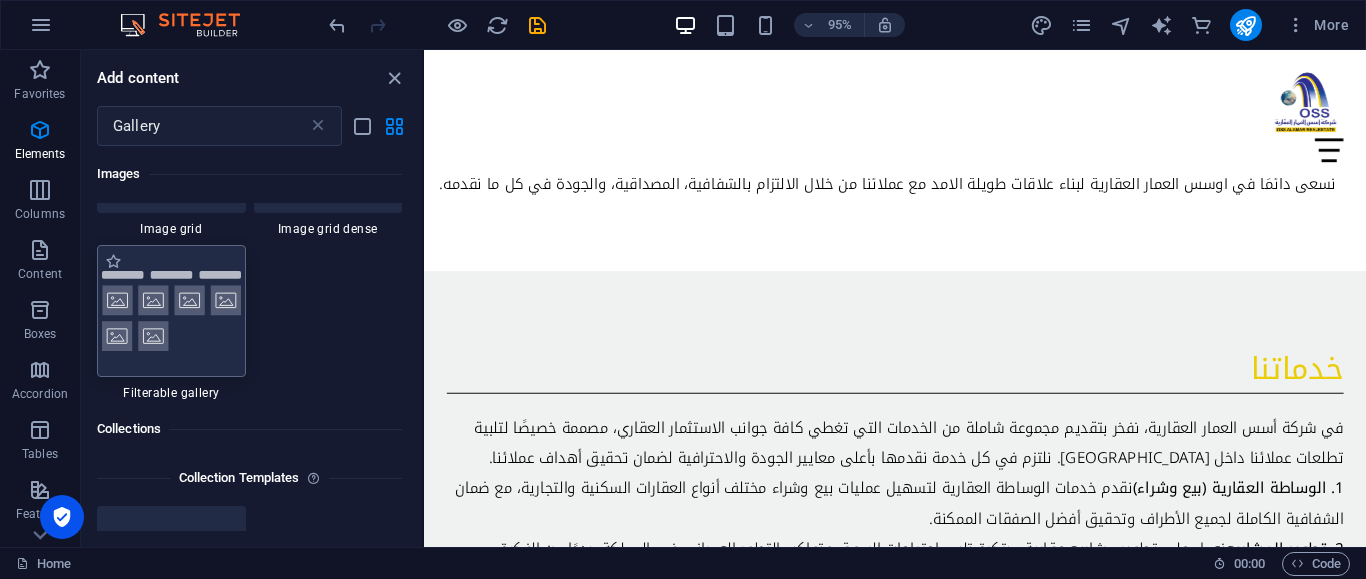 click at bounding box center [171, 311] 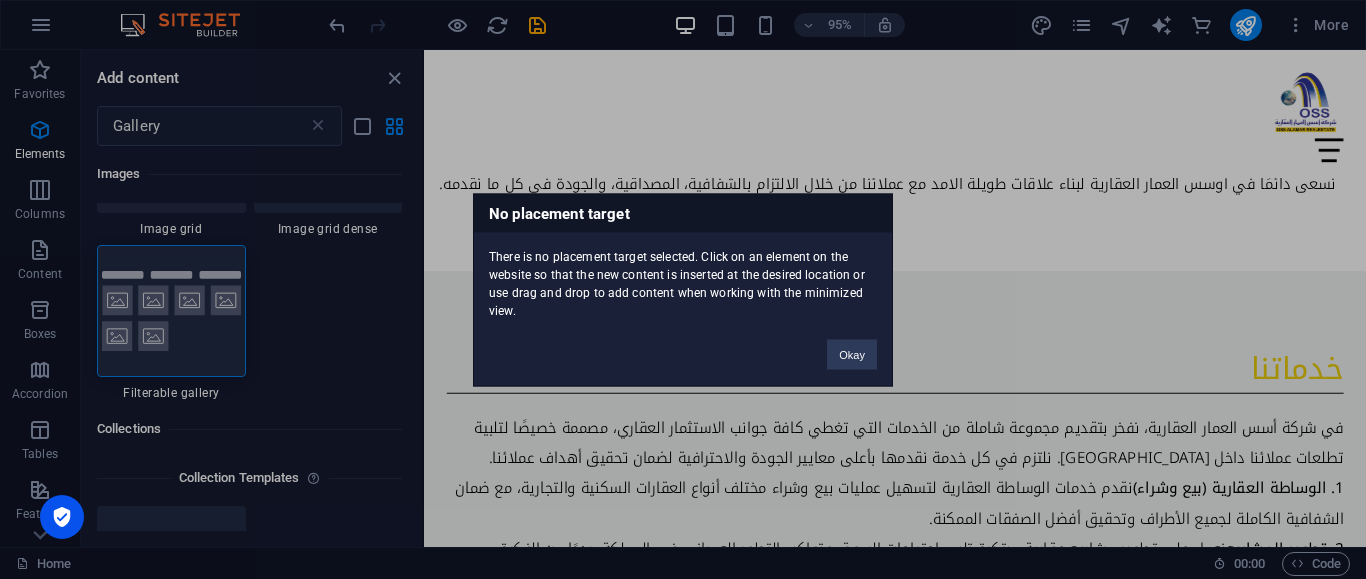 click on "There is no placement target selected. Click on an element on the website so that the new content is inserted at the desired location or use drag and drop to add content when working with the minimized view." at bounding box center [683, 275] 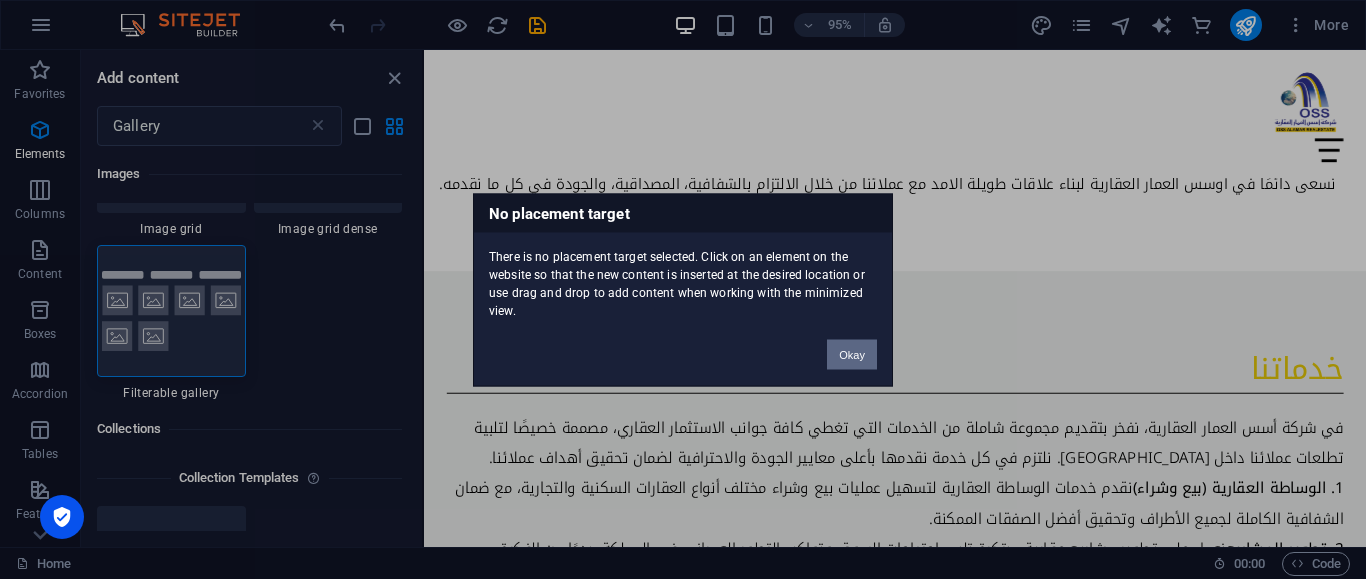 click on "Okay" at bounding box center (852, 354) 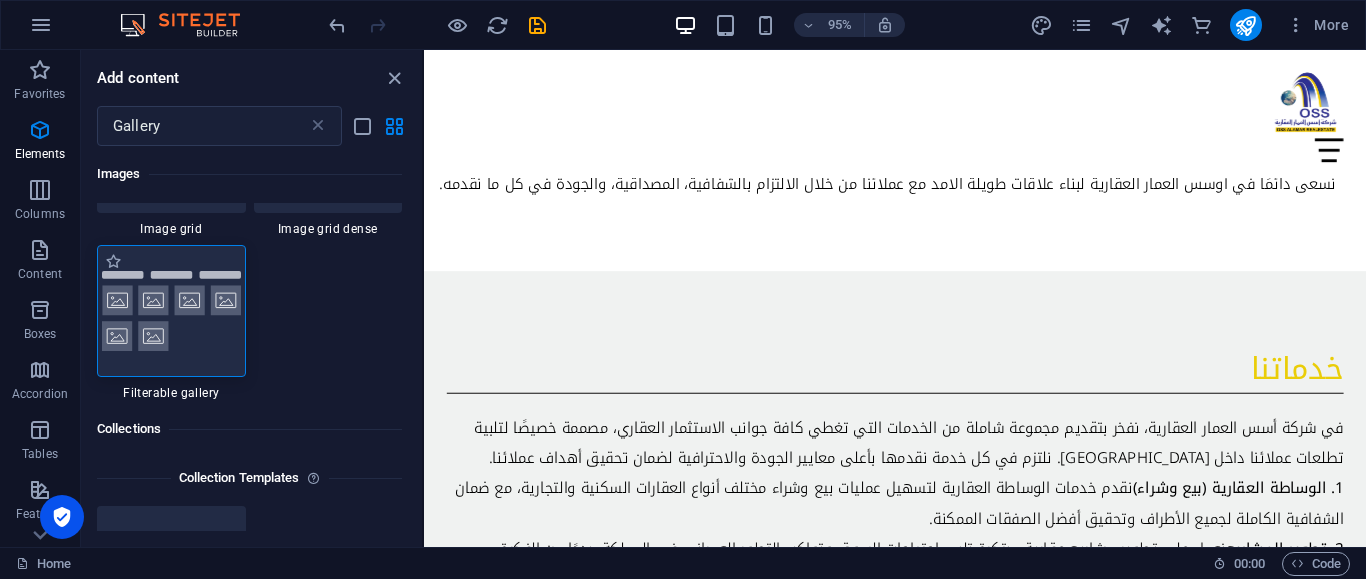 click at bounding box center [171, 311] 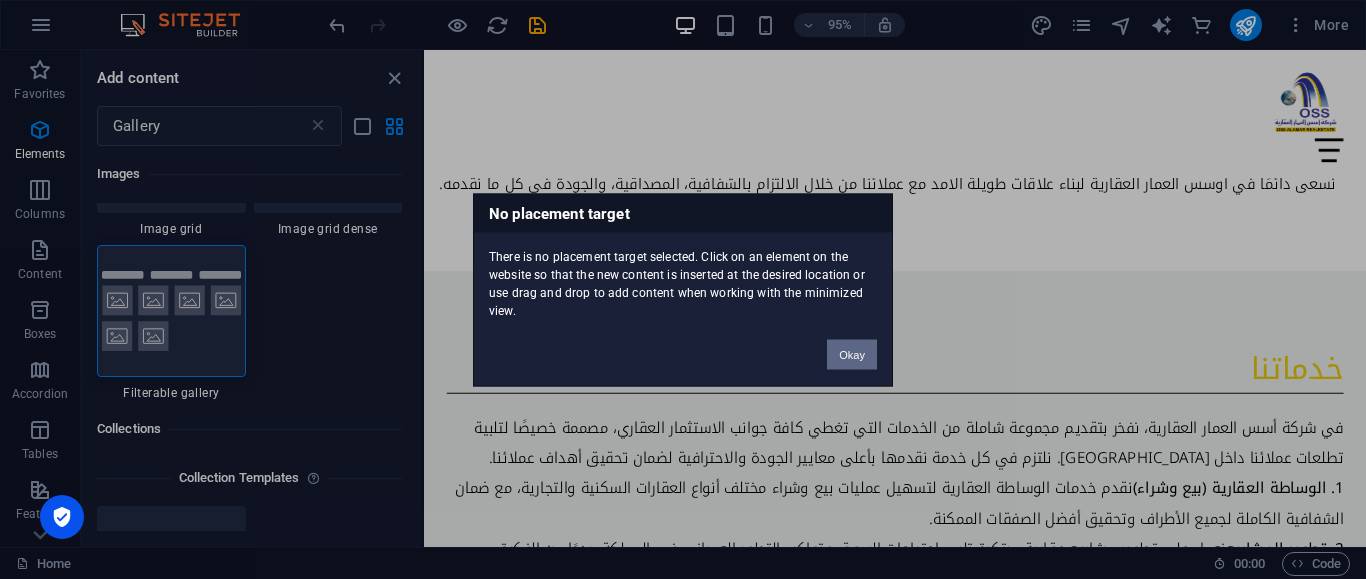 click on "Okay" at bounding box center (852, 354) 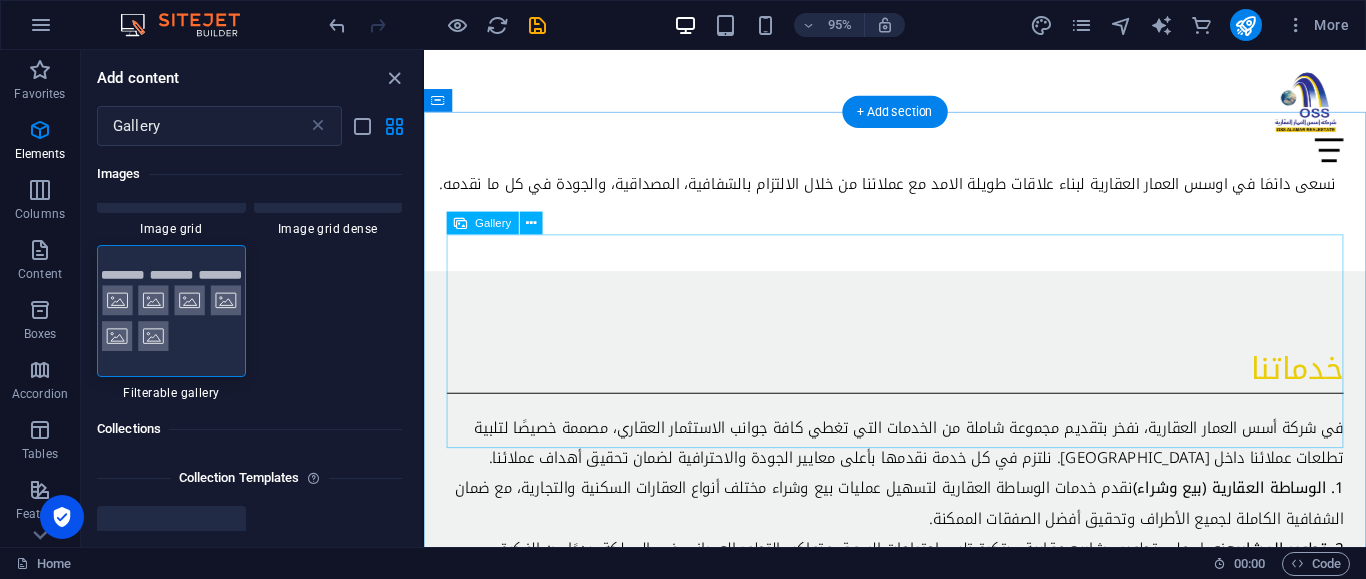 click at bounding box center [648, 1297] 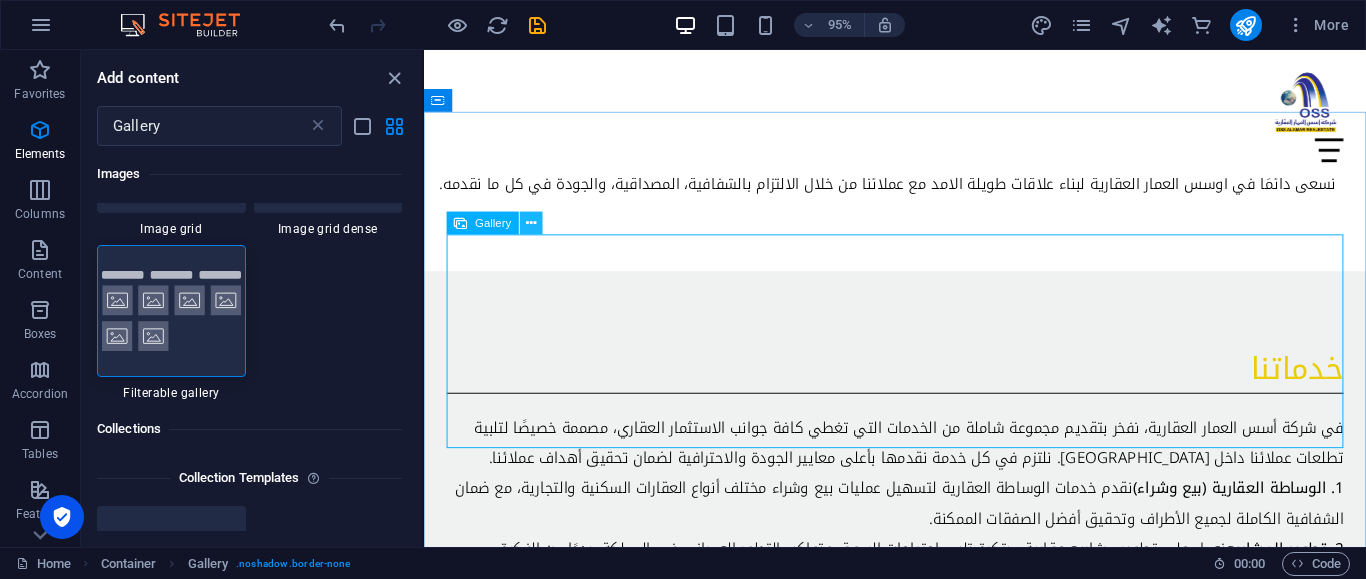 click at bounding box center [531, 223] 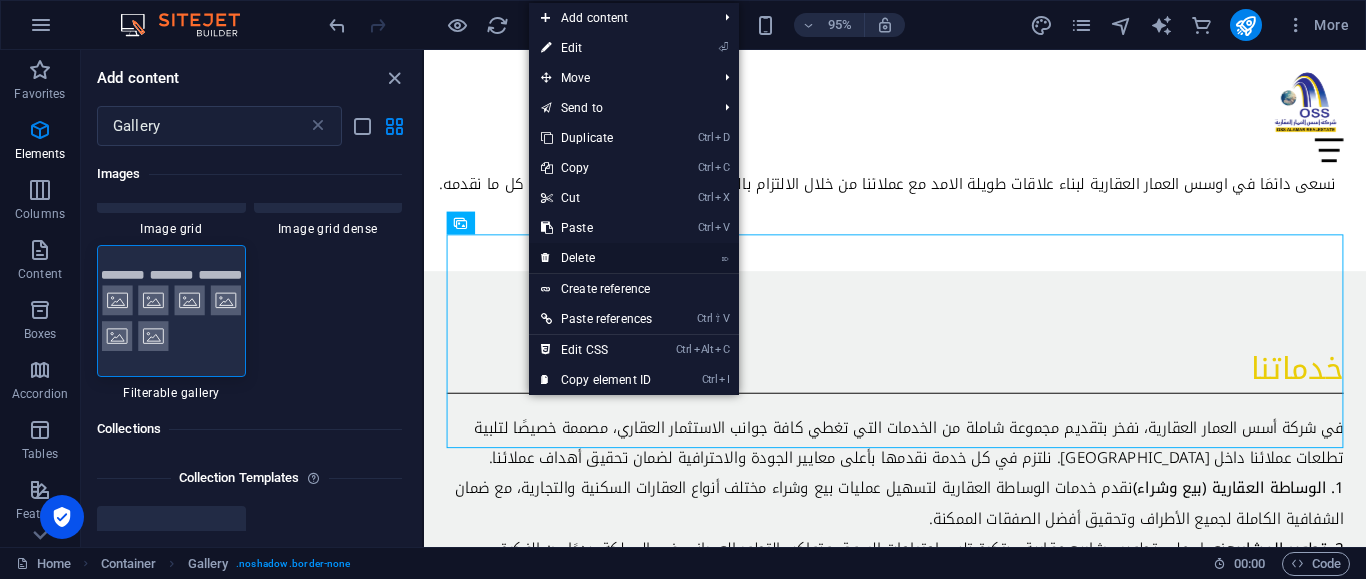 click on "⌦  Delete" at bounding box center [596, 258] 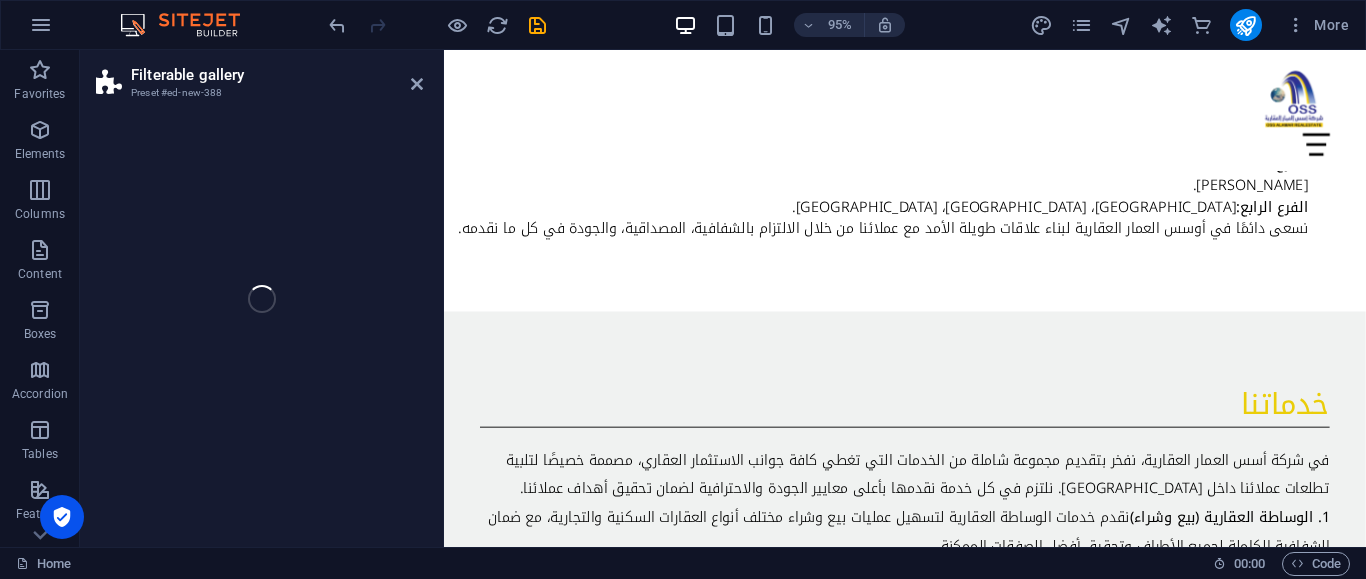 scroll, scrollTop: 1993, scrollLeft: 0, axis: vertical 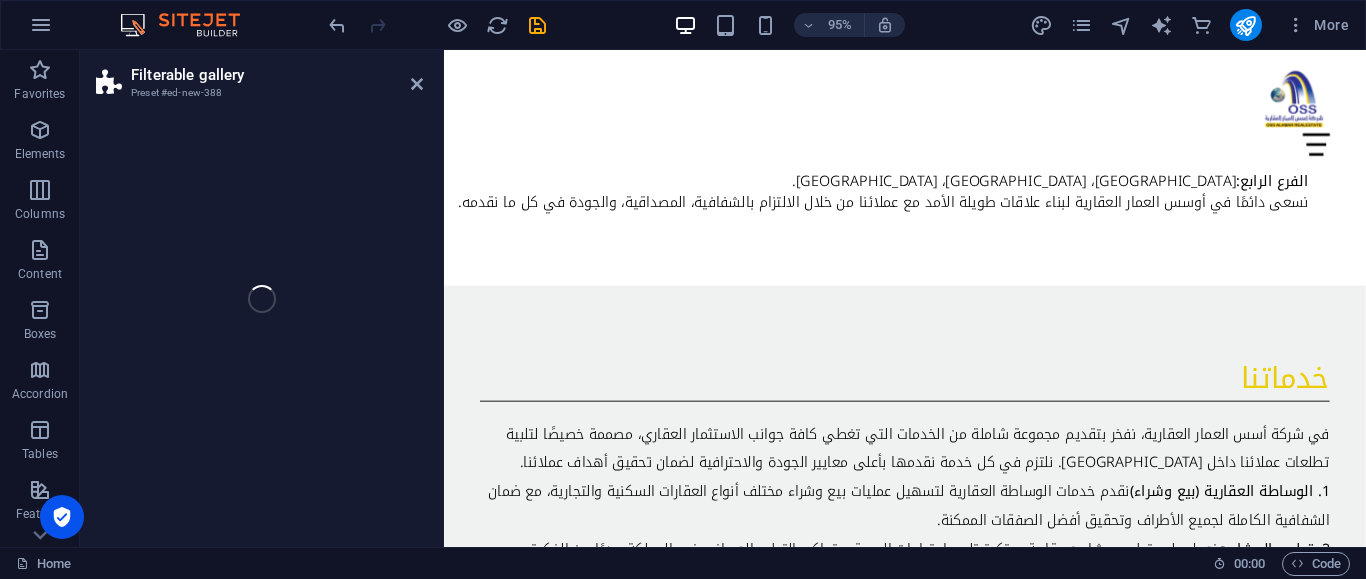 select on "rem" 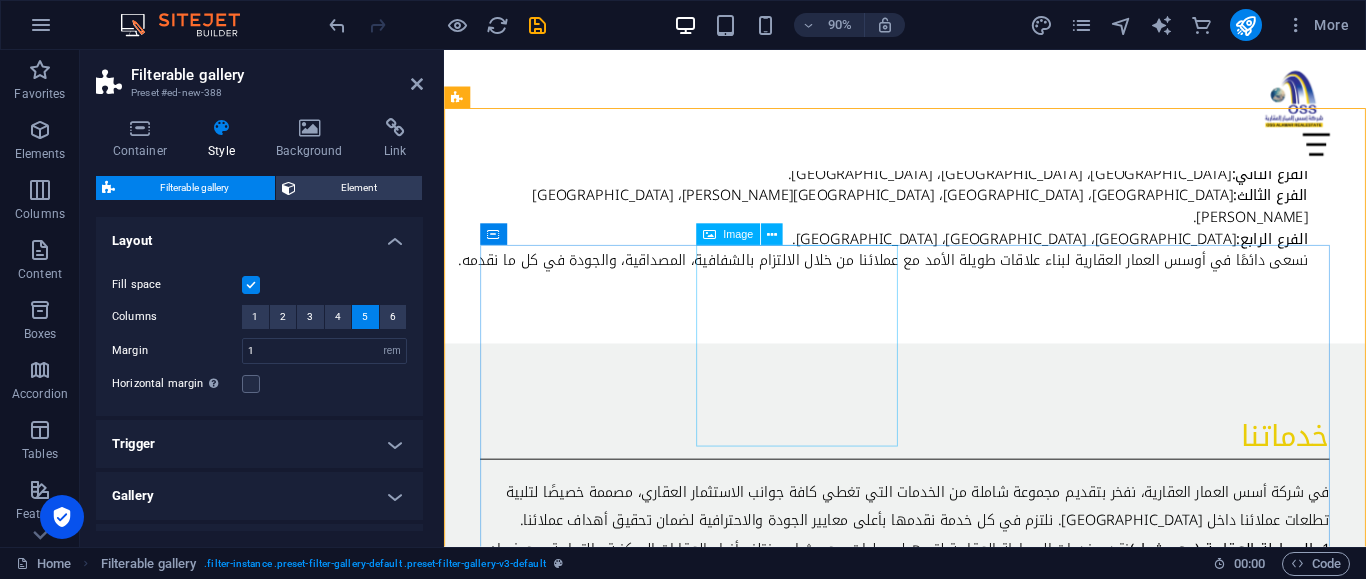 scroll, scrollTop: 1890, scrollLeft: 0, axis: vertical 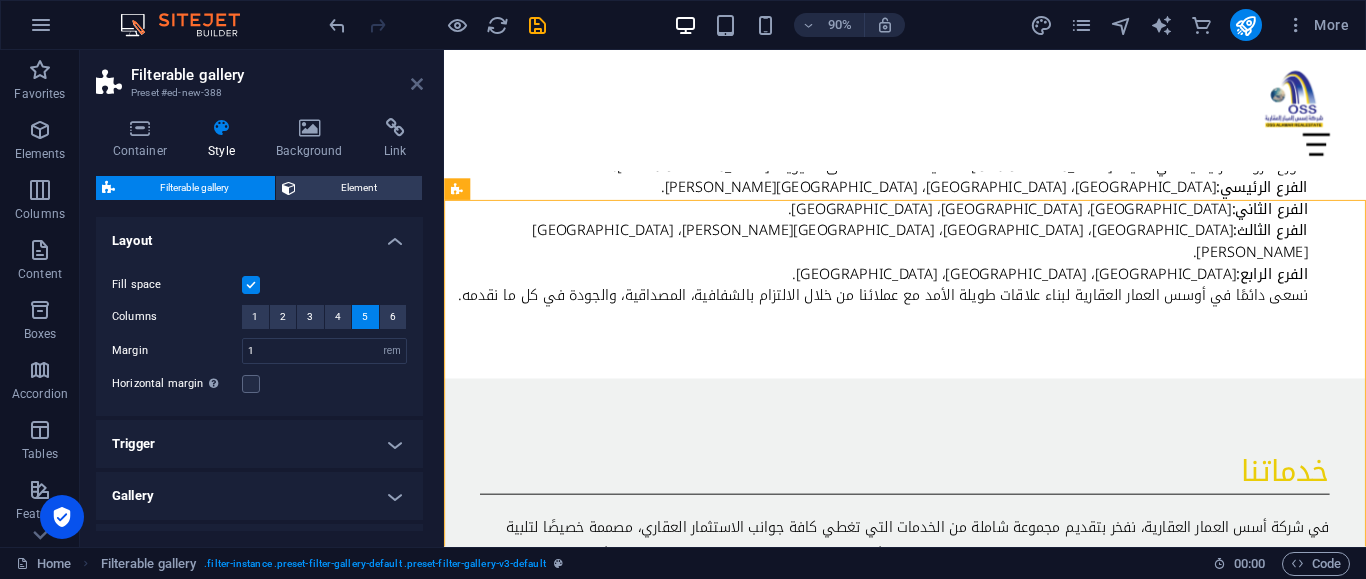 drag, startPoint x: 420, startPoint y: 80, endPoint x: 309, endPoint y: 49, distance: 115.24756 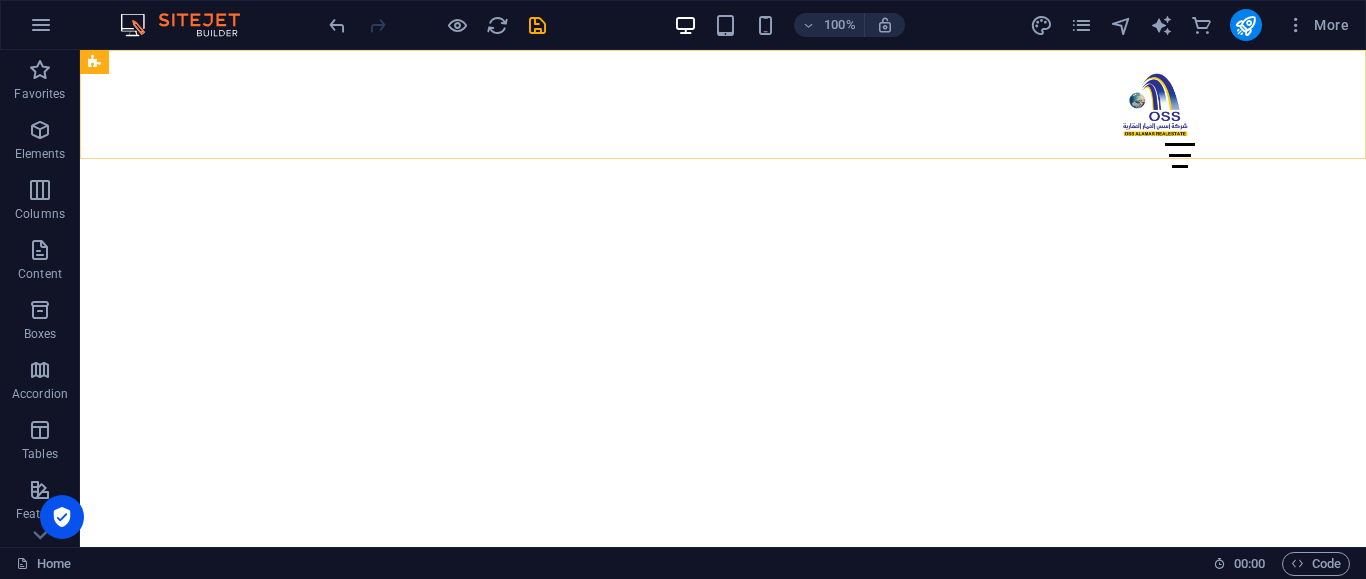 scroll, scrollTop: 816, scrollLeft: 0, axis: vertical 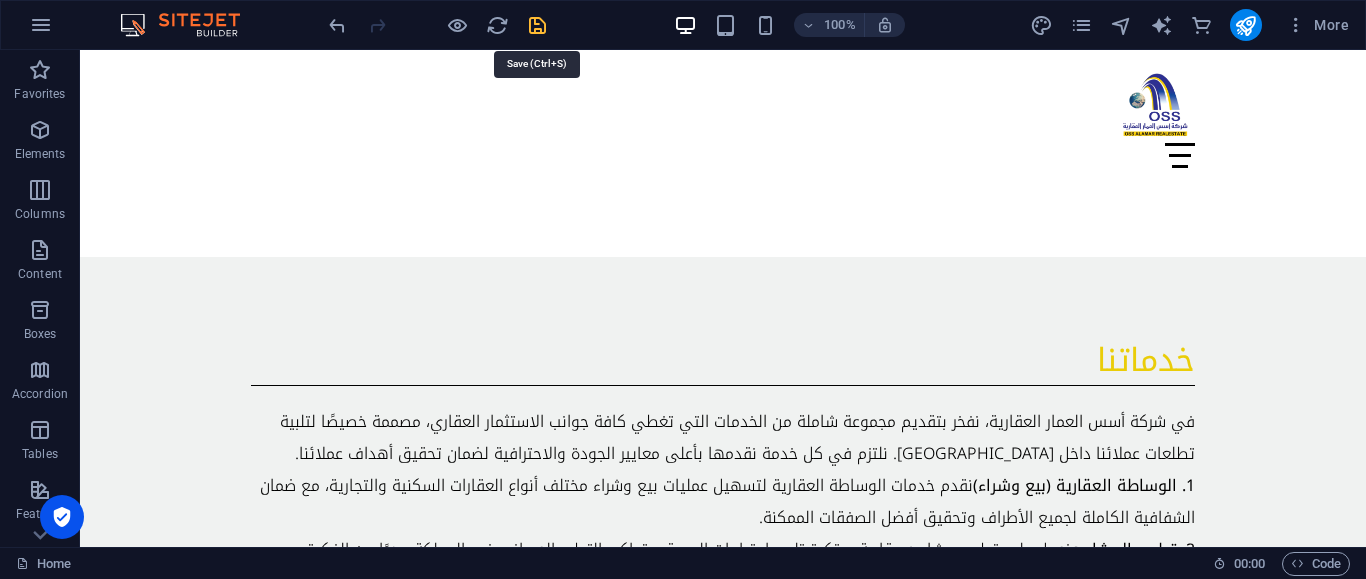 click at bounding box center (537, 25) 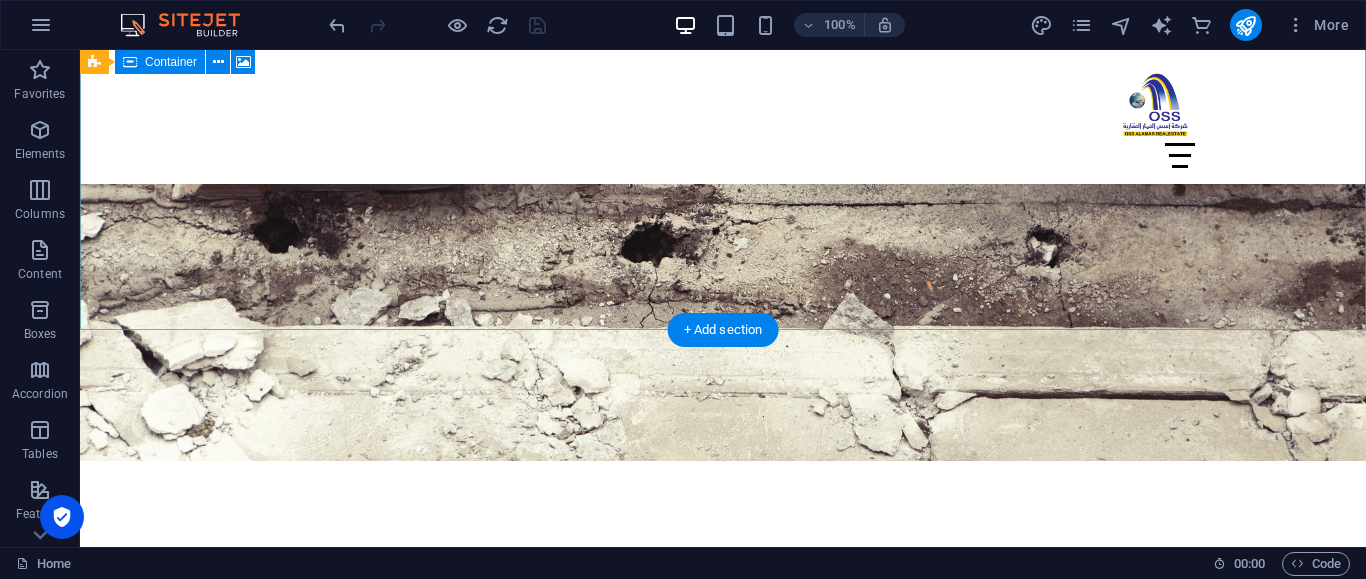 scroll, scrollTop: 0, scrollLeft: 0, axis: both 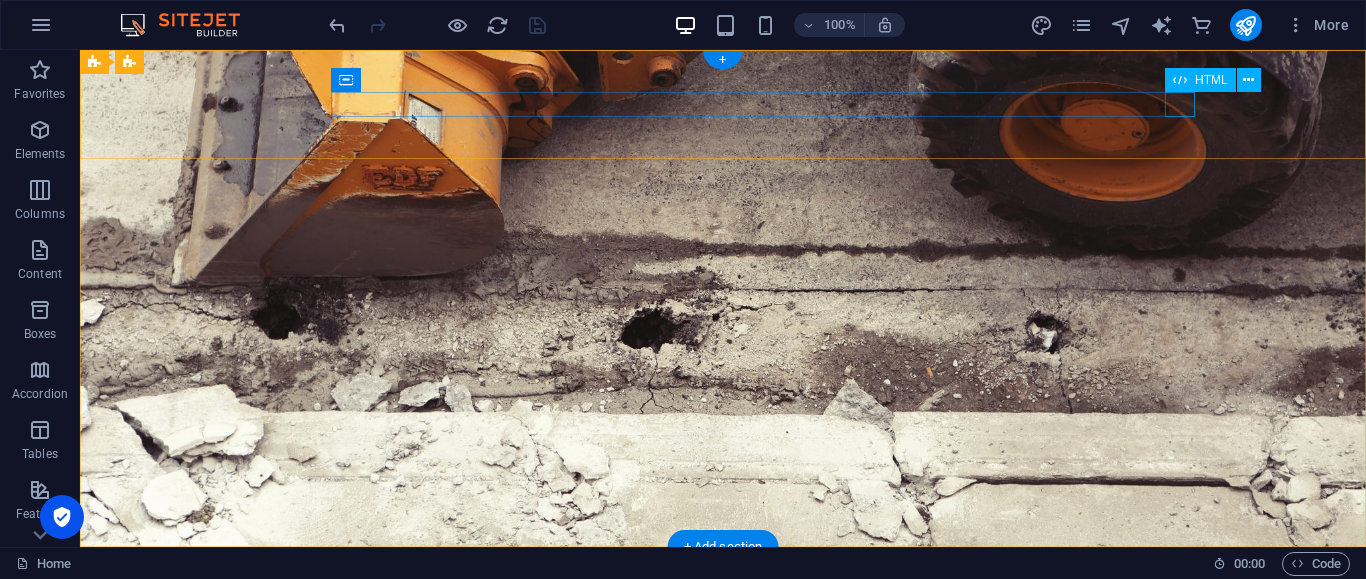 click at bounding box center (723, 652) 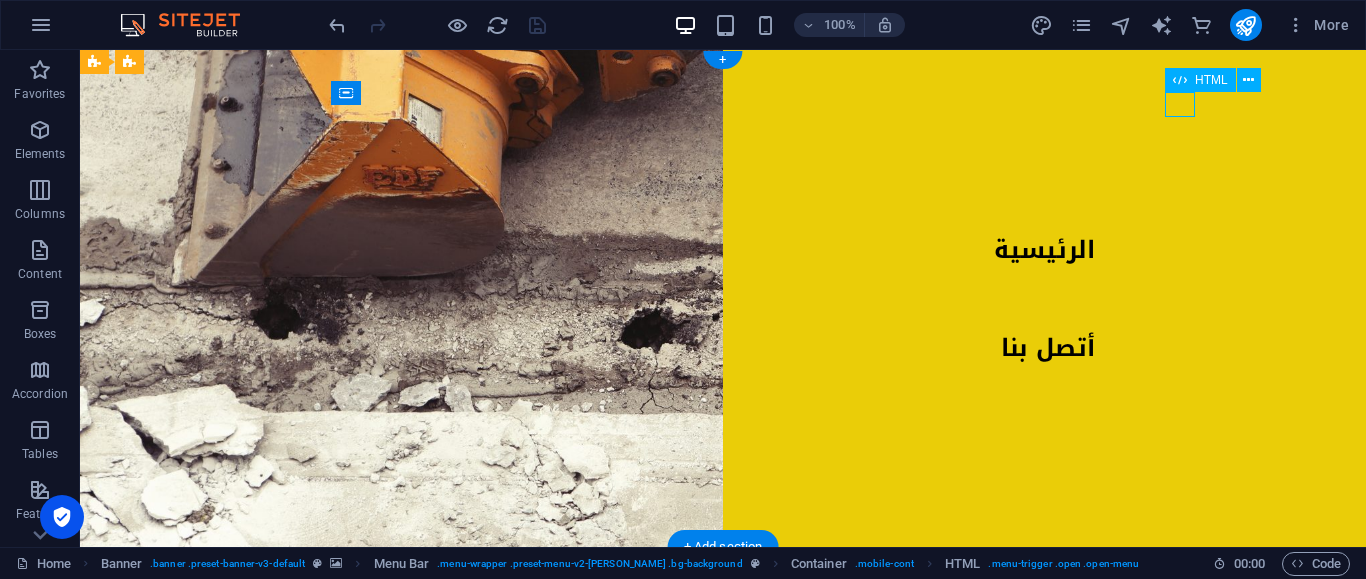 click at bounding box center (266, 652) 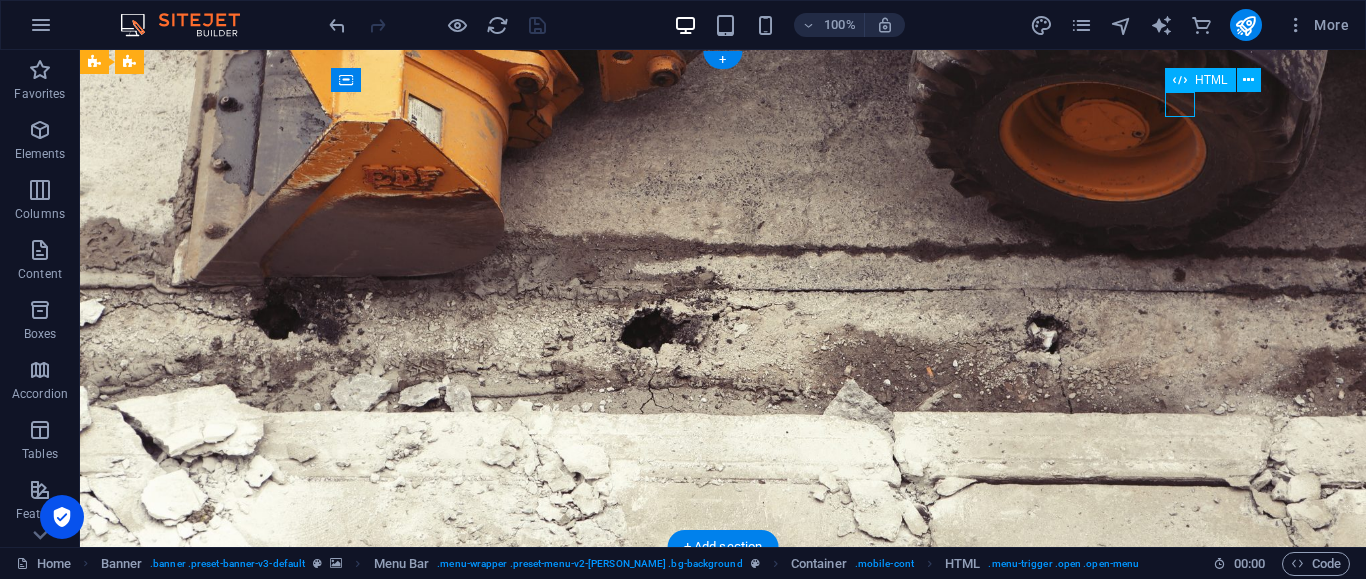 click at bounding box center (723, 652) 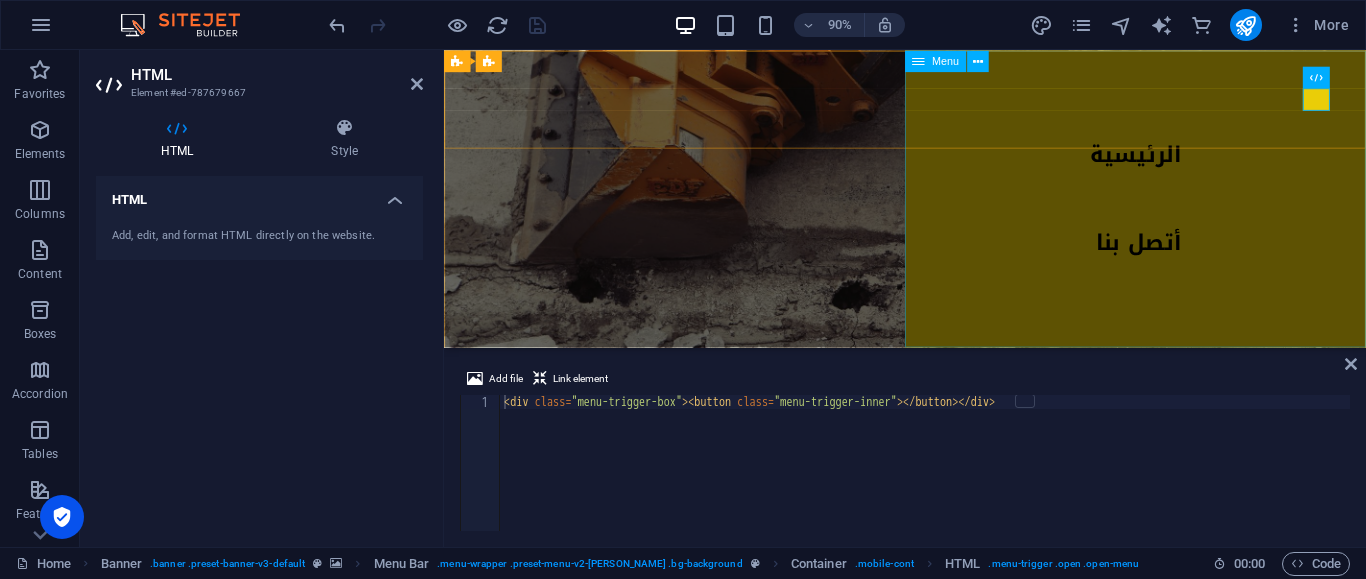 click on "الرئيسية أتصل بنا" at bounding box center (1212, 215) 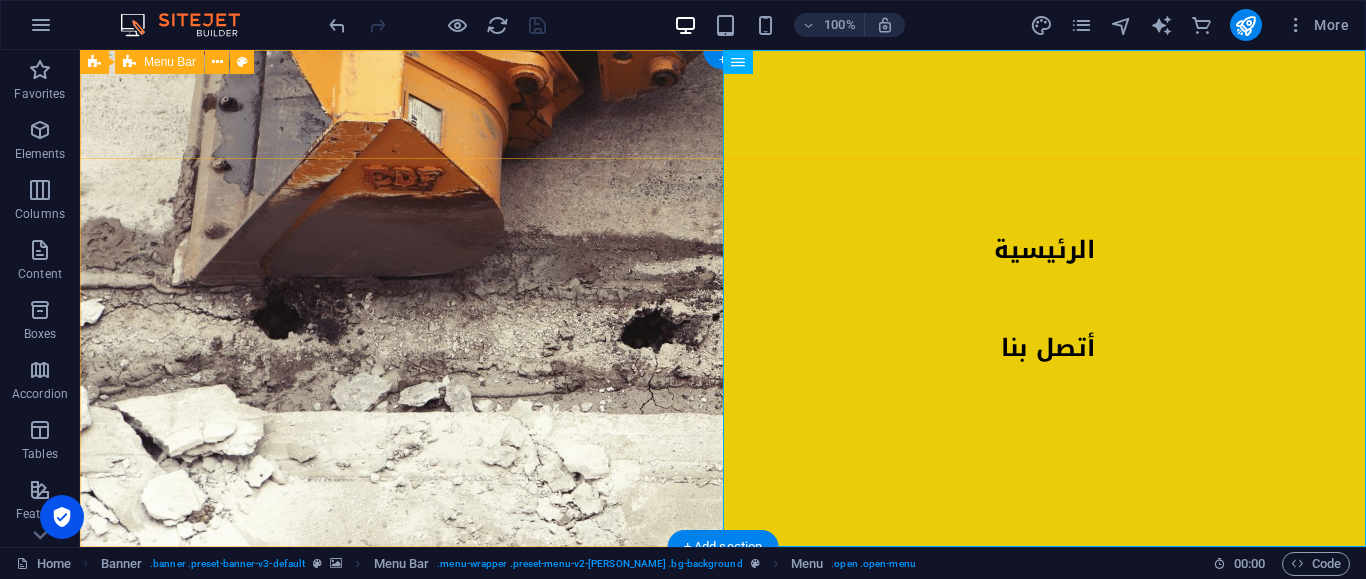 click on "الرئيسية أتصل بنا" at bounding box center [723, 601] 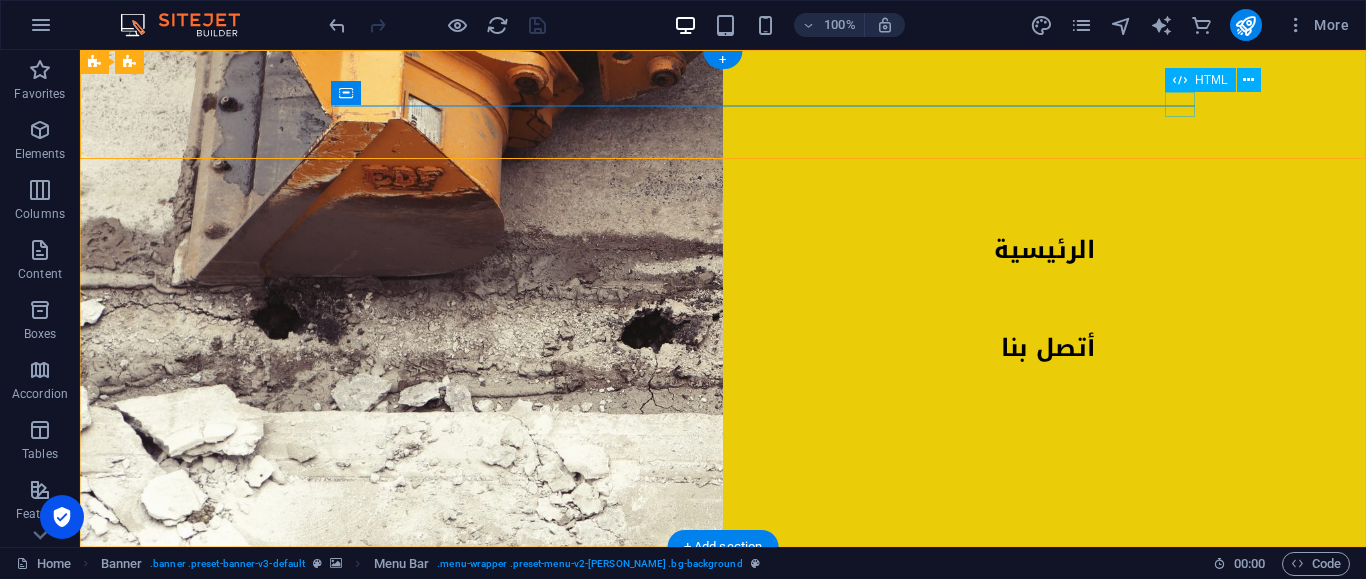 click at bounding box center (266, 652) 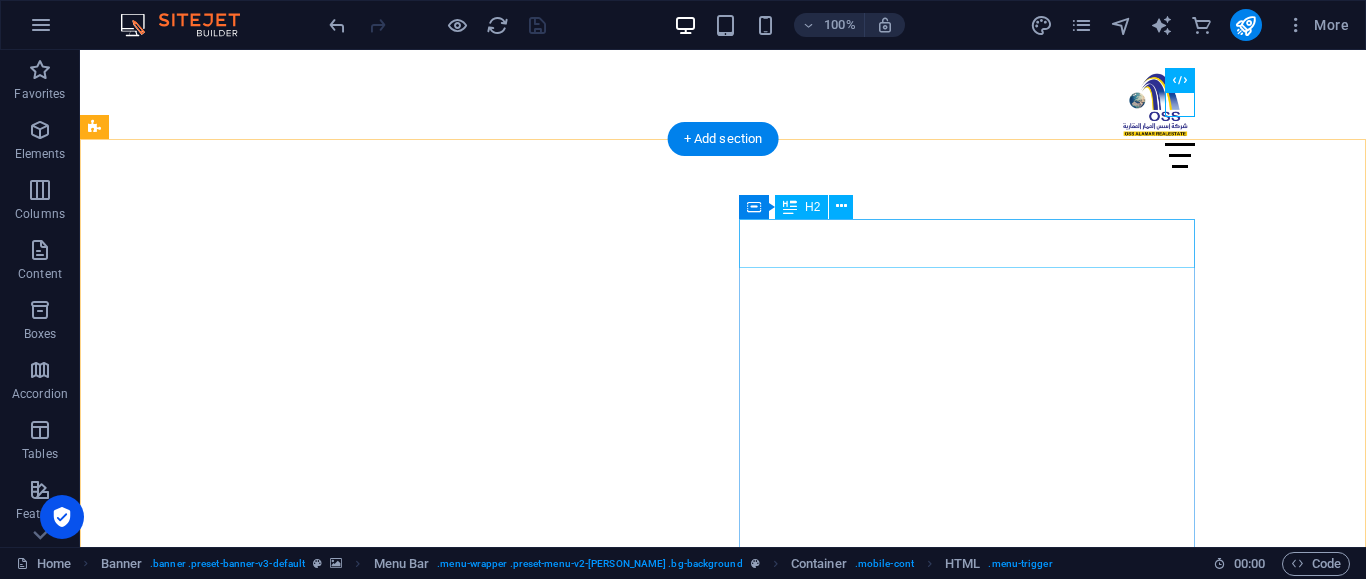 scroll, scrollTop: 0, scrollLeft: 0, axis: both 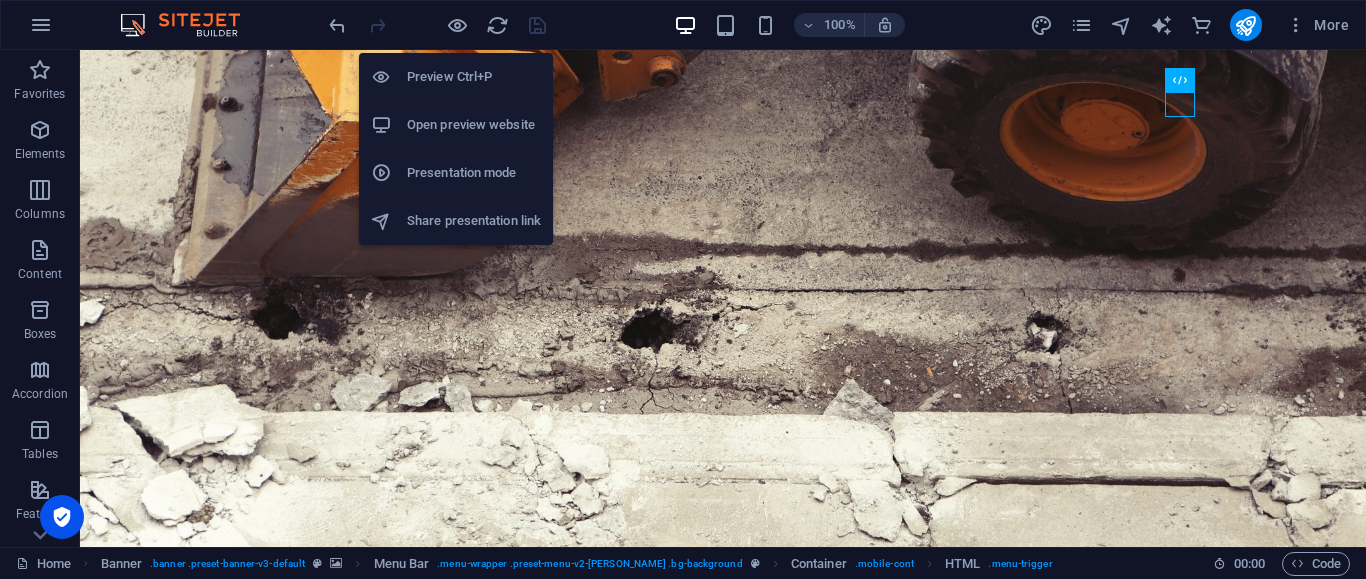 click on "Open preview website" at bounding box center (456, 125) 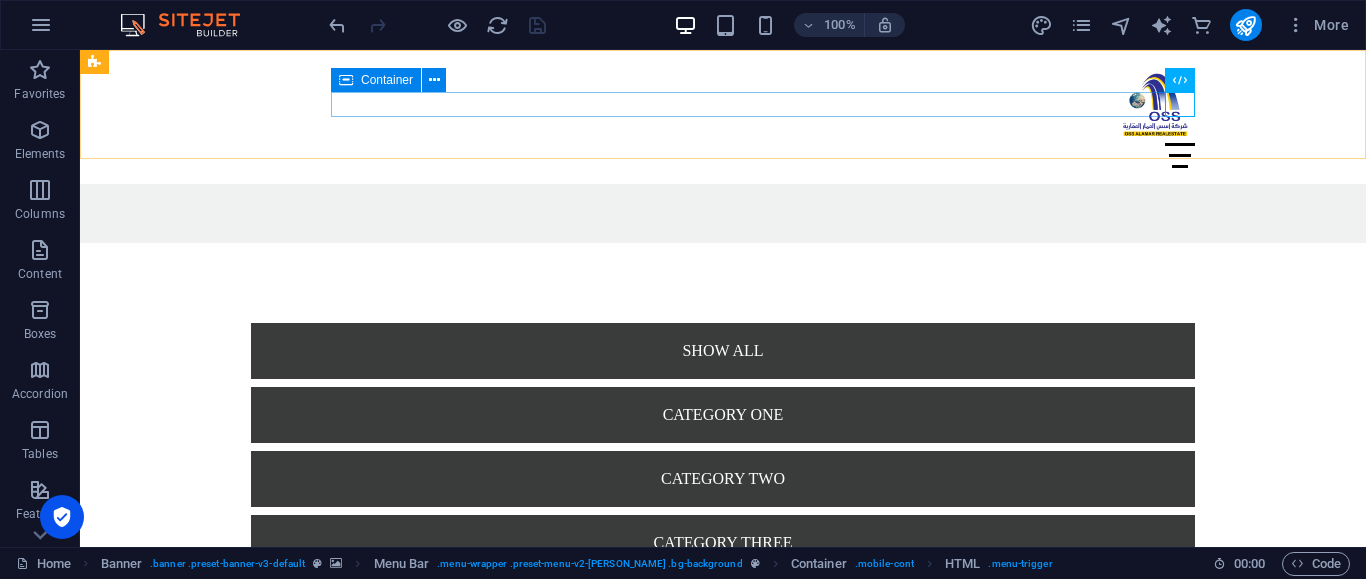 scroll, scrollTop: 2448, scrollLeft: 0, axis: vertical 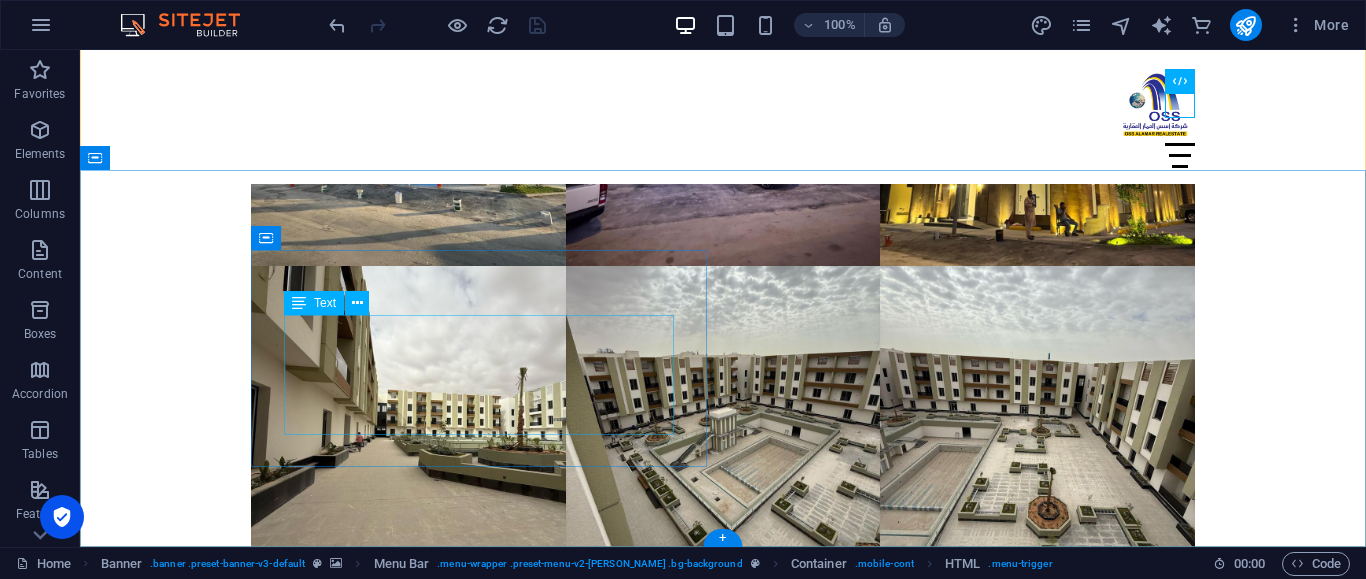 click on "الرياض  الفرع الرئيسي [GEOGRAPHIC_DATA] شارع [PERSON_NAME][GEOGRAPHIC_DATA]  الفرع [GEOGRAPHIC_DATA][PERSON_NAME]" at bounding box center [568, 3142] 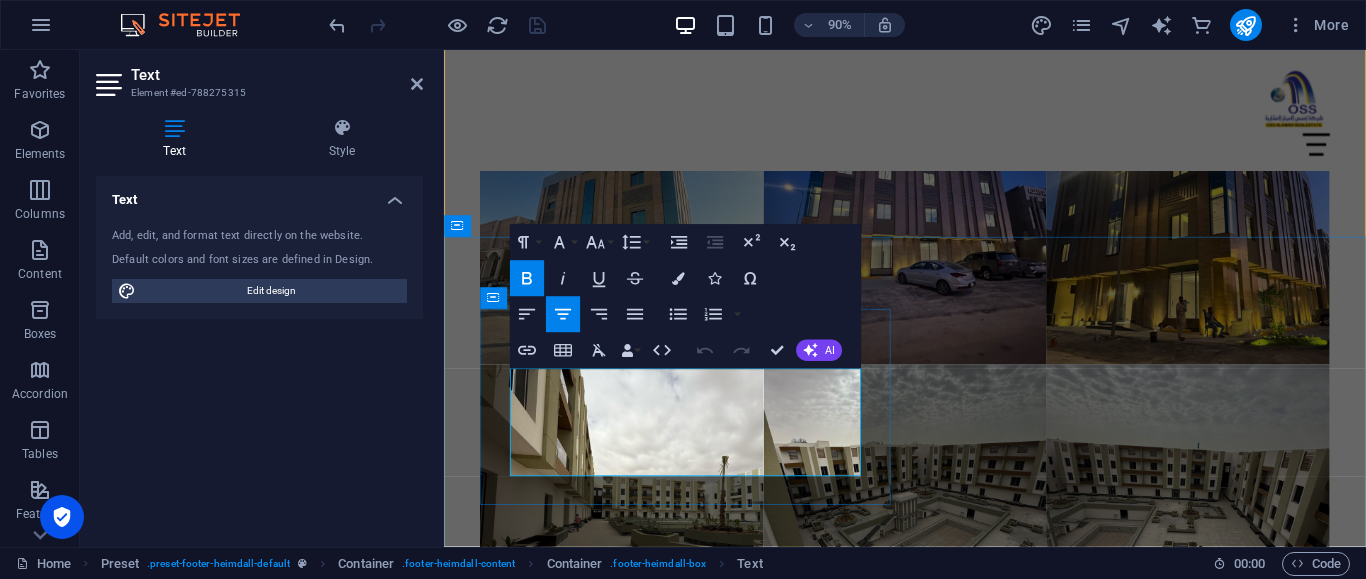 scroll, scrollTop: 8169, scrollLeft: 0, axis: vertical 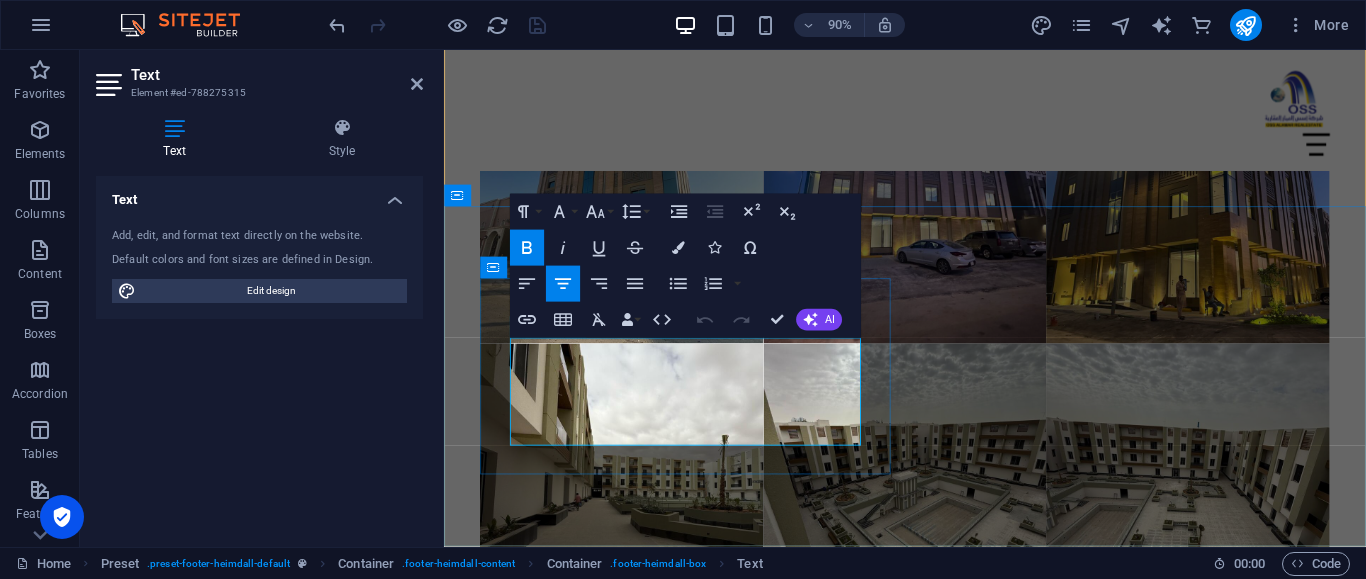click on "الرياض  الفرع الرئيسي [GEOGRAPHIC_DATA] شارع [PERSON_NAME][GEOGRAPHIC_DATA]  الفرع [GEOGRAPHIC_DATA][PERSON_NAME]" at bounding box center (932, 3252) 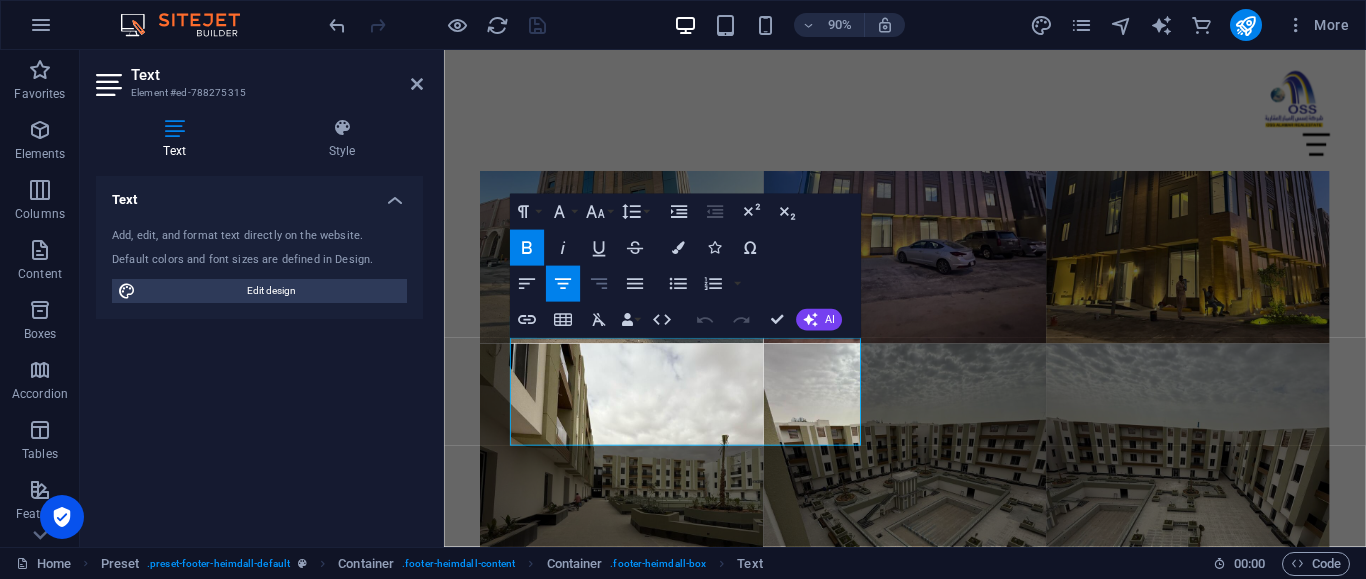 click 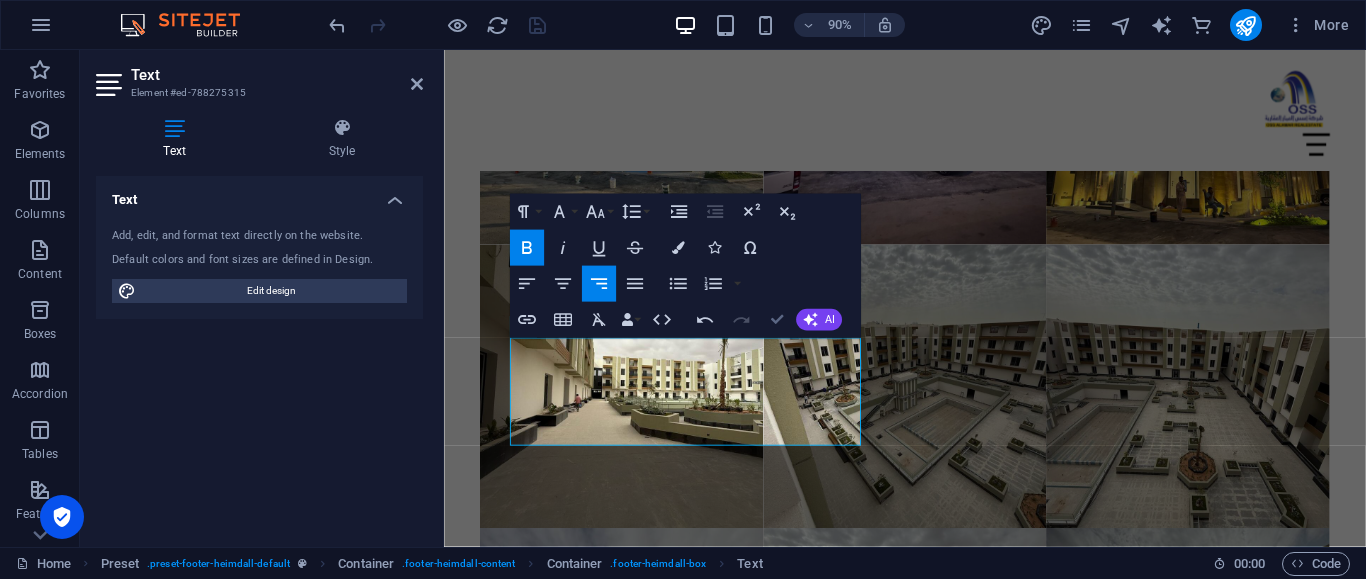 scroll, scrollTop: 8114, scrollLeft: 0, axis: vertical 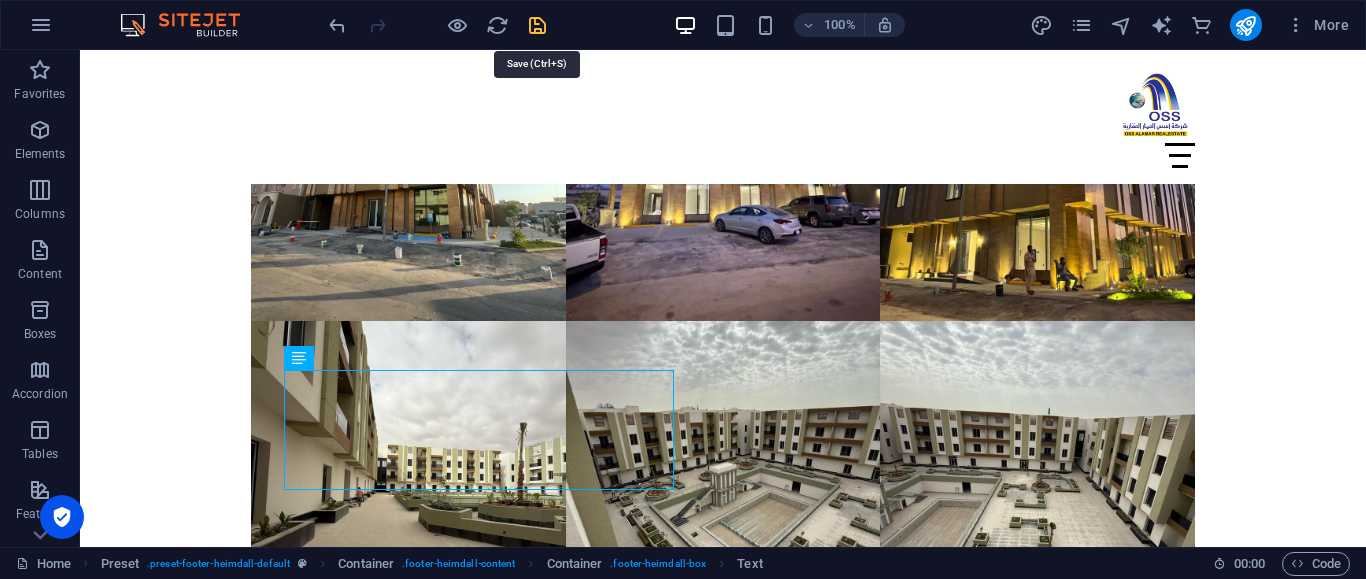 click at bounding box center [537, 25] 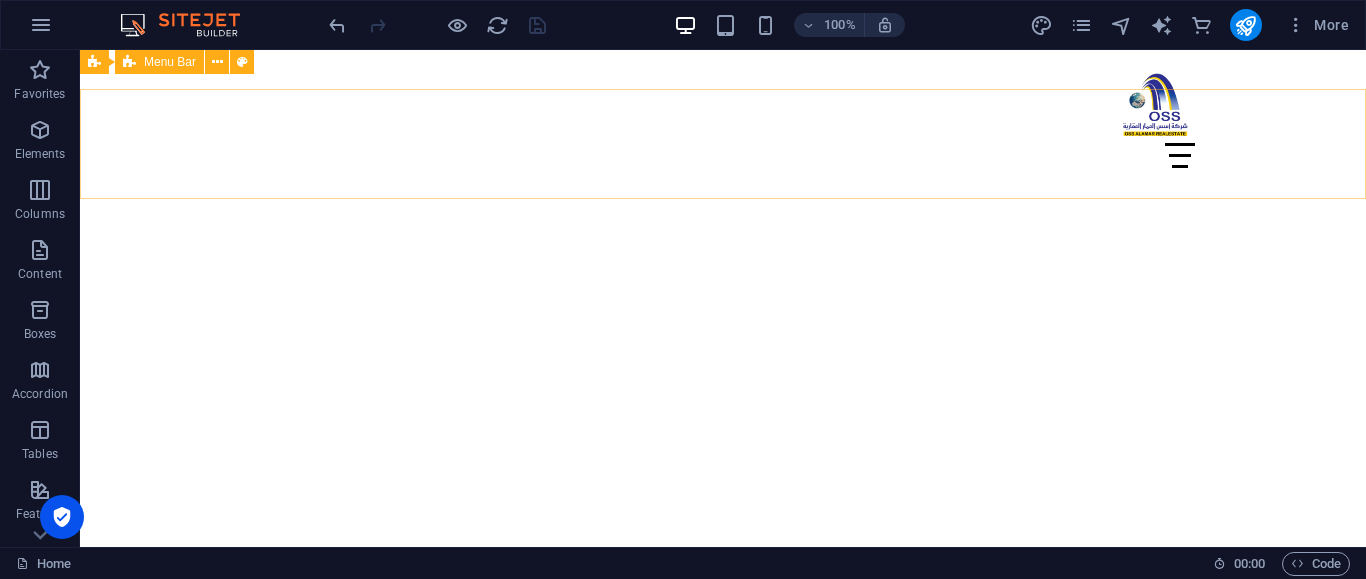 scroll, scrollTop: 417, scrollLeft: 0, axis: vertical 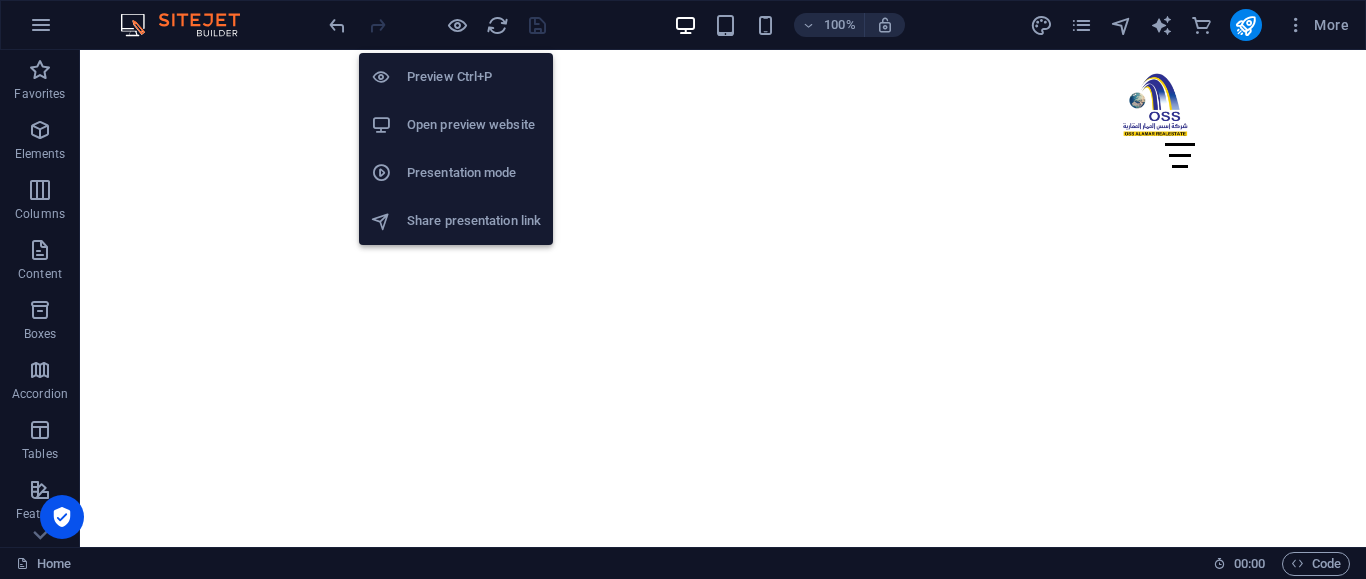 click on "Preview Ctrl+P" at bounding box center (456, 77) 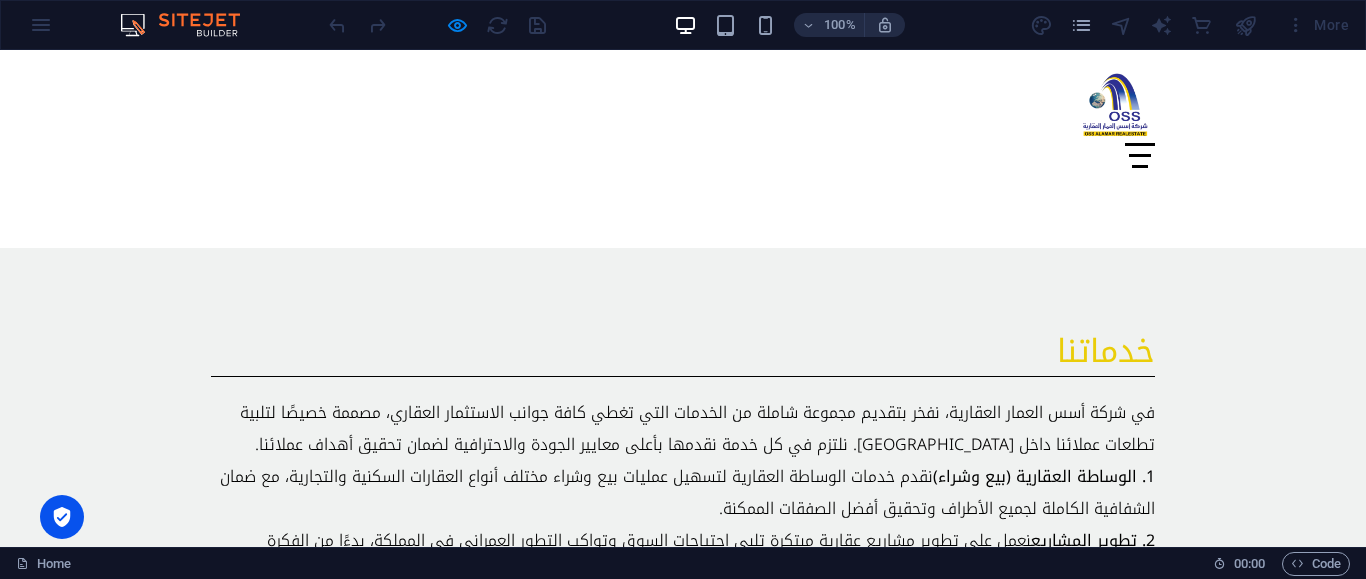 scroll, scrollTop: 1845, scrollLeft: 0, axis: vertical 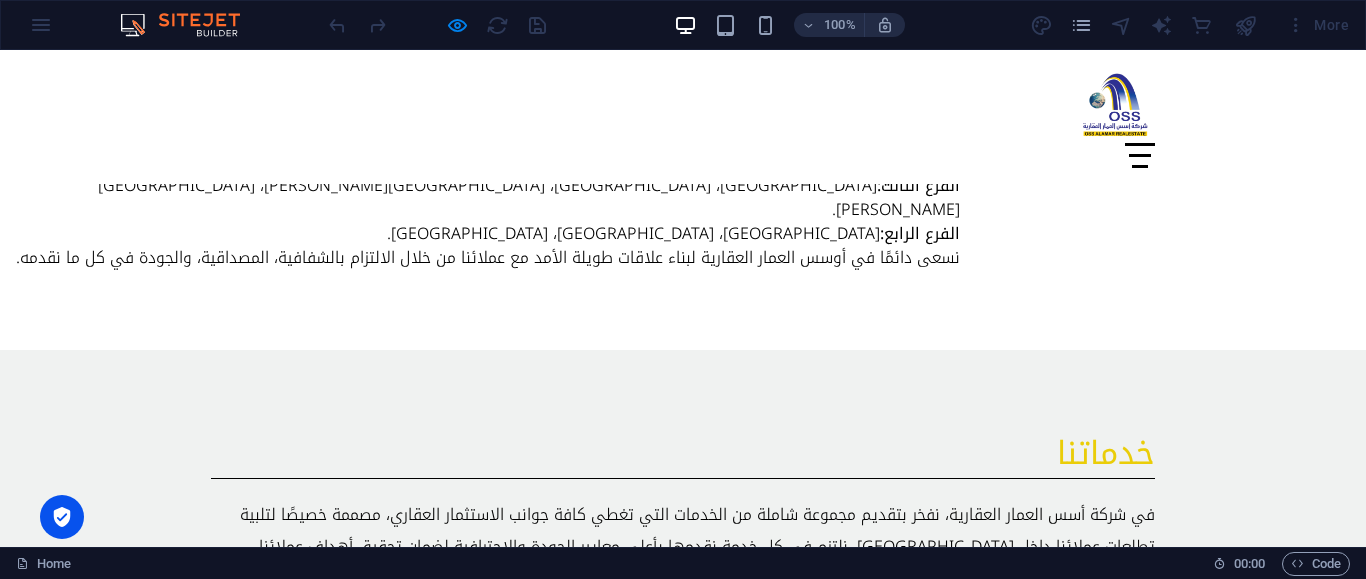 click on "Category three" at bounding box center [683, 1423] 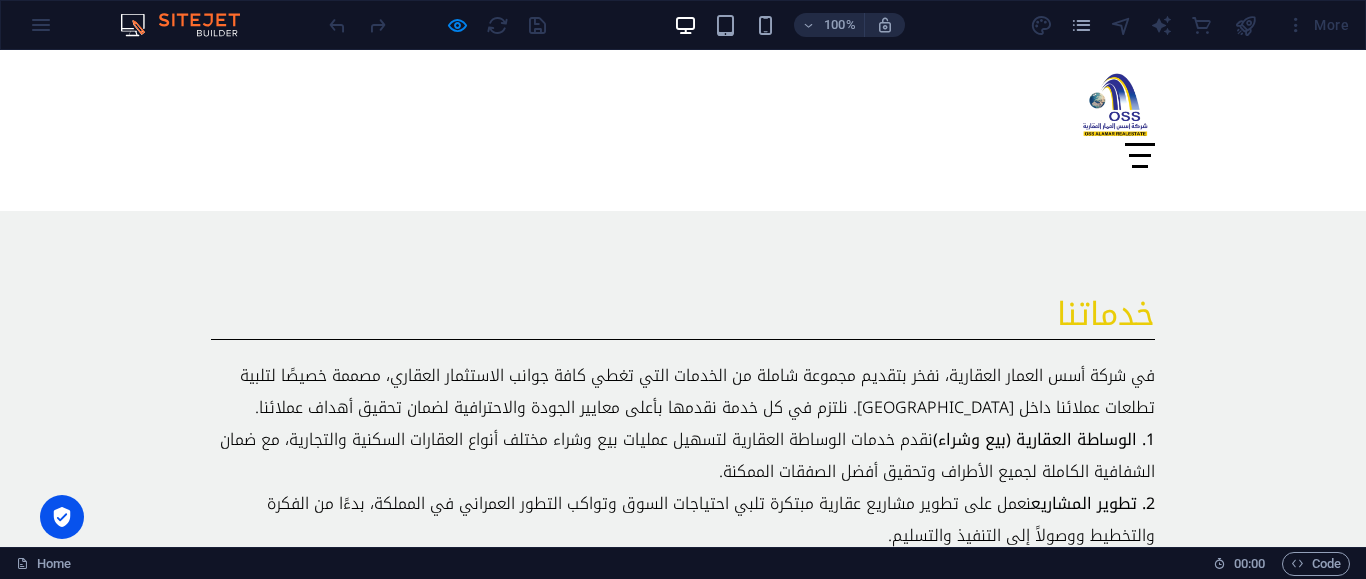 scroll, scrollTop: 1947, scrollLeft: 0, axis: vertical 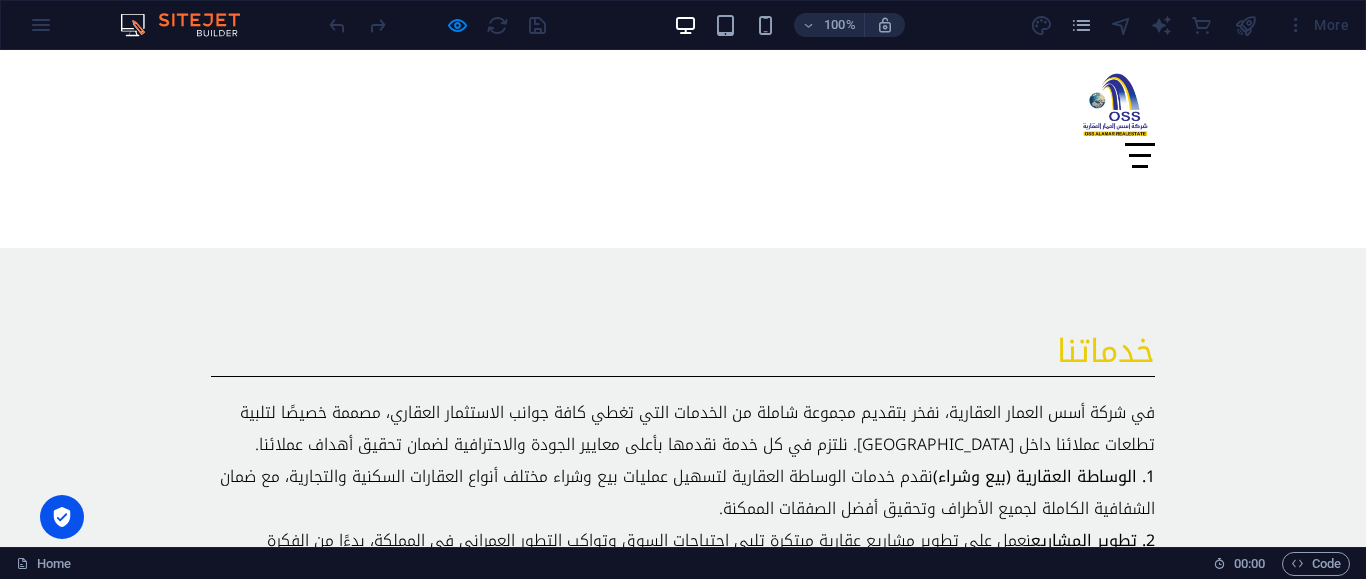 click on "Category two" at bounding box center [683, 1257] 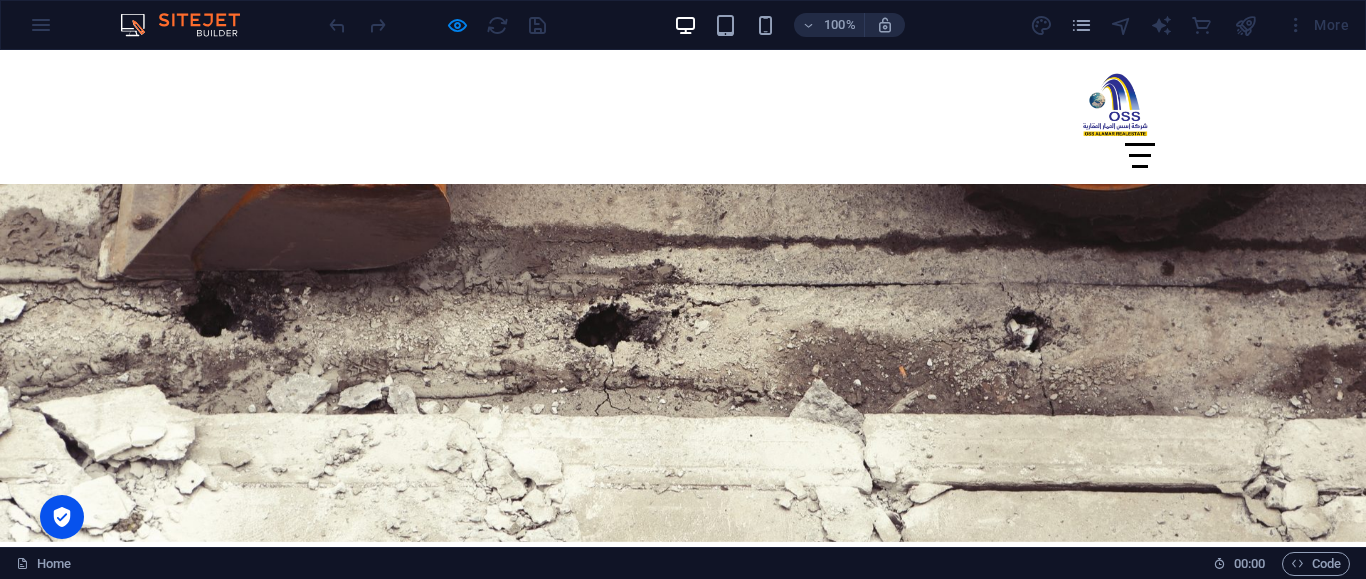 scroll, scrollTop: 0, scrollLeft: 0, axis: both 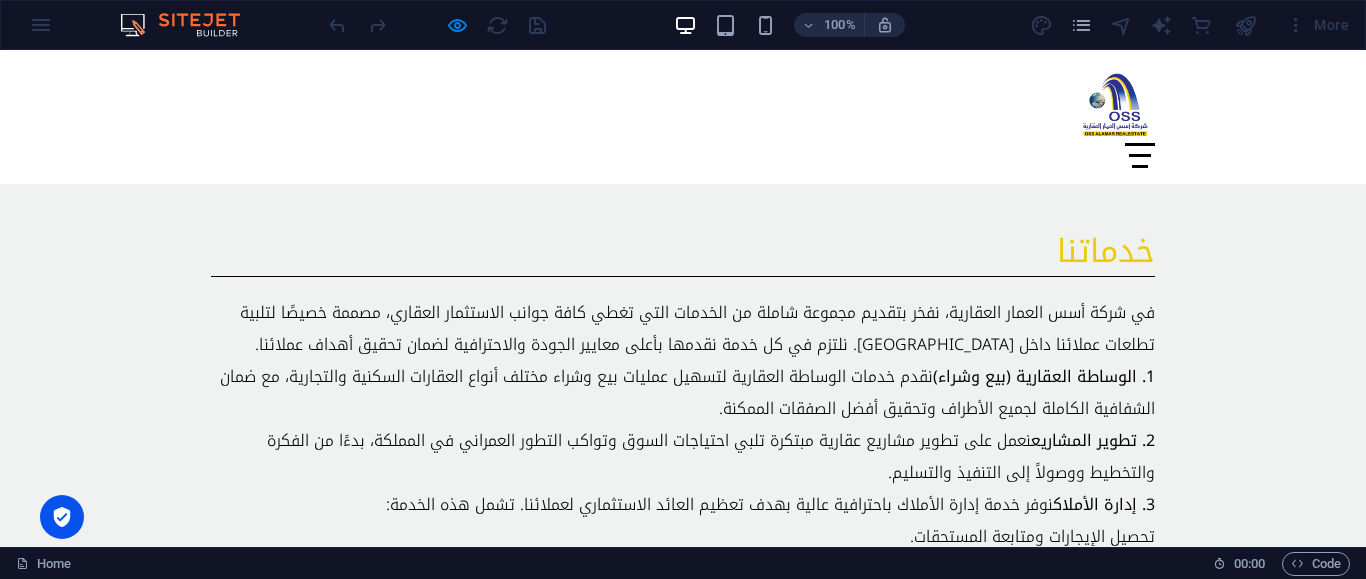 click on "Category three" at bounding box center [683, 1221] 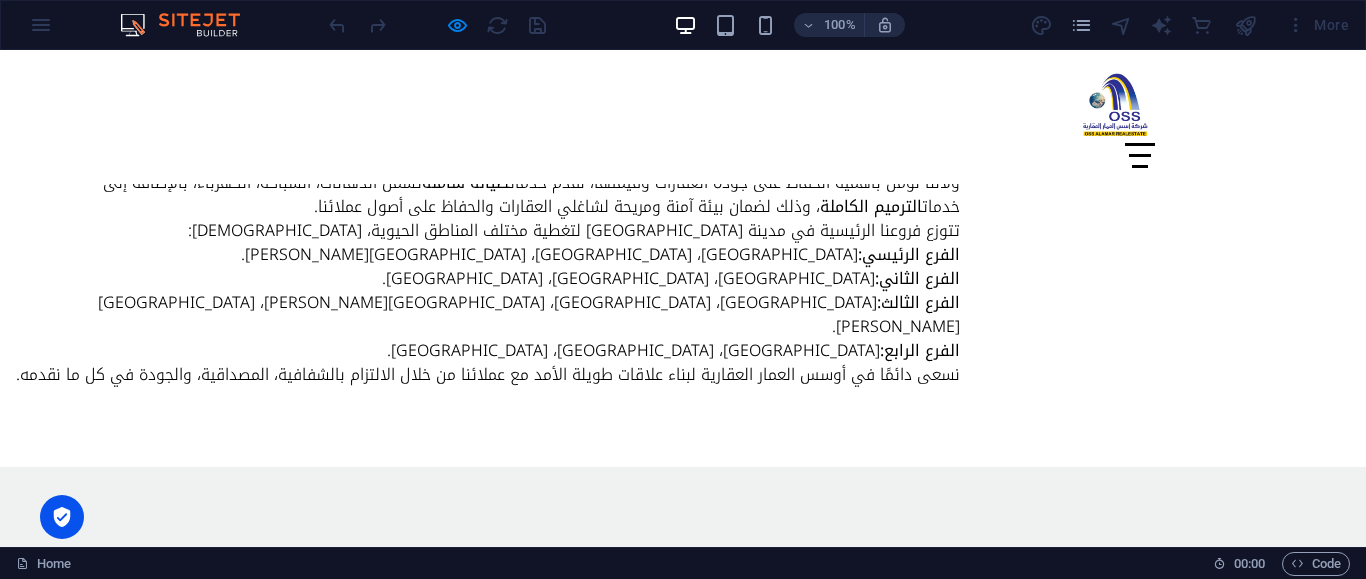 scroll, scrollTop: 1836, scrollLeft: 0, axis: vertical 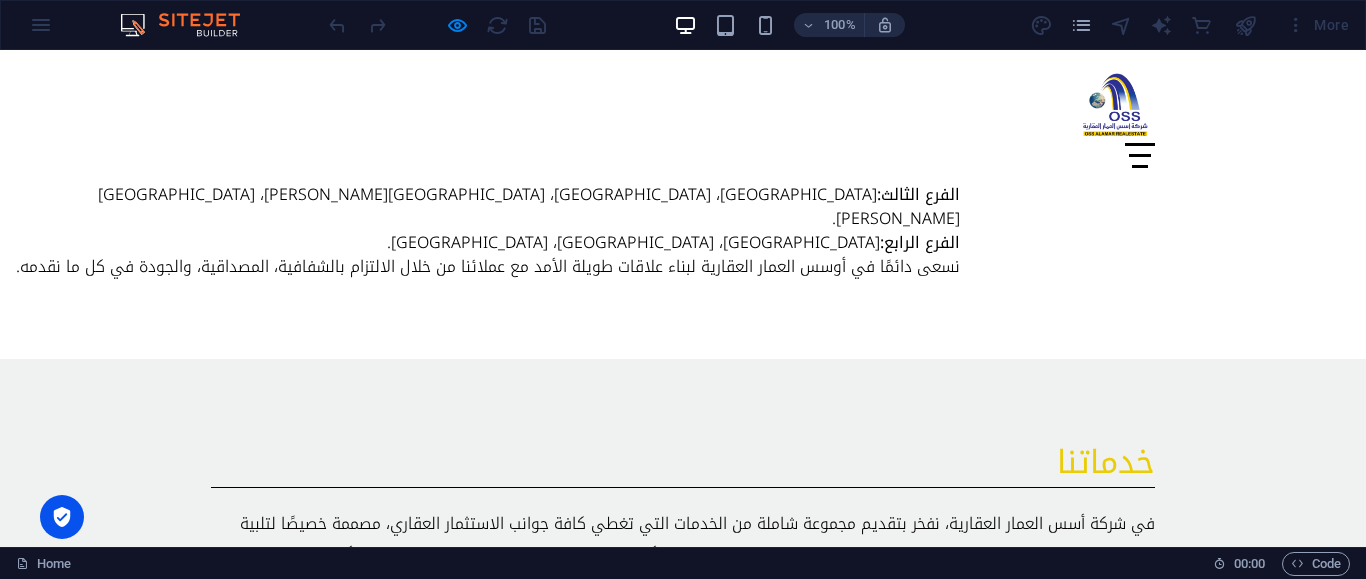 click on "Category one" at bounding box center [683, 1304] 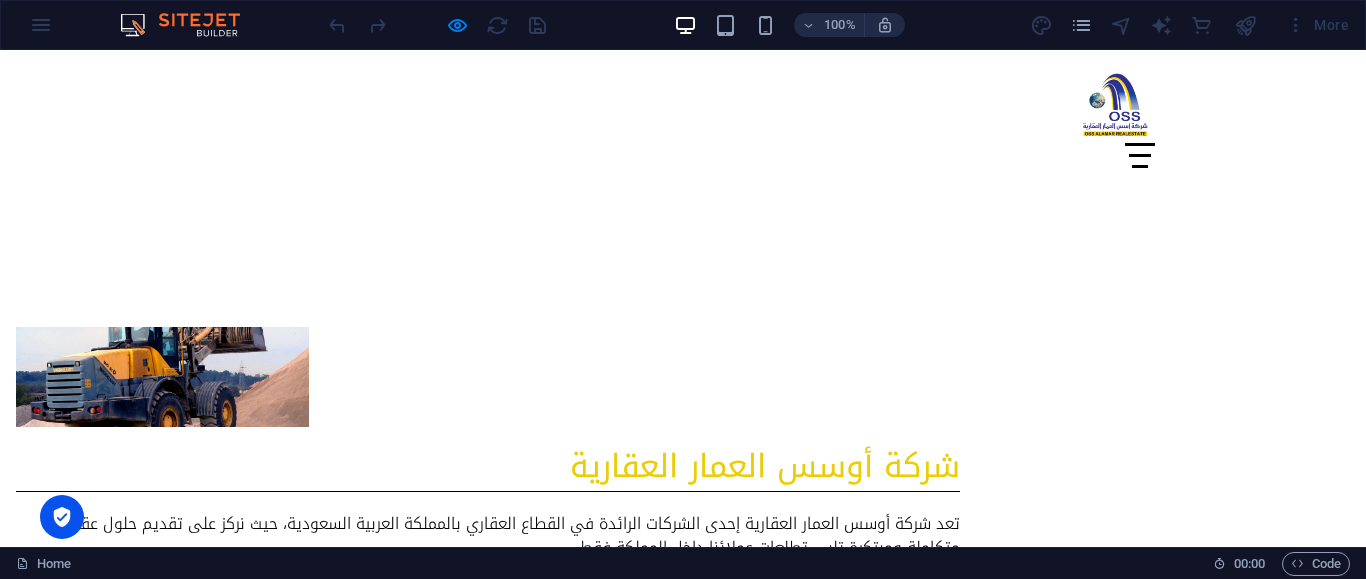 click on "×" at bounding box center (1361, -1774) 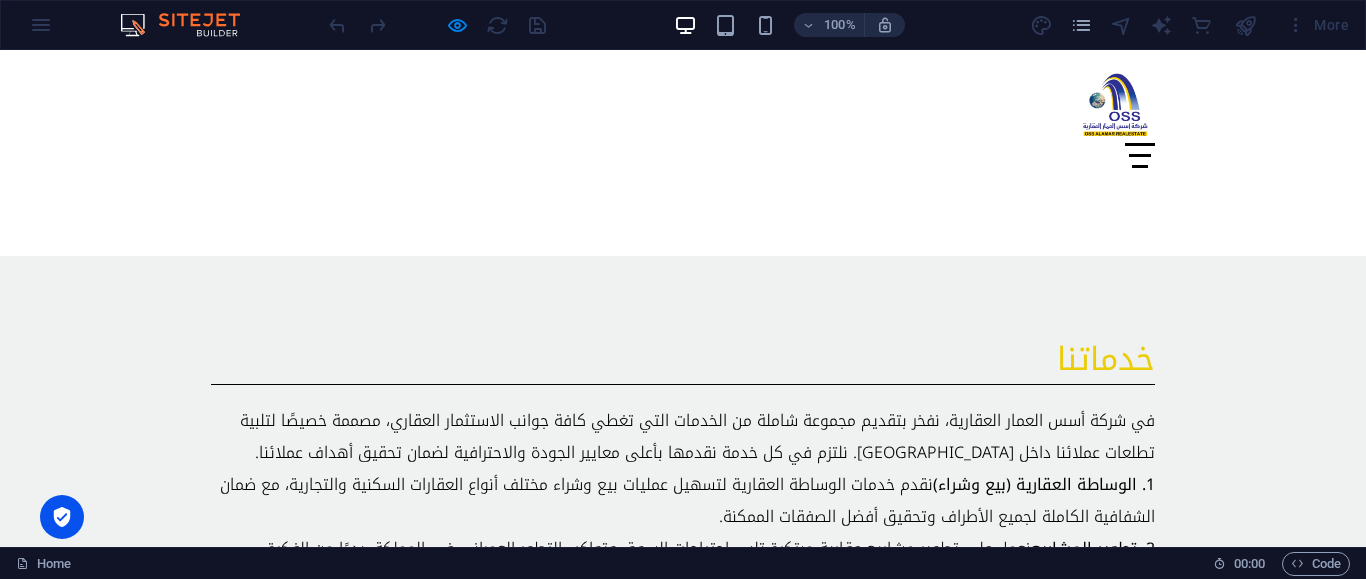 scroll, scrollTop: 1938, scrollLeft: 0, axis: vertical 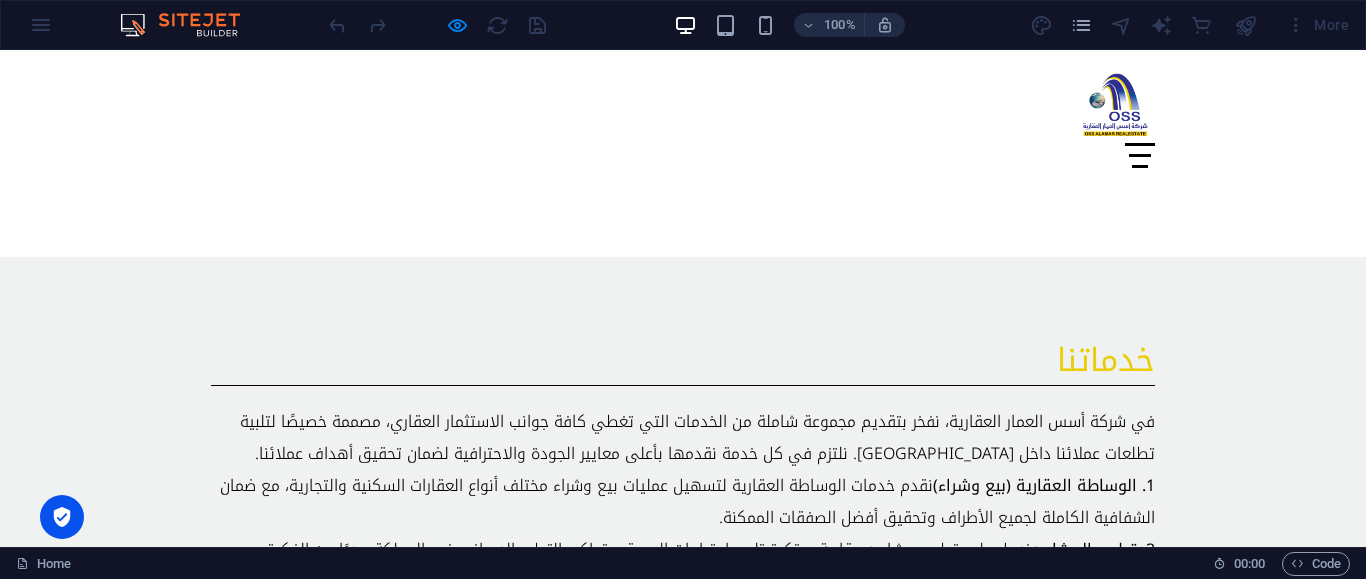 click on "Category one" at bounding box center [683, 1202] 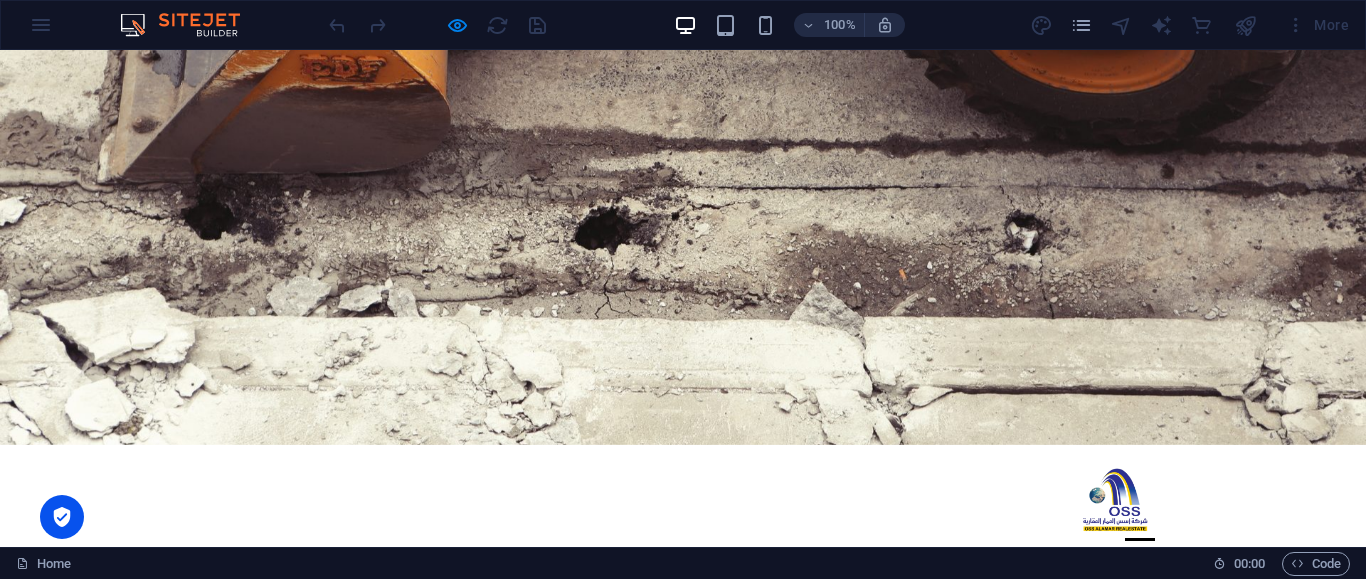 scroll, scrollTop: 0, scrollLeft: 0, axis: both 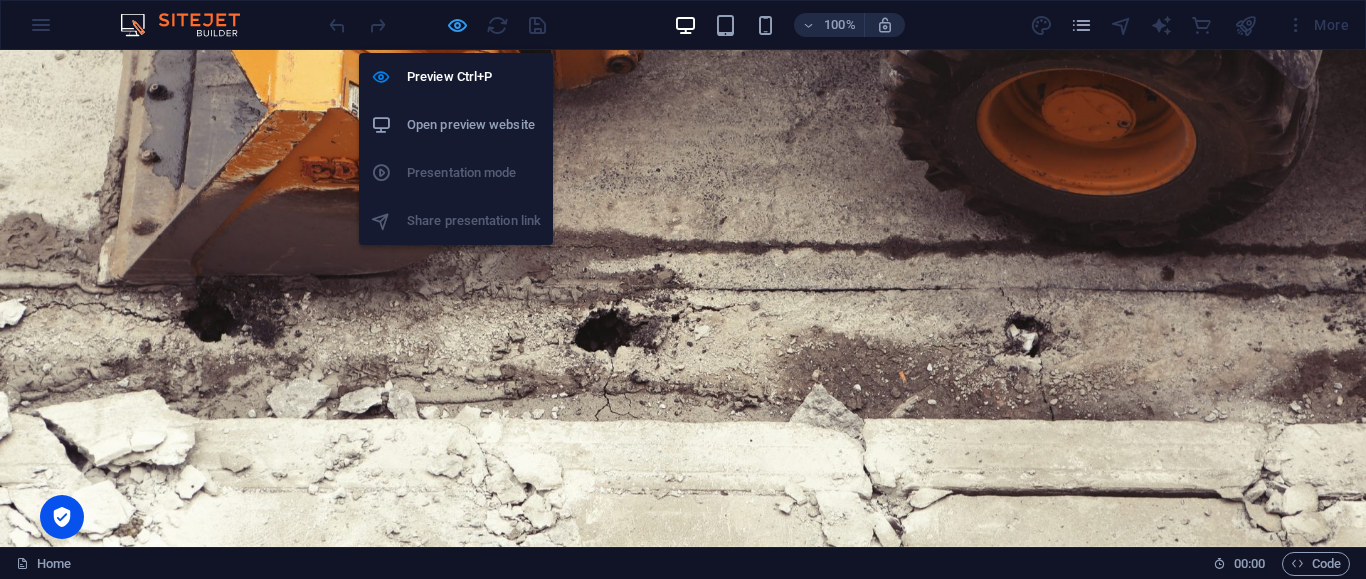click at bounding box center (457, 25) 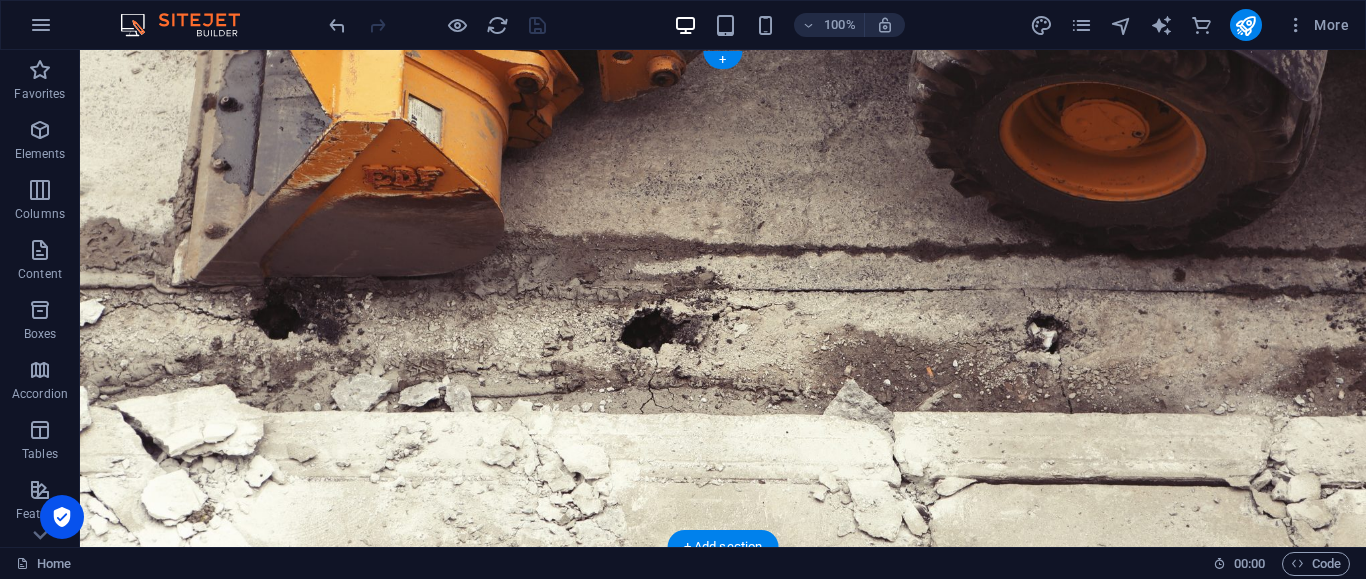 click at bounding box center [723, 875] 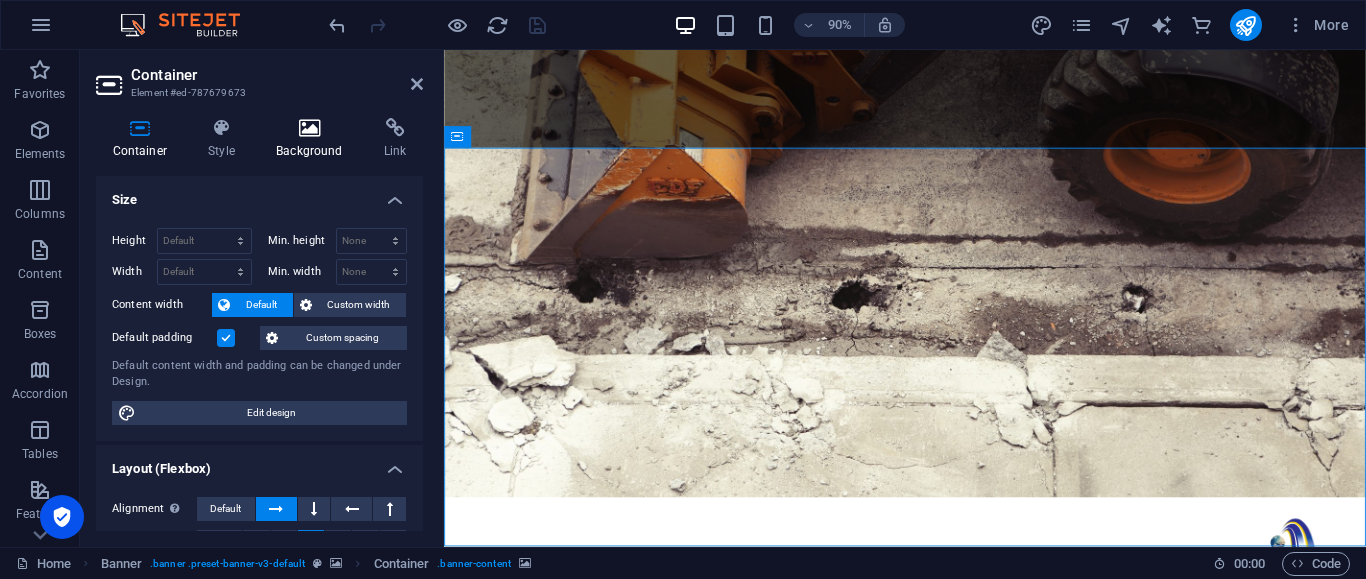 click on "Background" at bounding box center (314, 139) 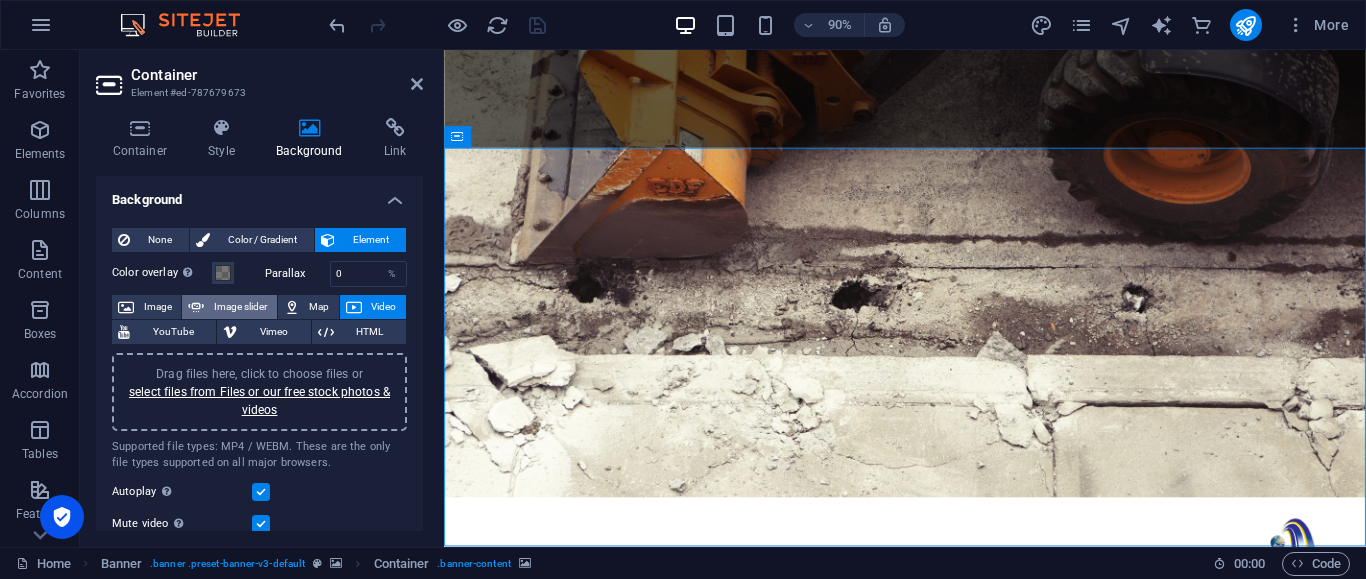 click on "Image slider" at bounding box center [240, 307] 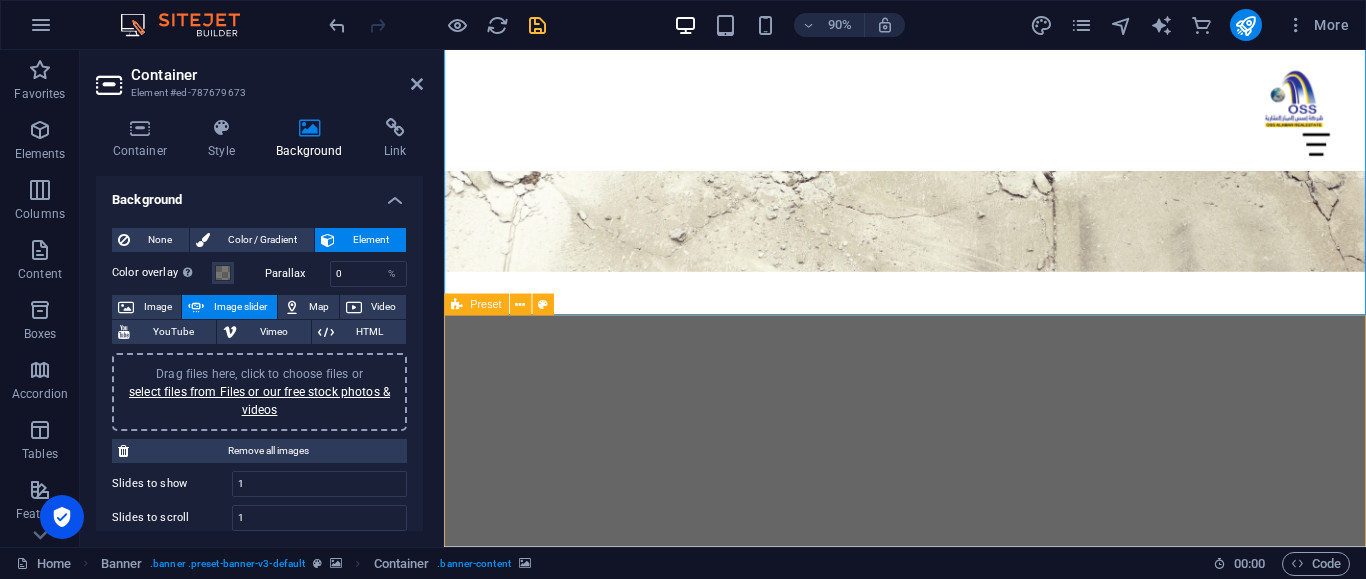 scroll, scrollTop: 0, scrollLeft: 0, axis: both 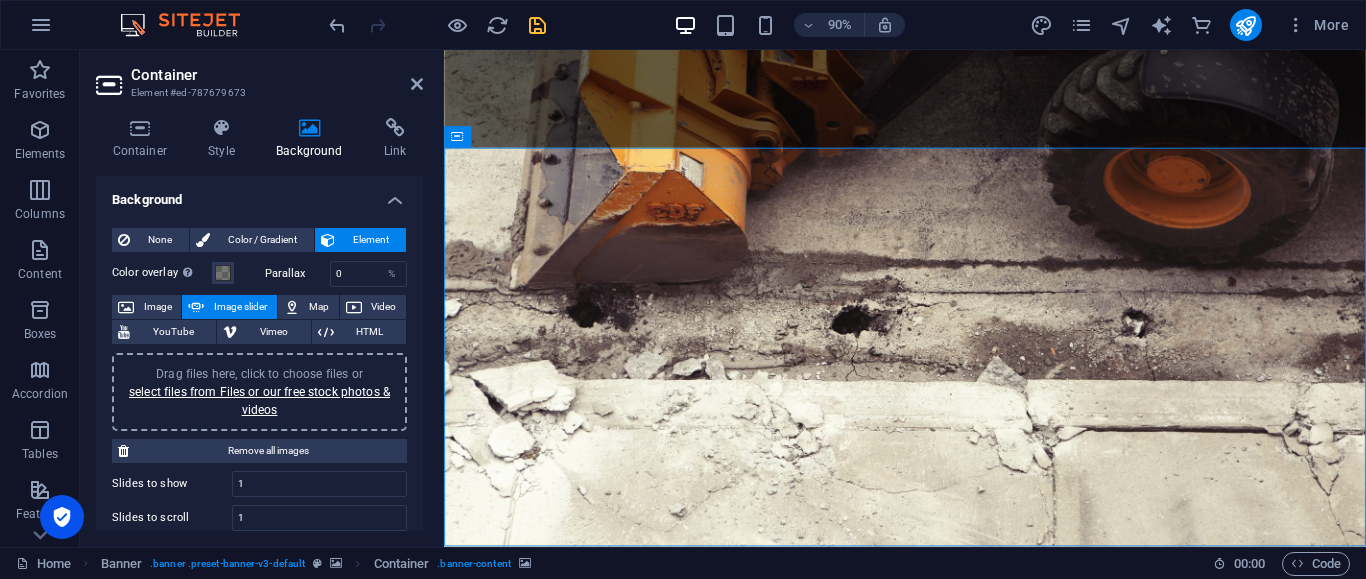 click on "Drag files here, click to choose files or select files from Files or our free stock photos & videos" at bounding box center [259, 392] 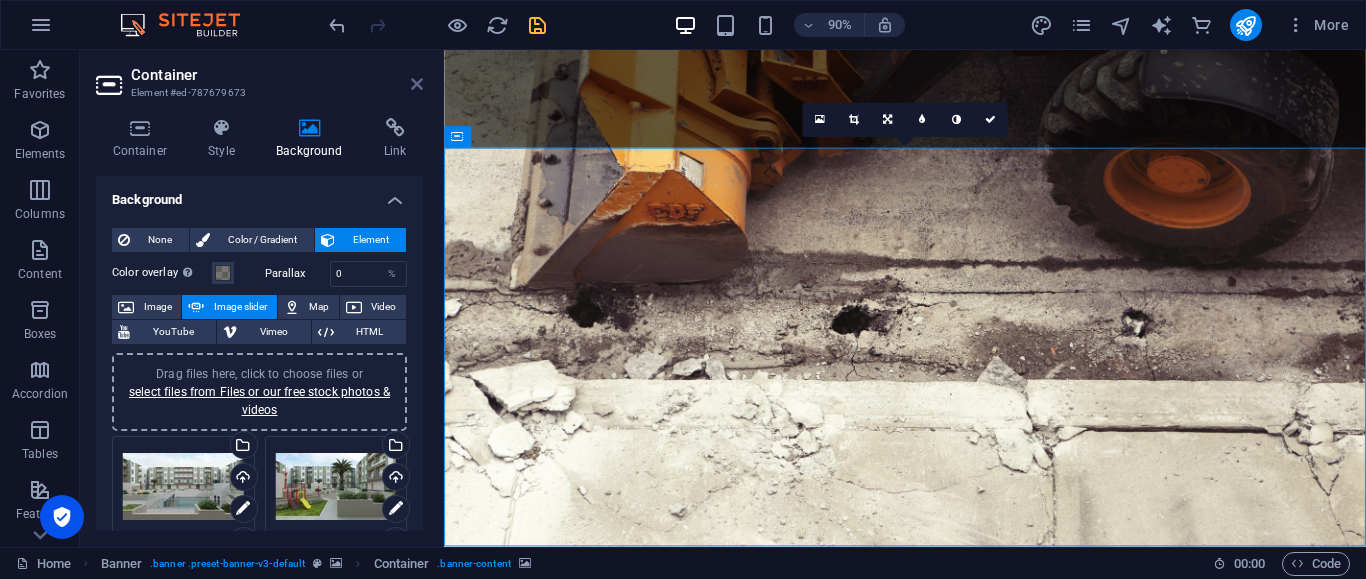 click at bounding box center [417, 84] 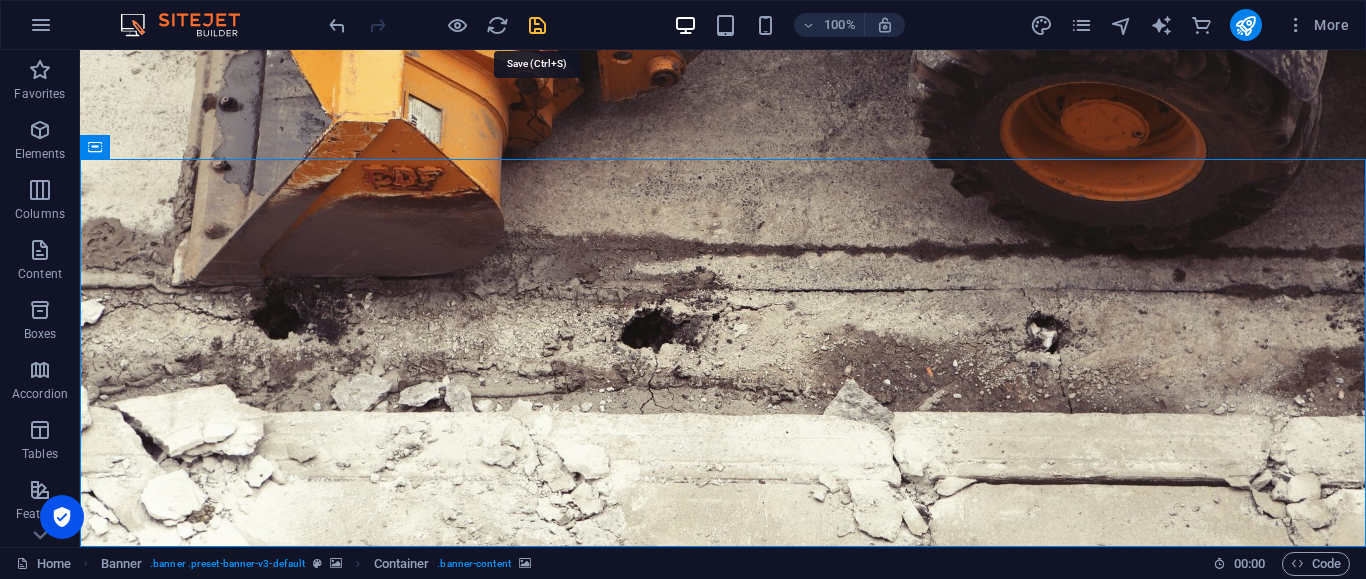 click at bounding box center (537, 25) 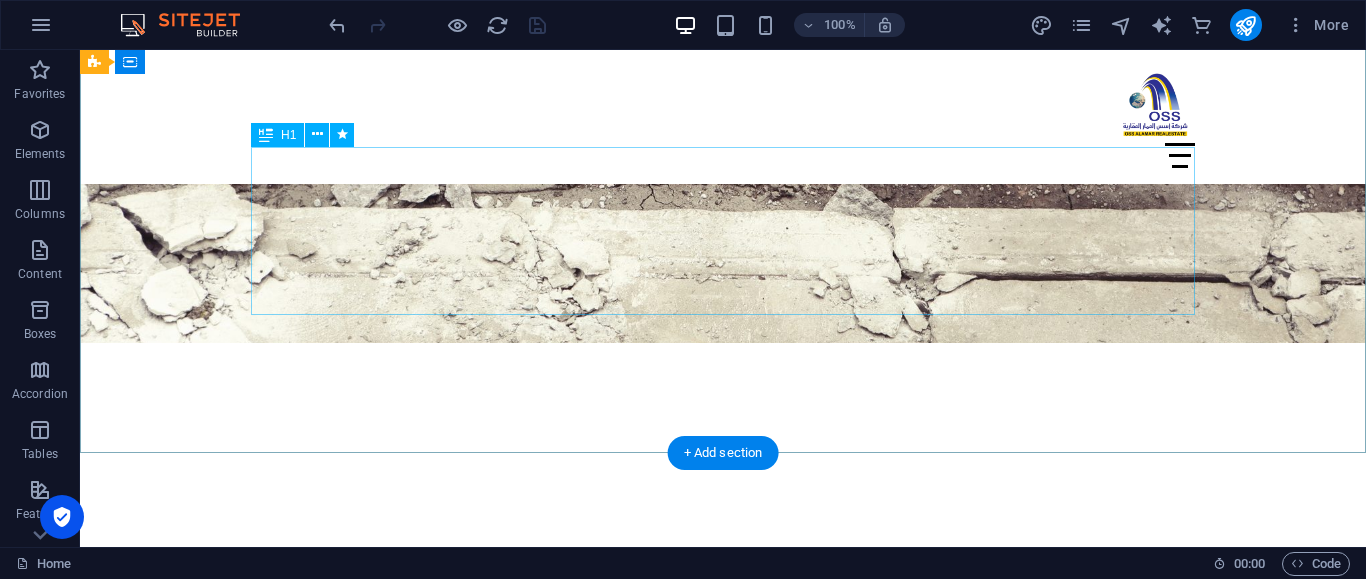 scroll, scrollTop: 0, scrollLeft: 0, axis: both 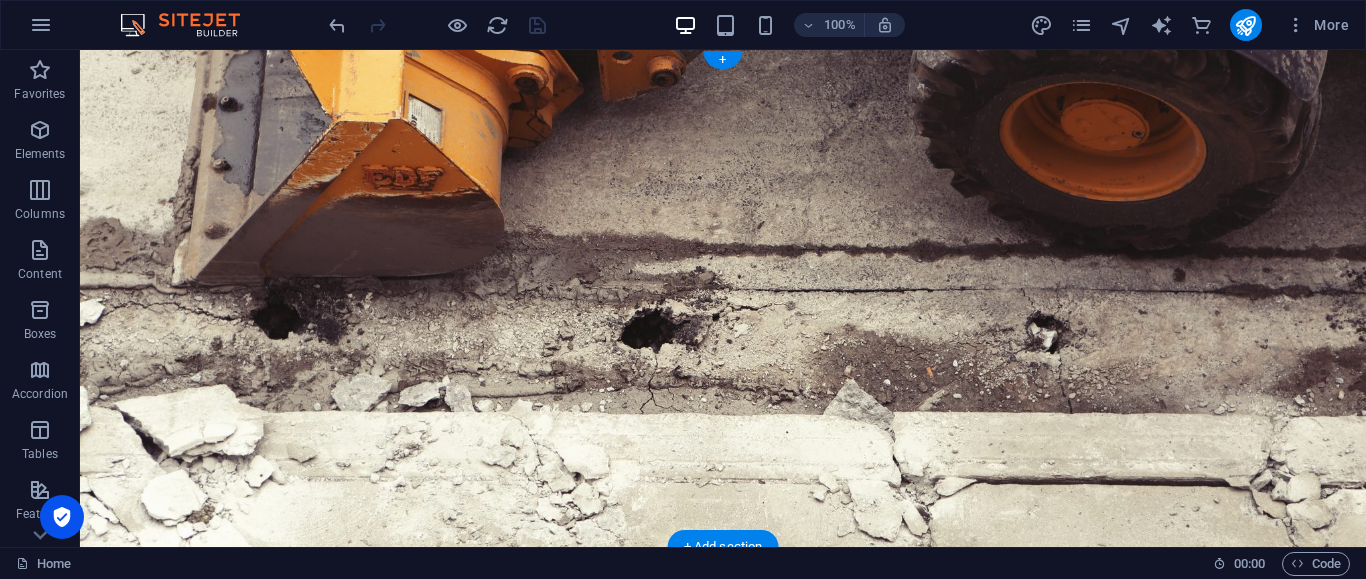 click at bounding box center (-563, 681) 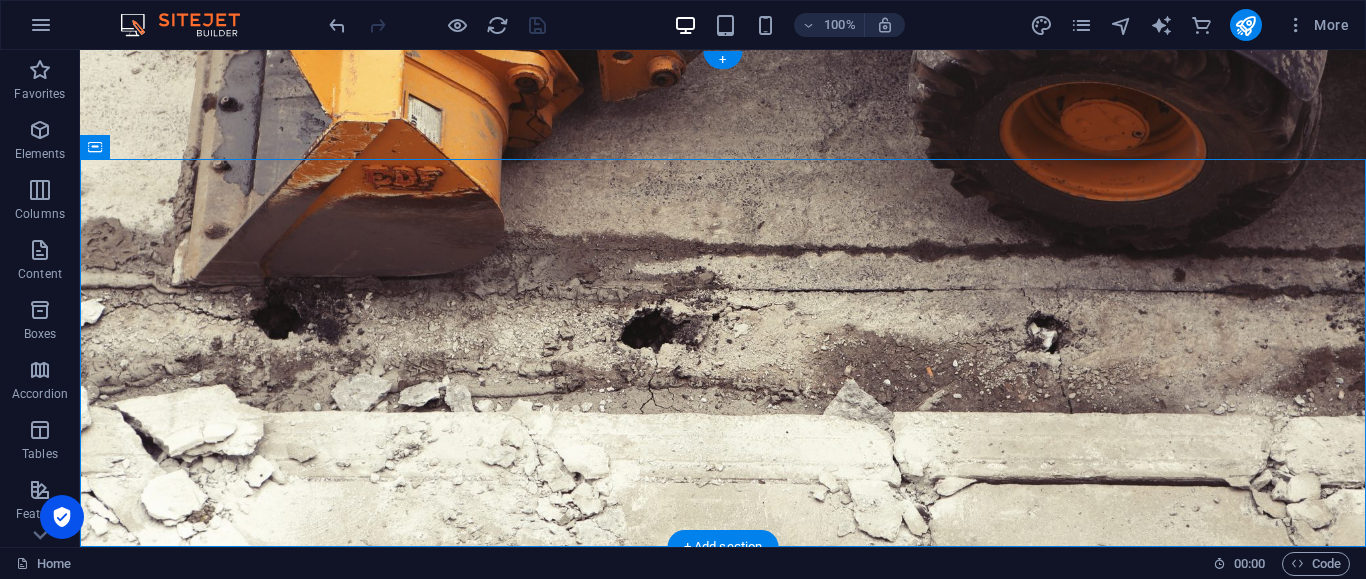 click at bounding box center (-563, 681) 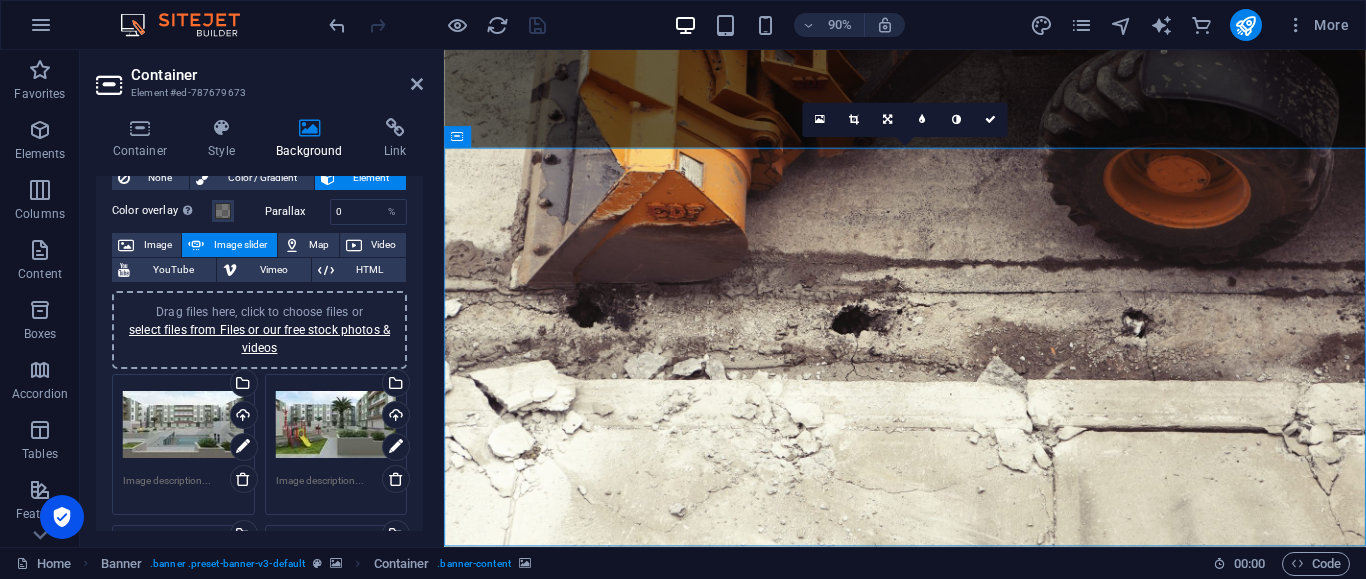 scroll, scrollTop: 90, scrollLeft: 0, axis: vertical 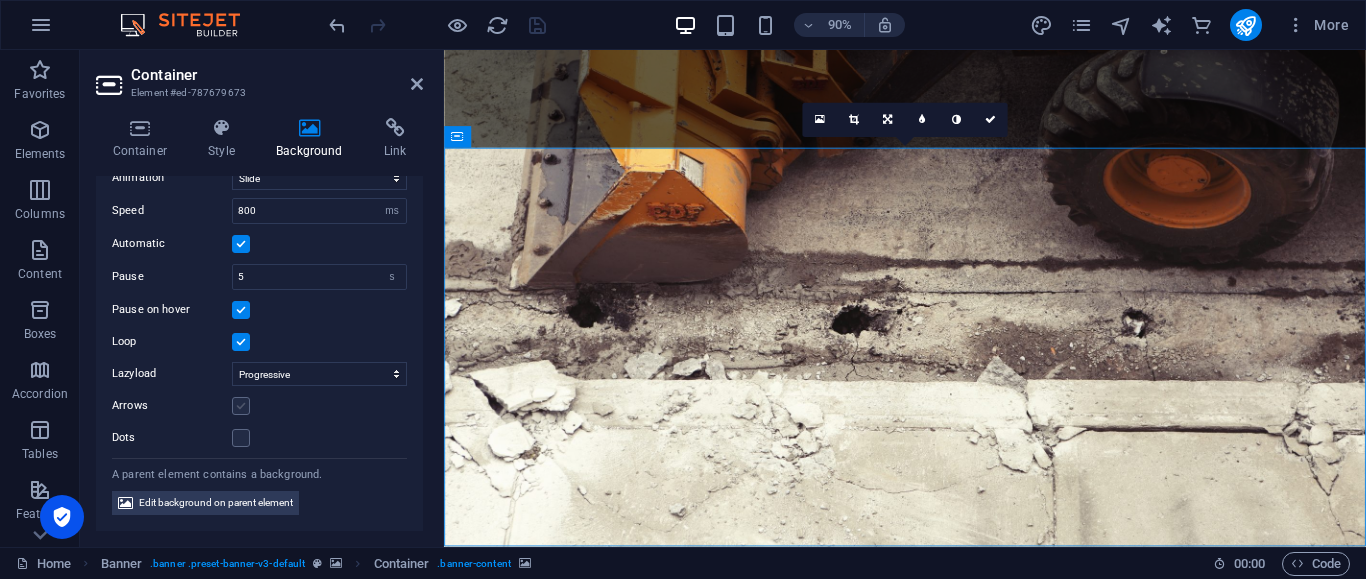 click at bounding box center (241, 406) 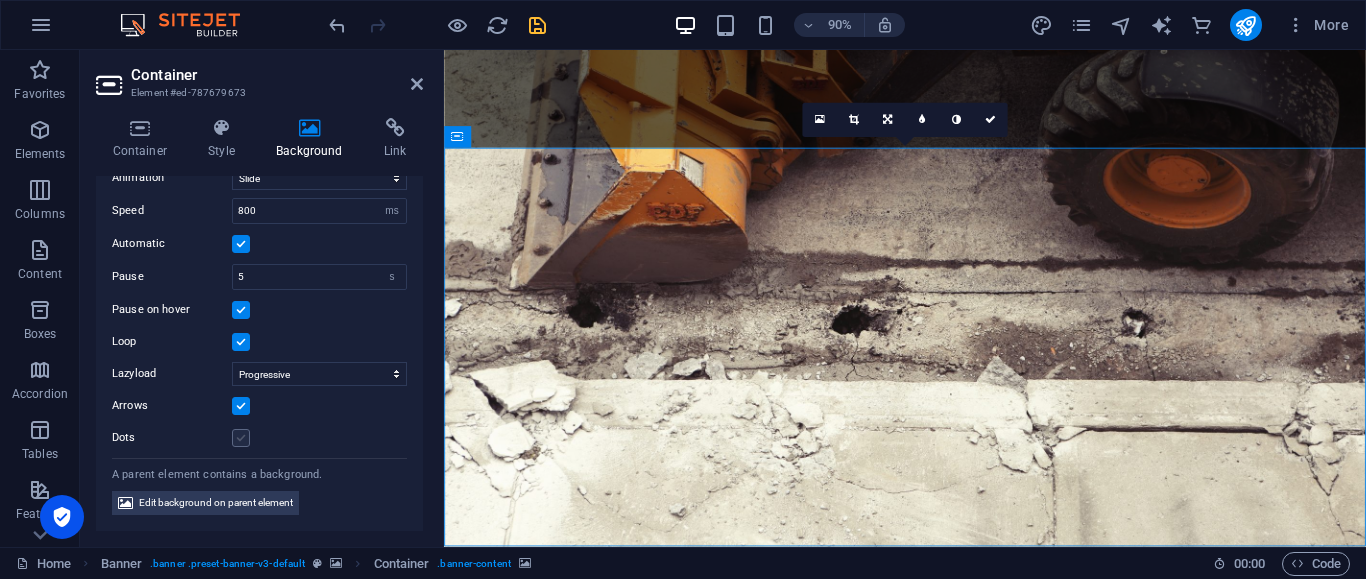 click at bounding box center [241, 438] 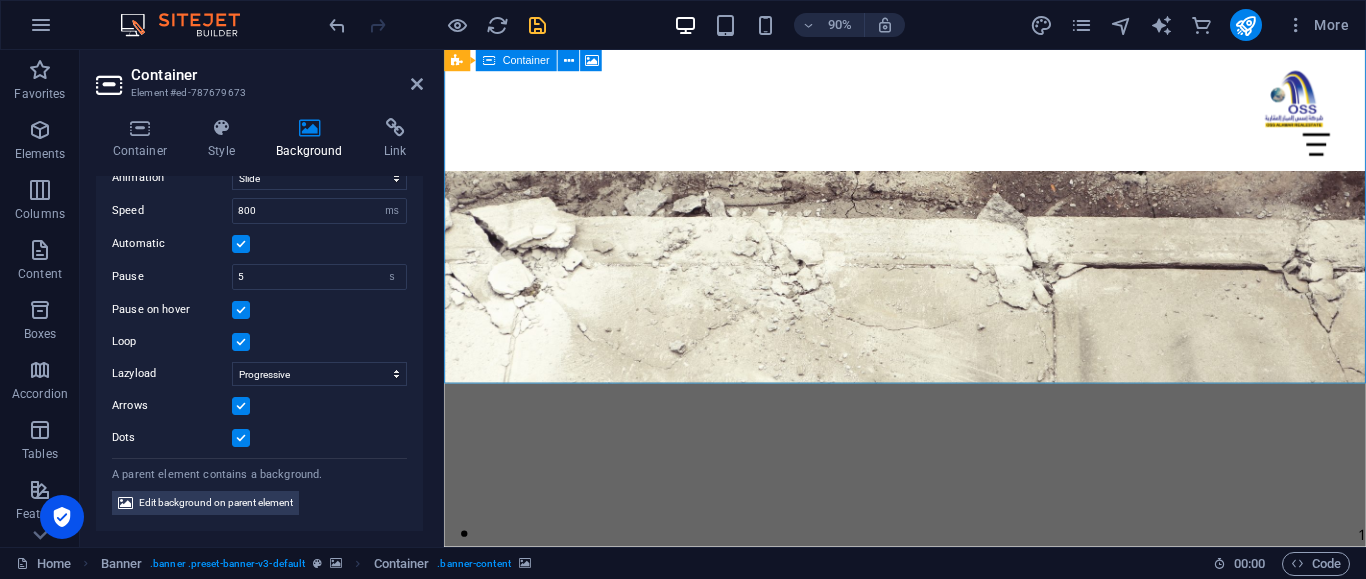 scroll, scrollTop: 102, scrollLeft: 0, axis: vertical 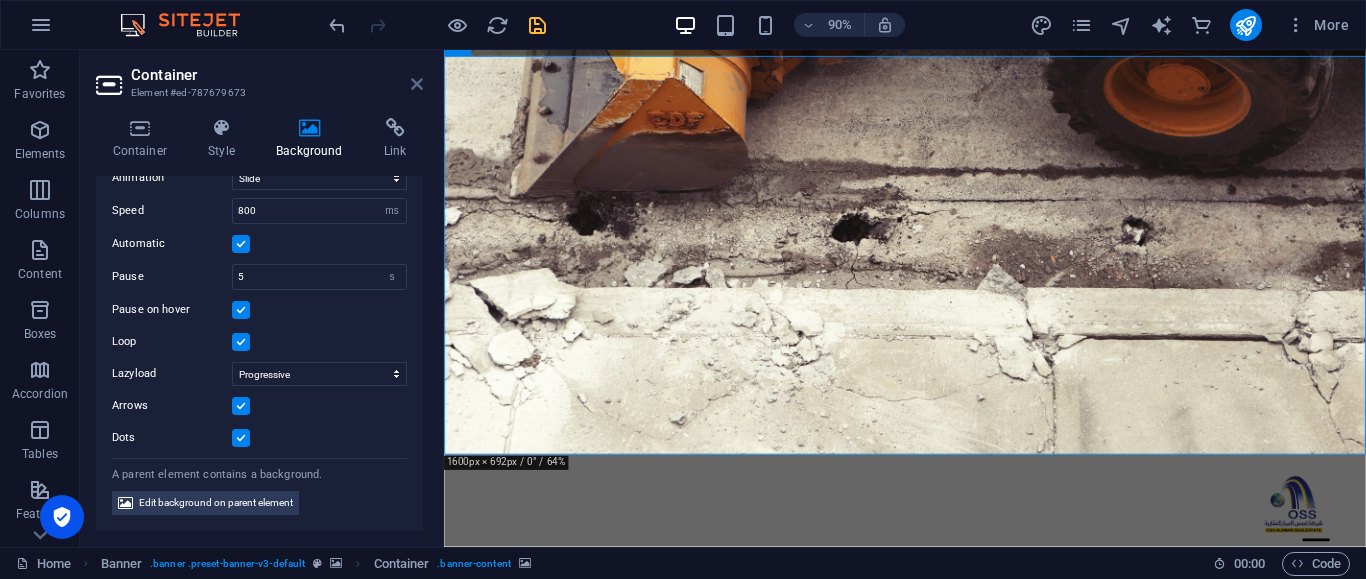 click at bounding box center (417, 84) 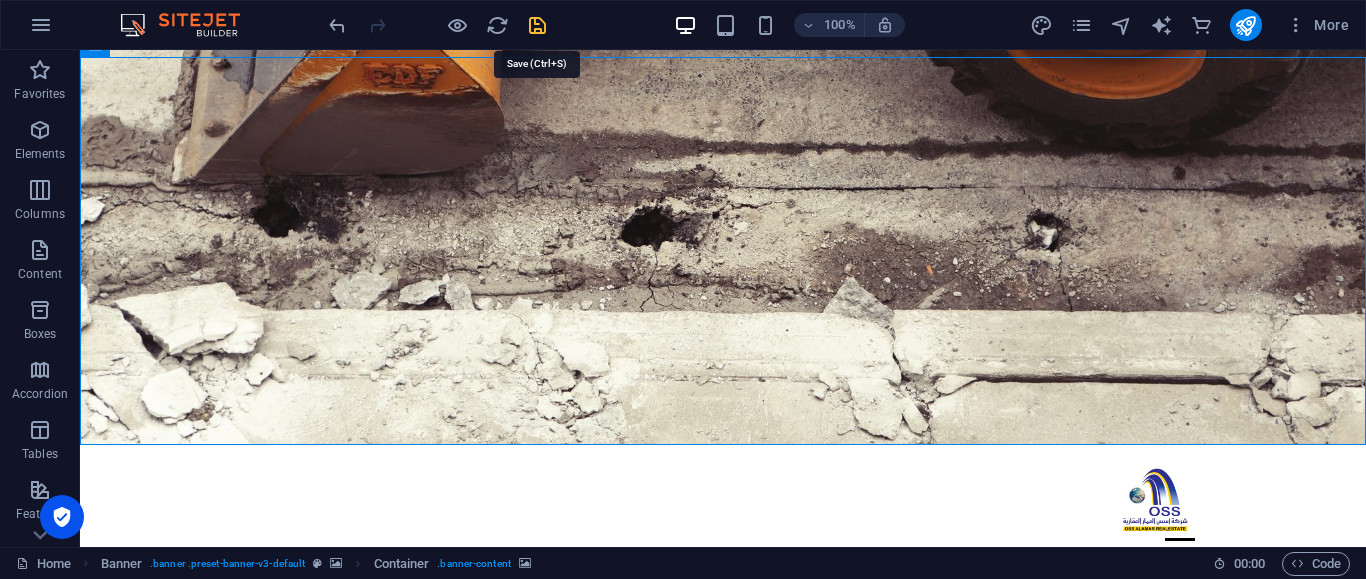 click at bounding box center [537, 25] 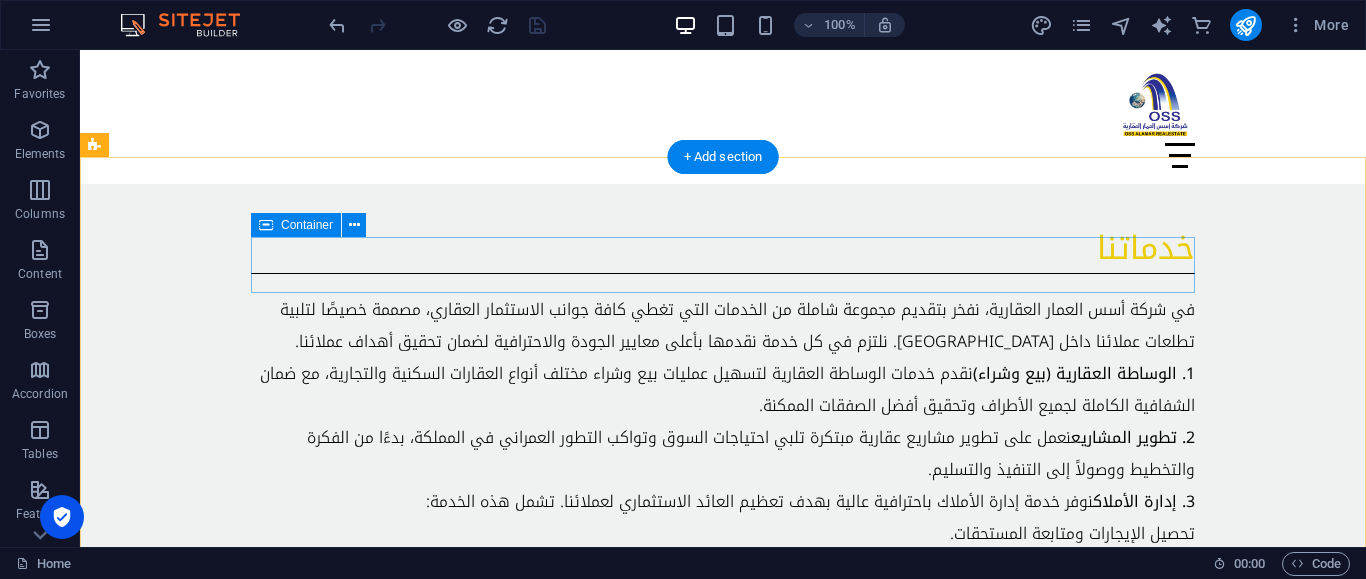 scroll, scrollTop: 1836, scrollLeft: 0, axis: vertical 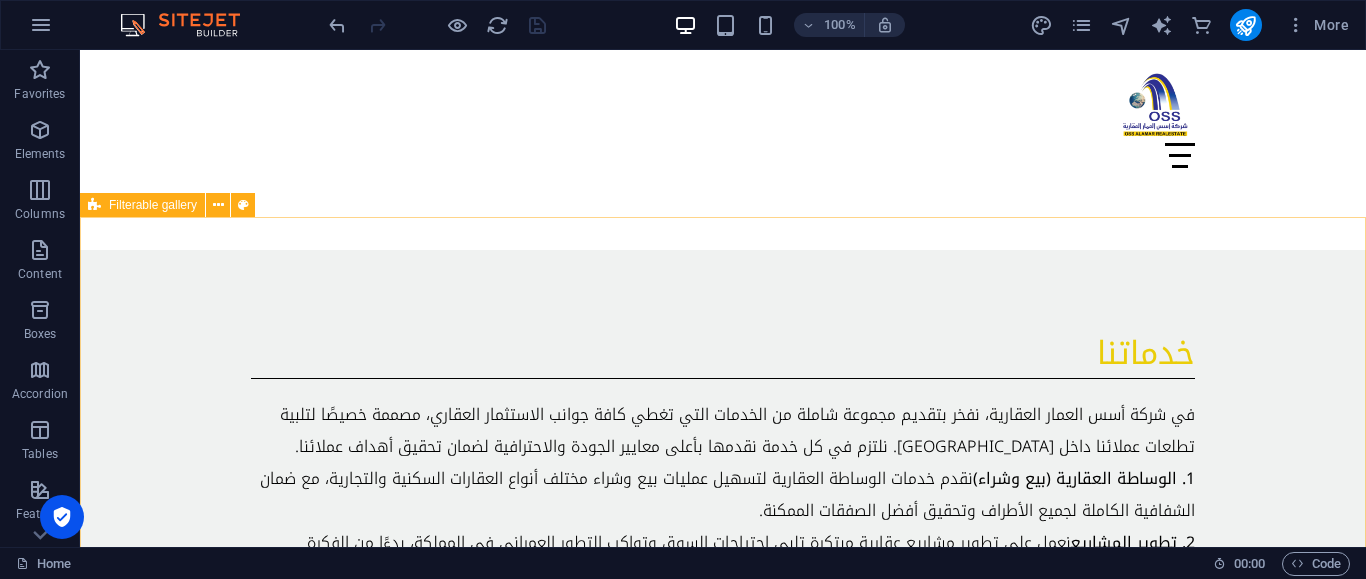 click on "Filterable gallery" at bounding box center (153, 205) 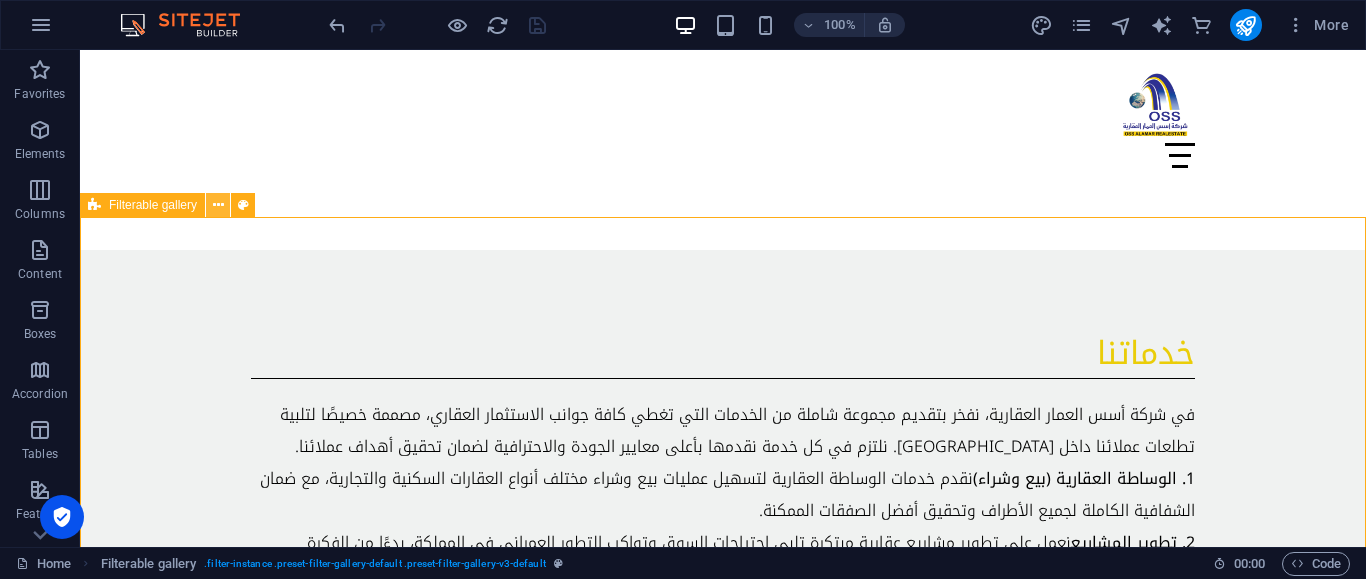 click at bounding box center [218, 205] 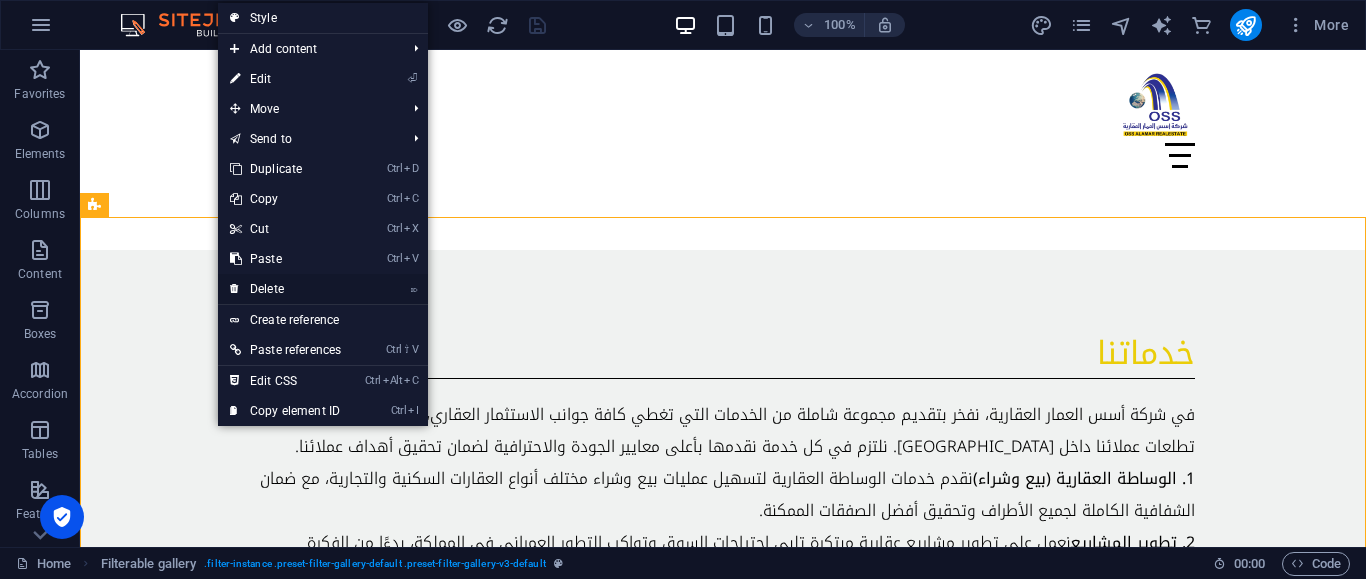 click on "⌦  Delete" at bounding box center [285, 289] 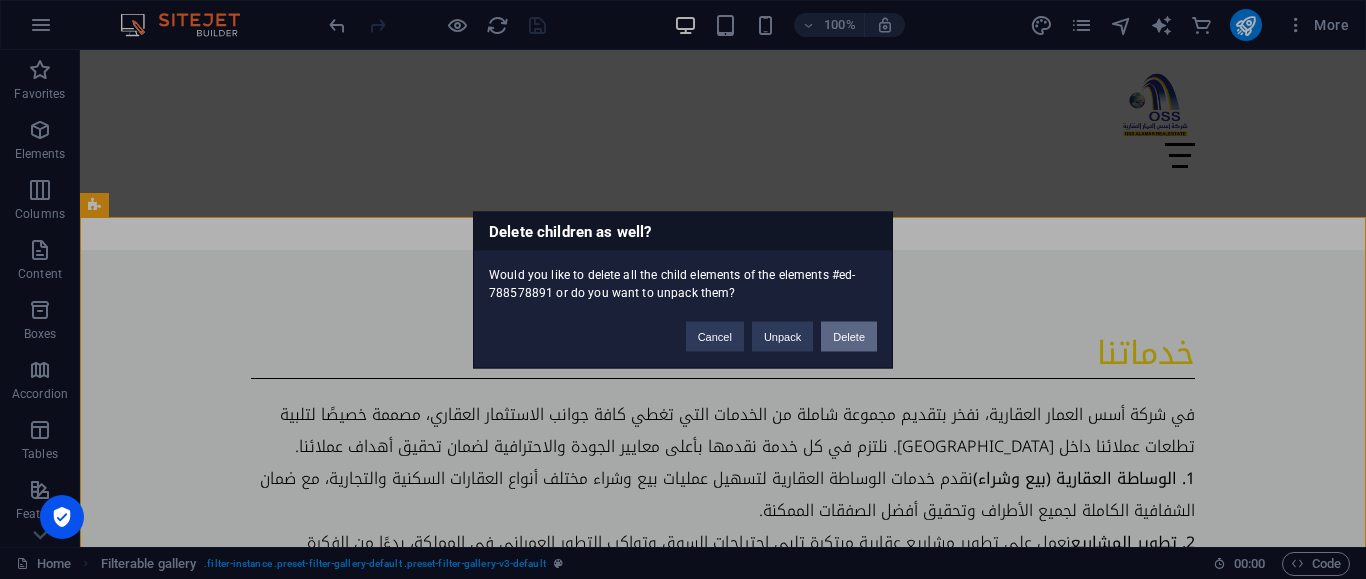 click on "Delete" at bounding box center [849, 336] 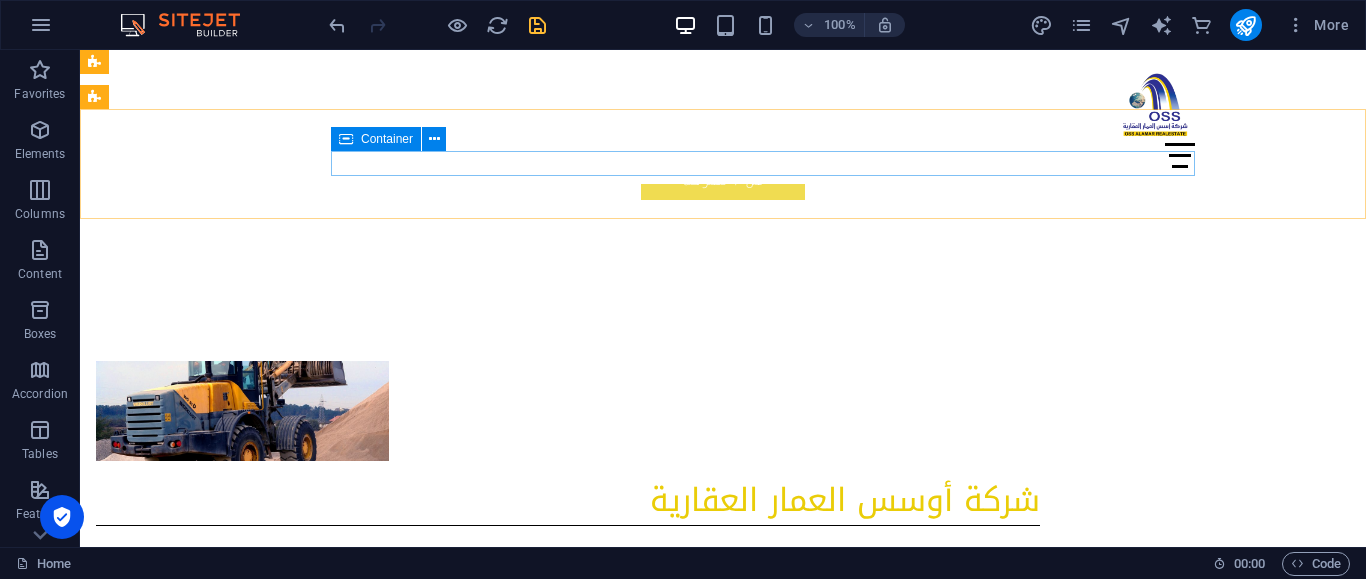 scroll, scrollTop: 1224, scrollLeft: 0, axis: vertical 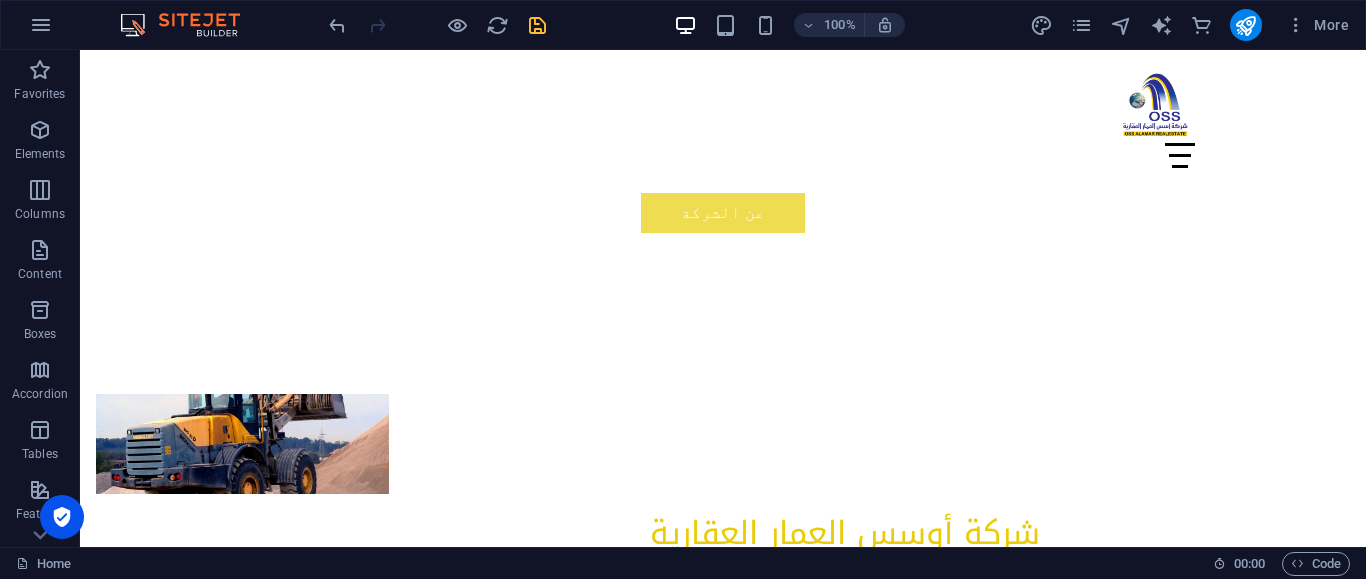 click at bounding box center [537, 25] 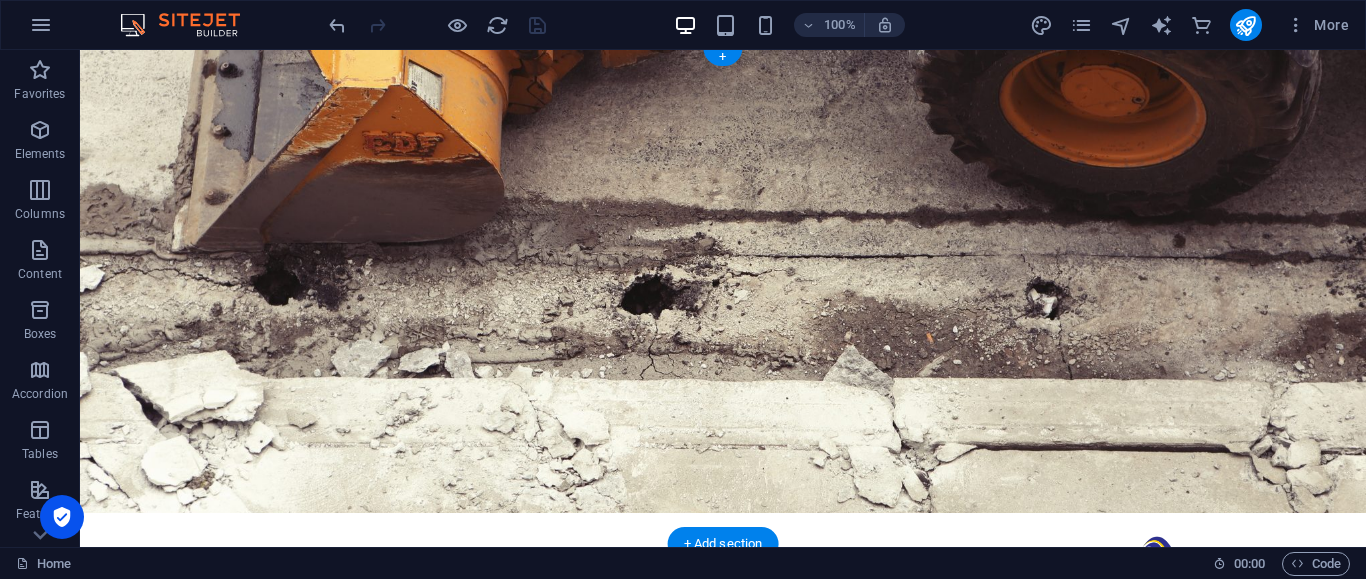 scroll, scrollTop: 0, scrollLeft: 0, axis: both 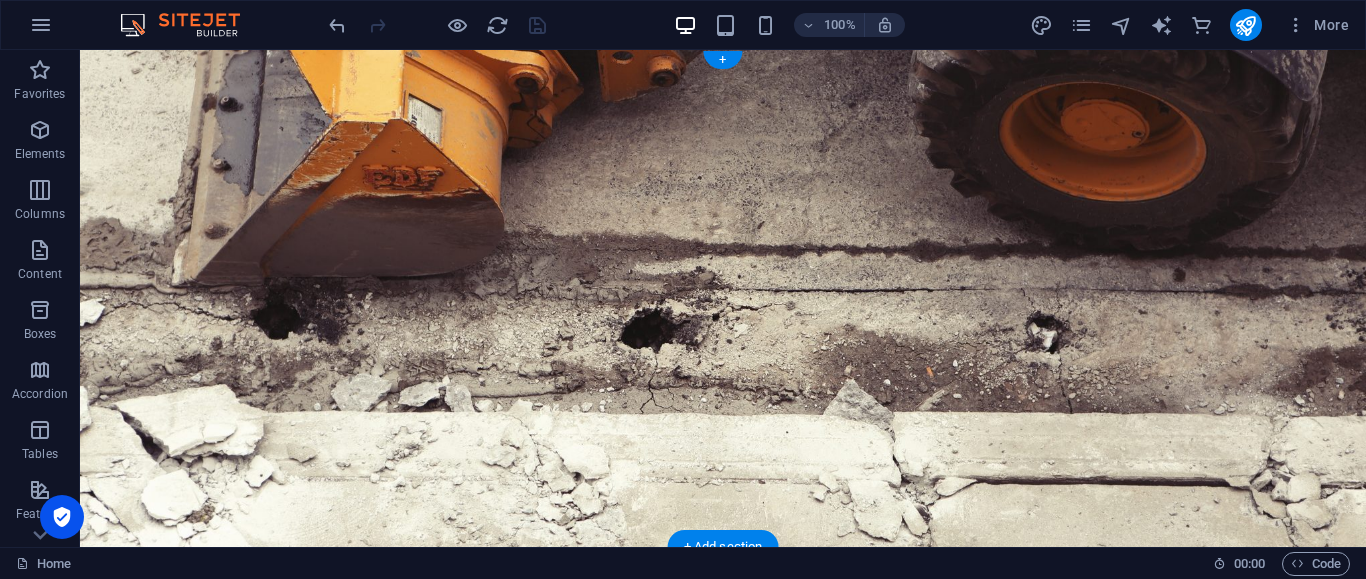 click at bounding box center [-563, 705] 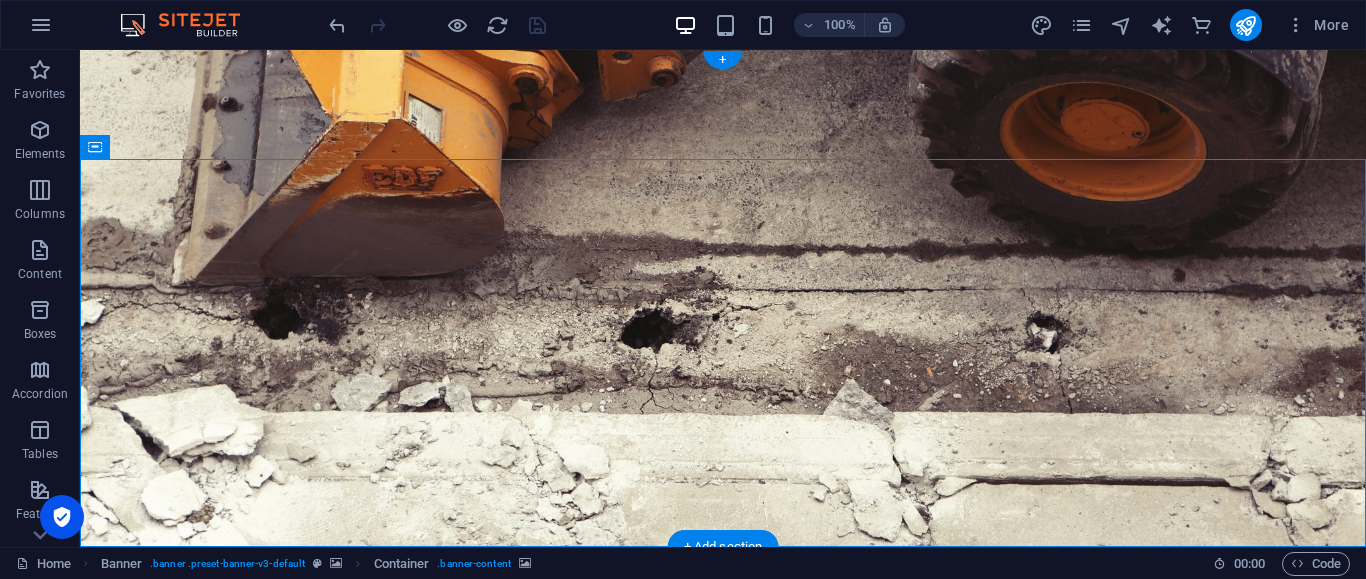 click at bounding box center [1366, 722] 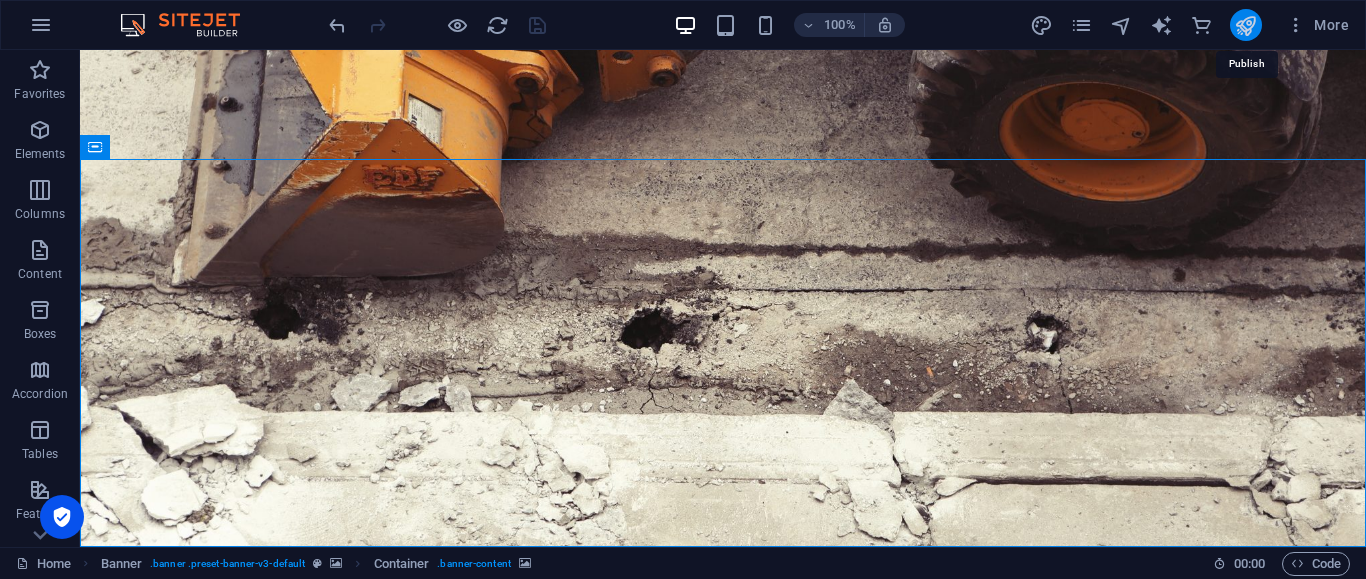 click at bounding box center (1245, 25) 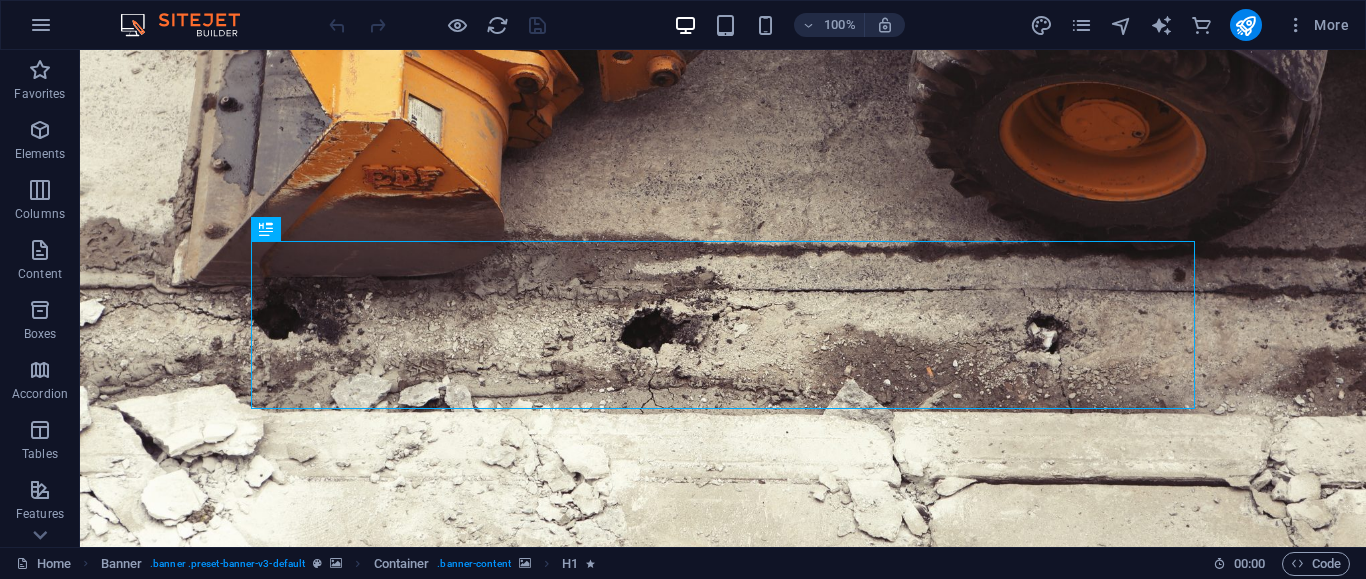 scroll, scrollTop: 0, scrollLeft: 0, axis: both 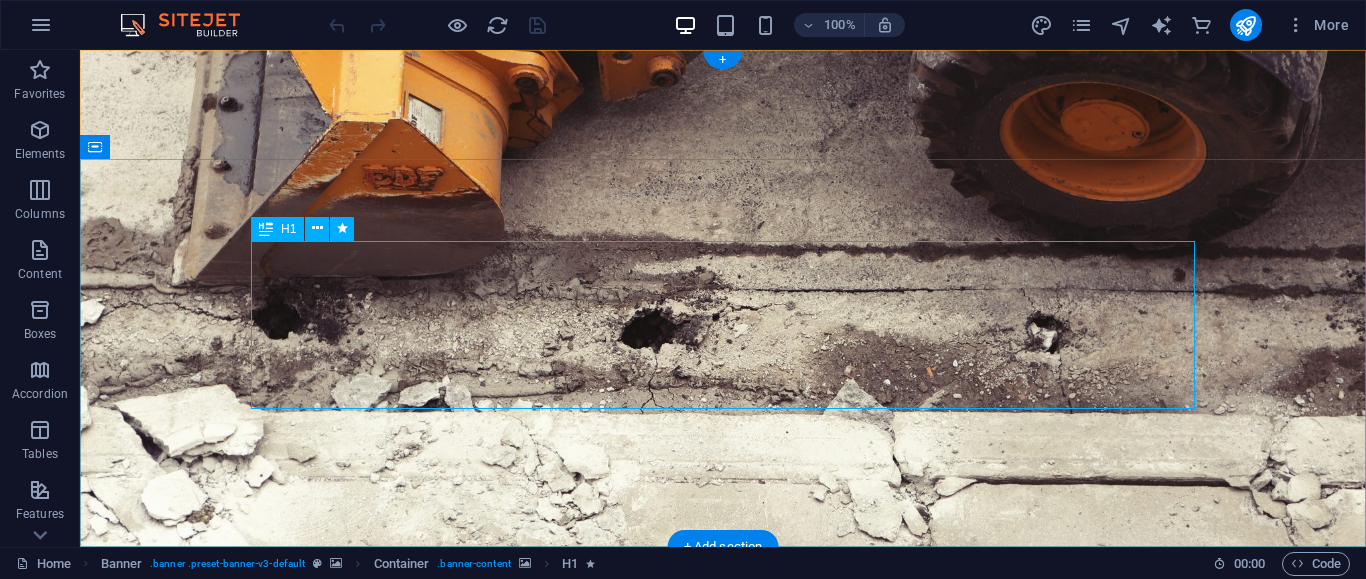click on "أوسس العمار العقارية نبني مستقبل العقارات" at bounding box center (723, 1233) 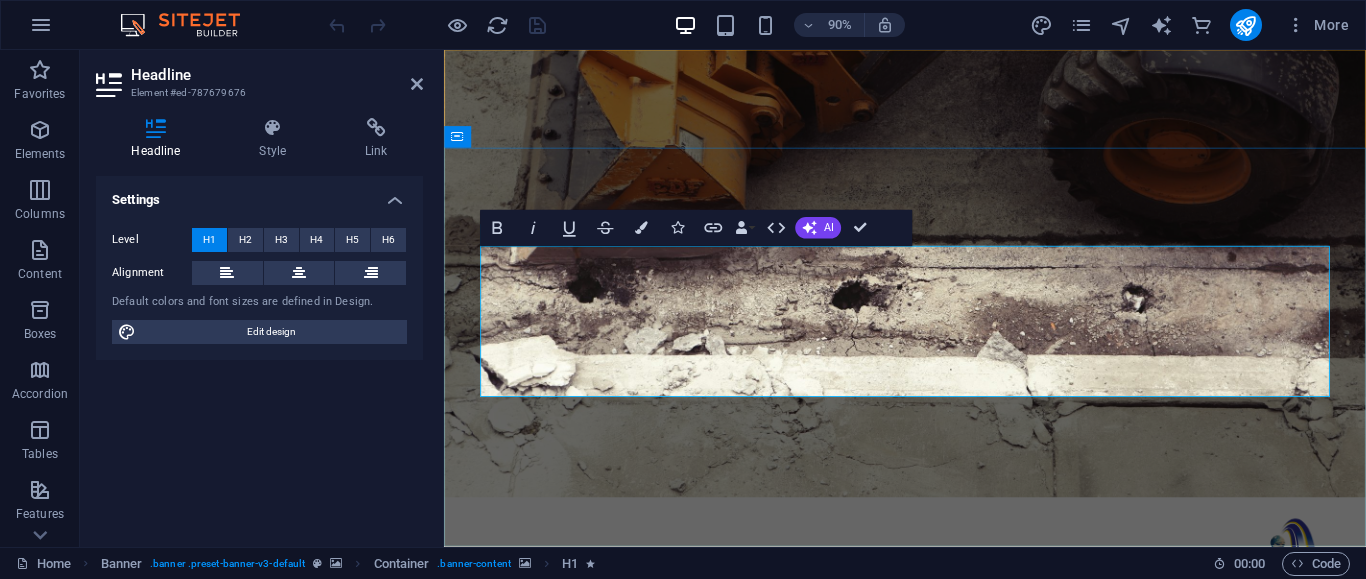 click on "أوسس العمار العقارية نبني مستقبل العقارات" at bounding box center (956, 1233) 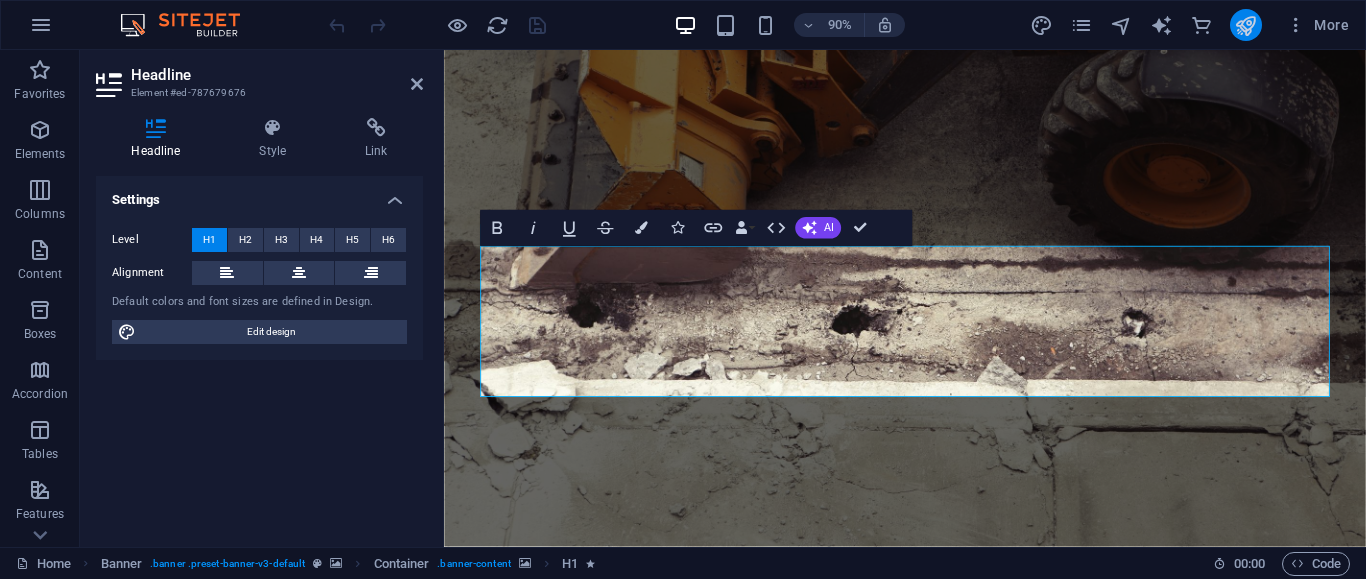 click at bounding box center [1245, 25] 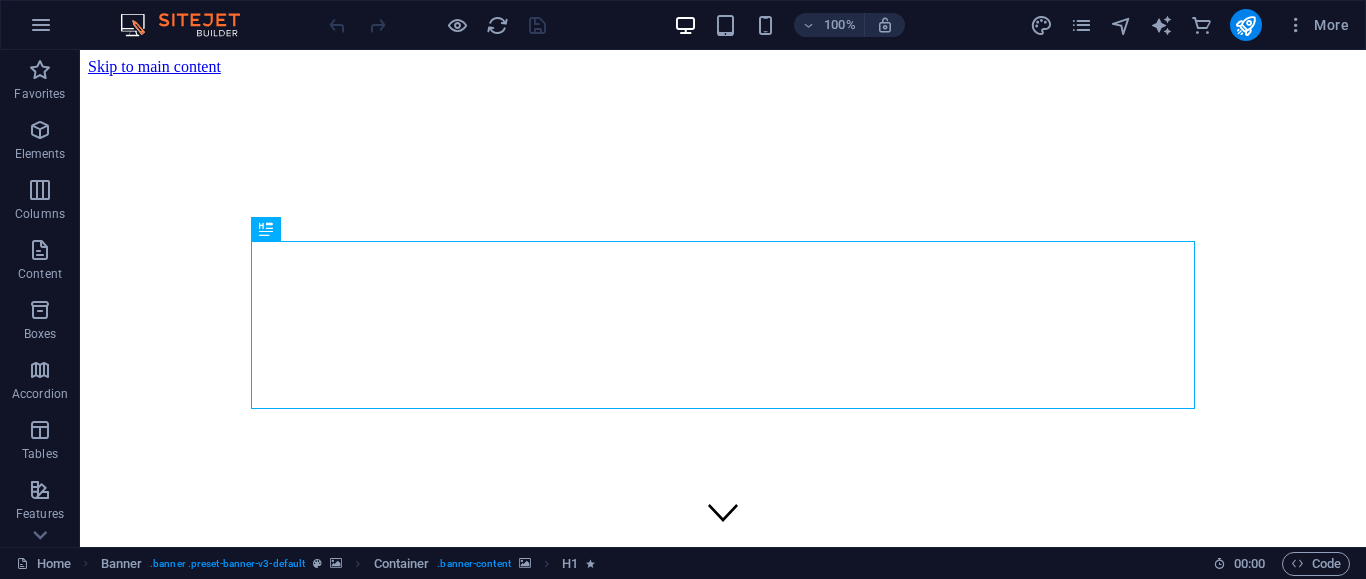 scroll, scrollTop: 0, scrollLeft: 0, axis: both 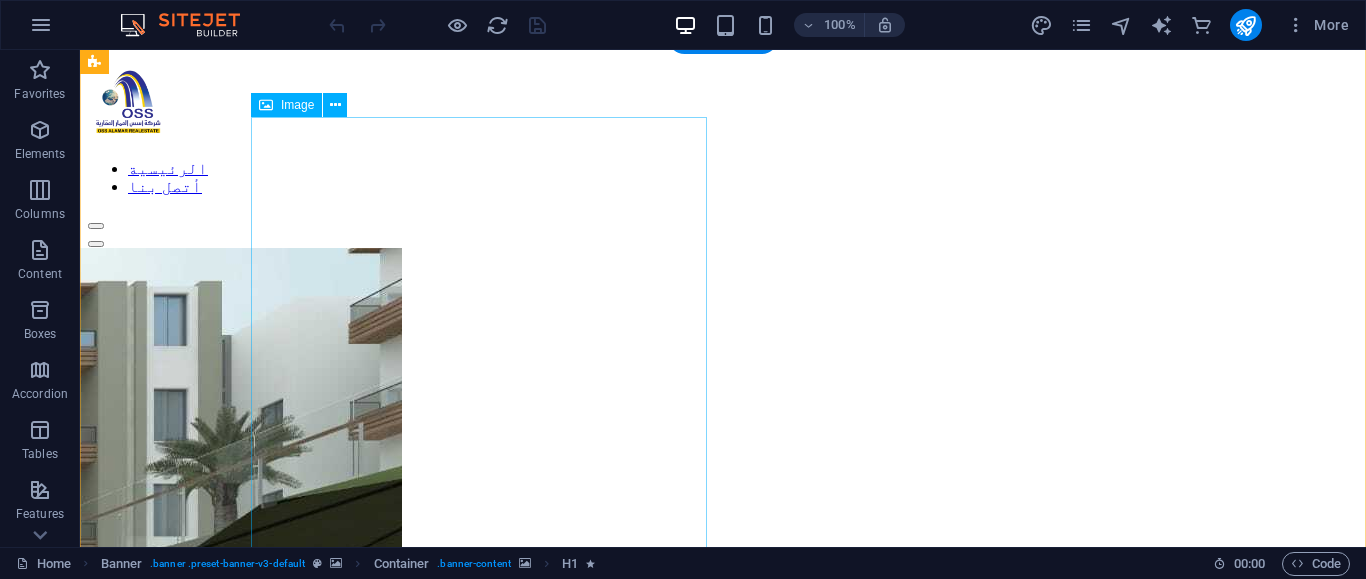 click at bounding box center (278, 883) 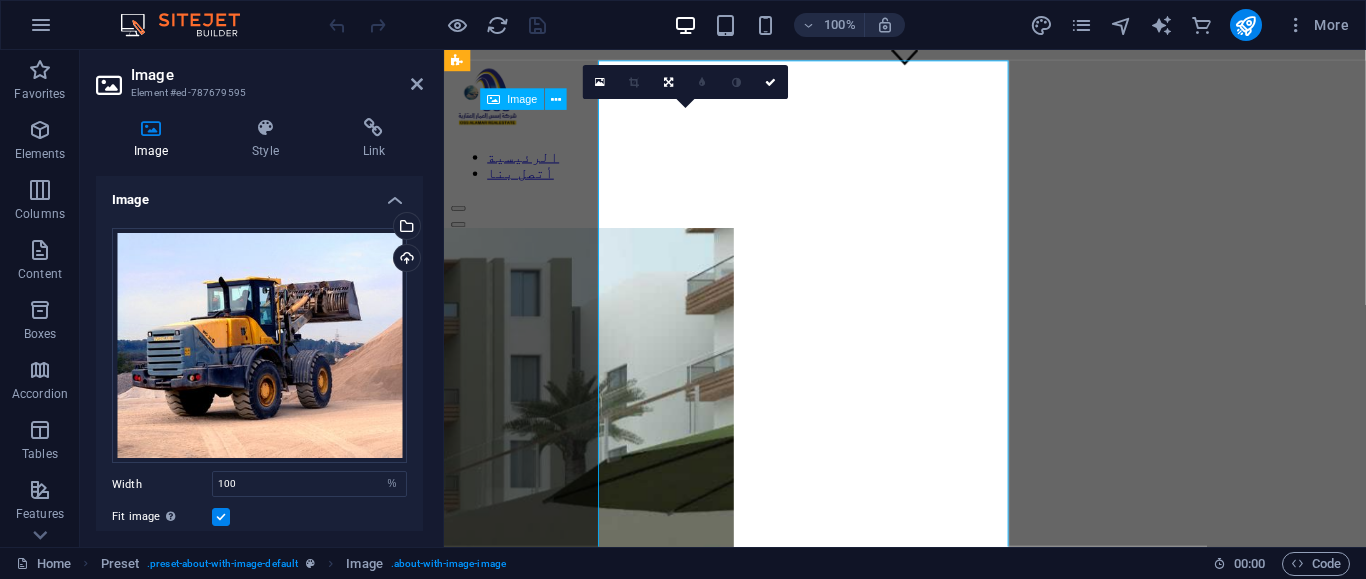 scroll, scrollTop: 565, scrollLeft: 0, axis: vertical 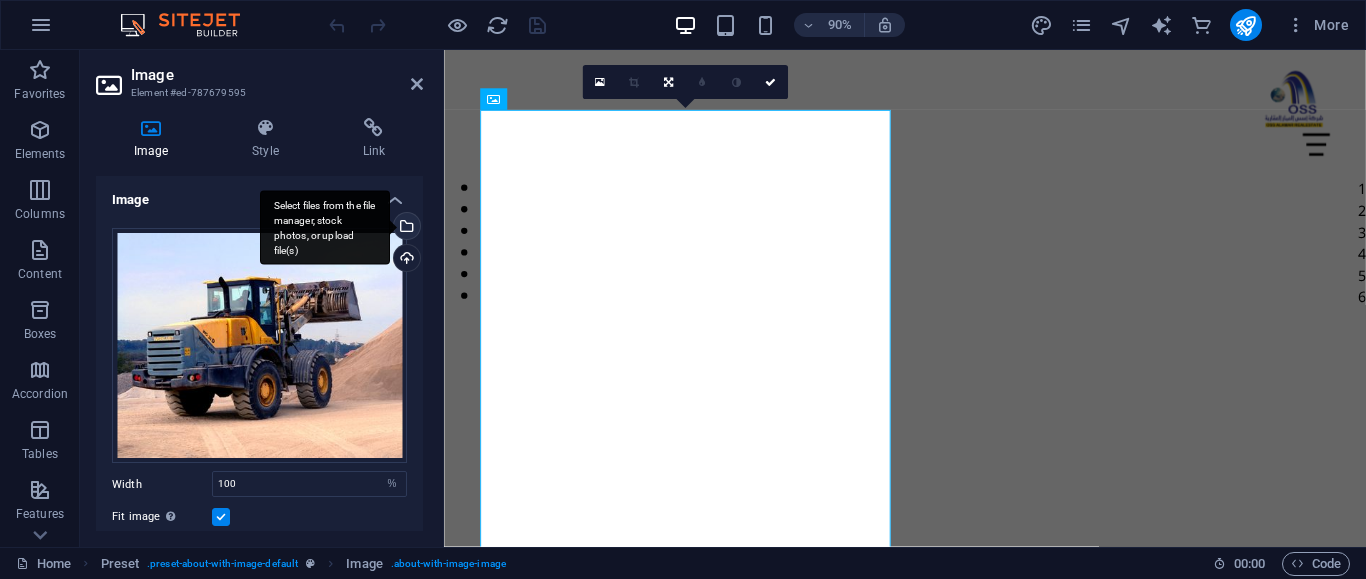 click on "Select files from the file manager, stock photos, or upload file(s)" at bounding box center [405, 228] 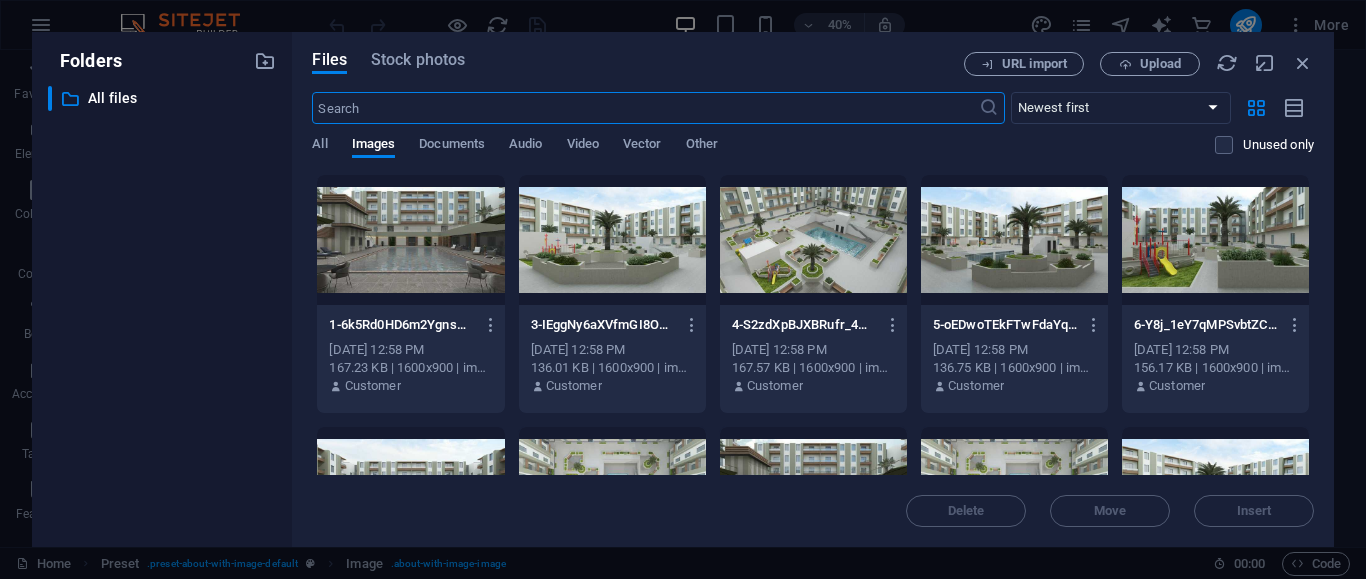 scroll, scrollTop: 1256, scrollLeft: 0, axis: vertical 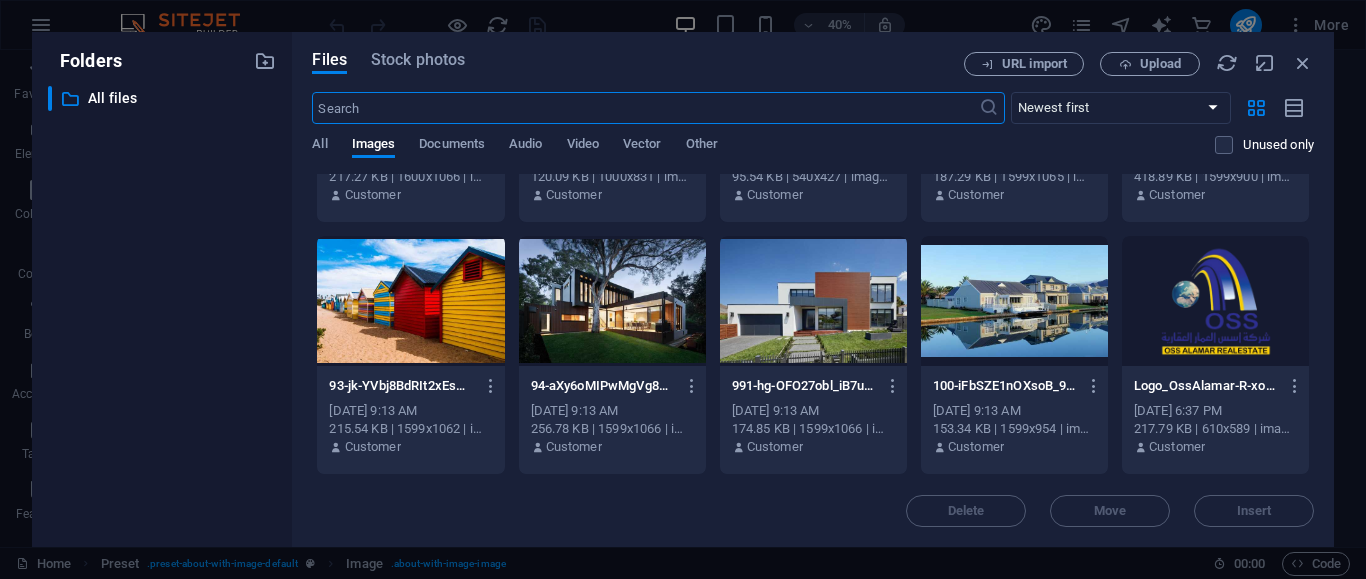 click at bounding box center (1215, 301) 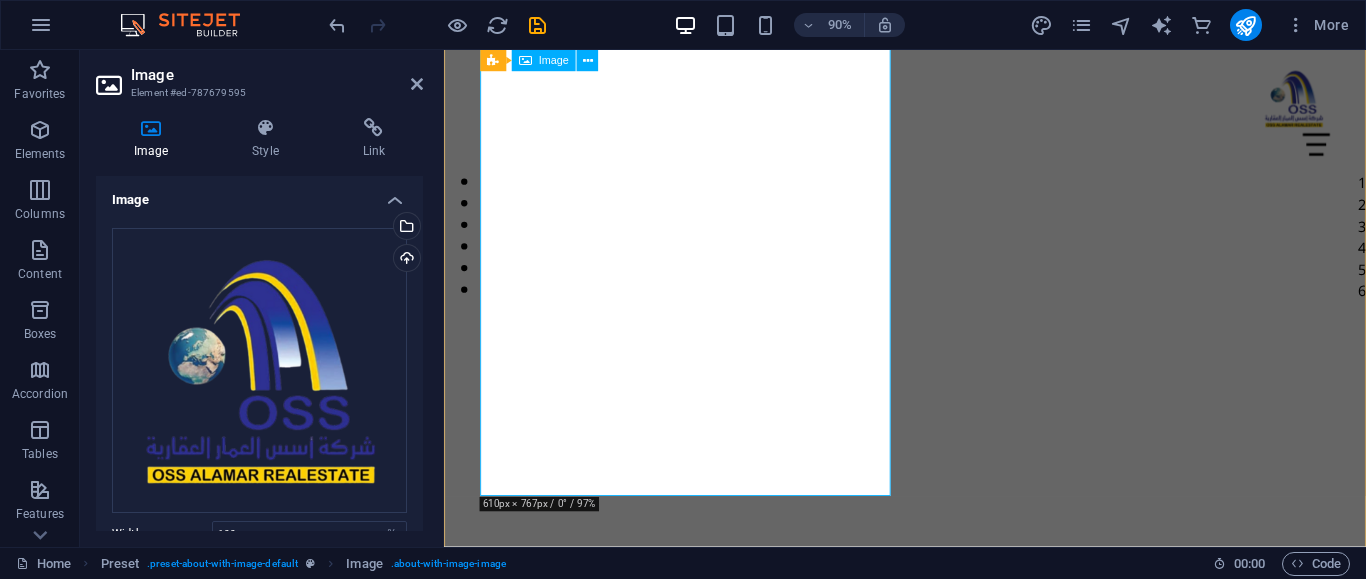 scroll, scrollTop: 565, scrollLeft: 0, axis: vertical 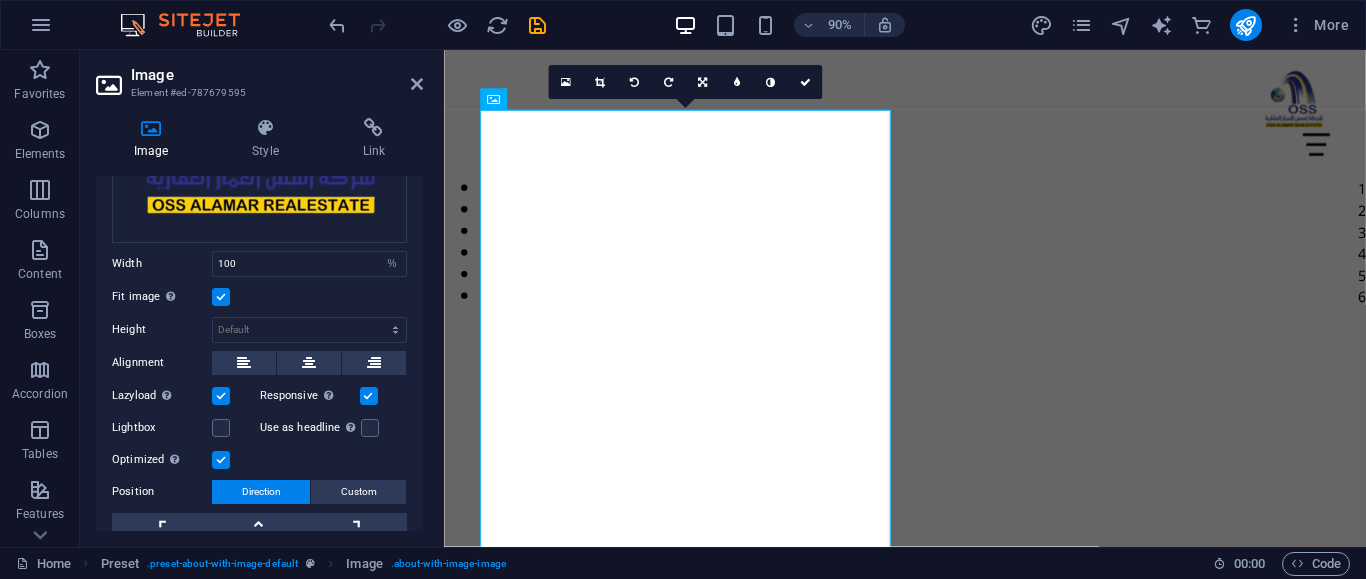 click at bounding box center [221, 297] 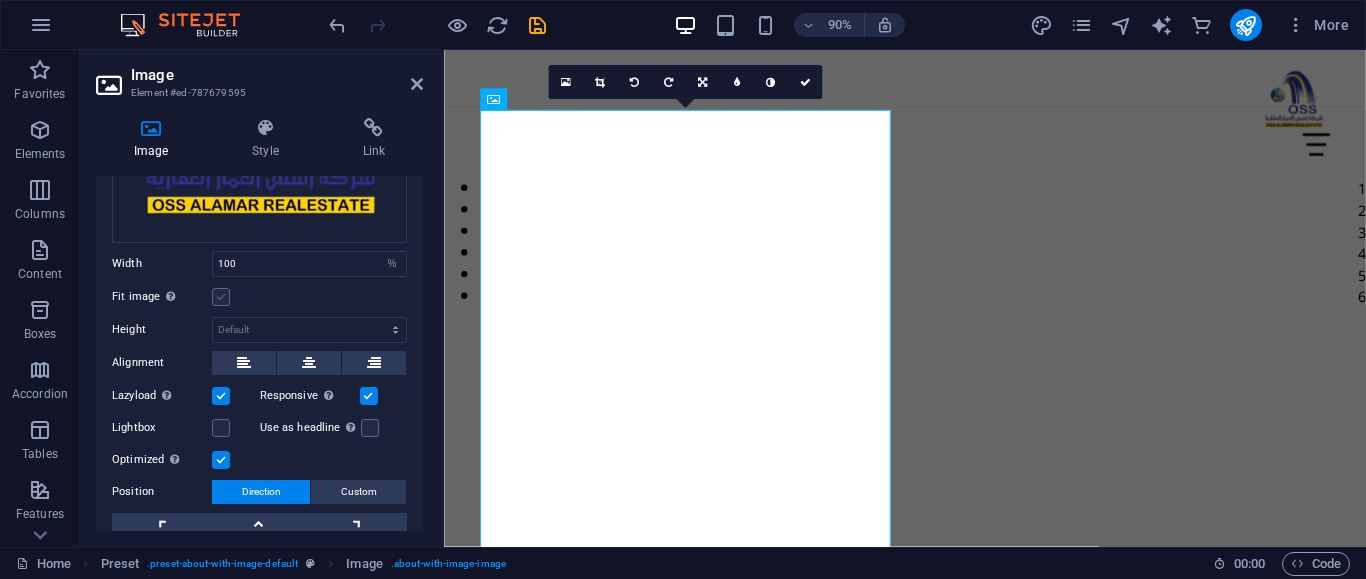 scroll, scrollTop: 245, scrollLeft: 0, axis: vertical 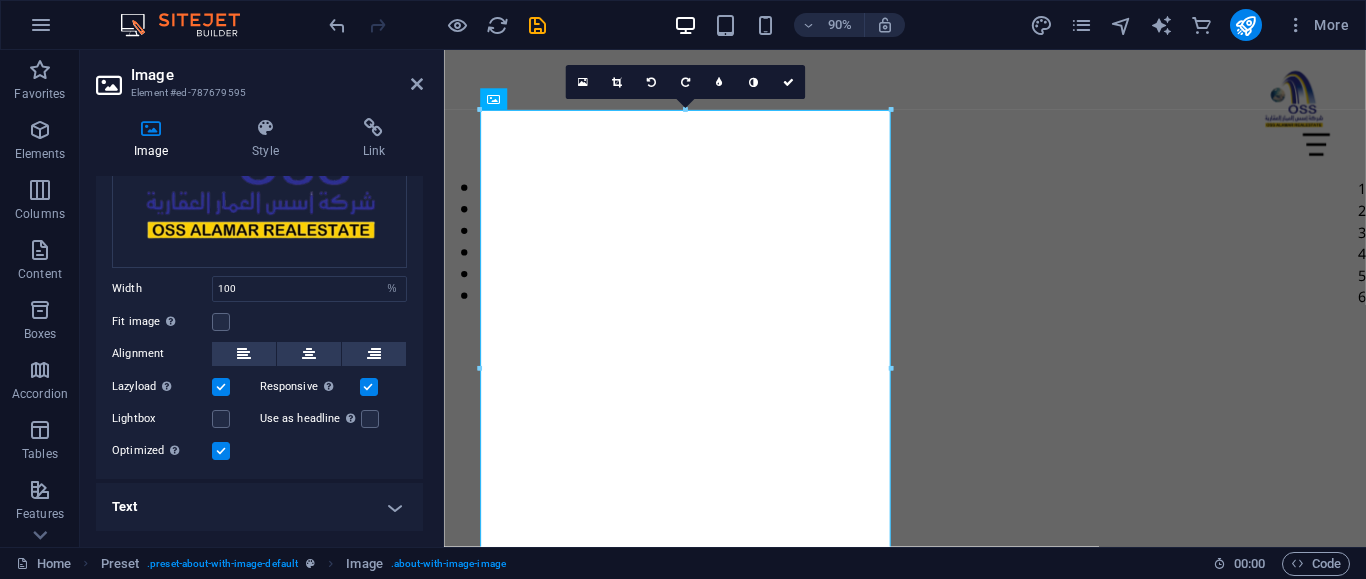 click on "Fit image Automatically fit image to a fixed width and height" at bounding box center (259, 322) 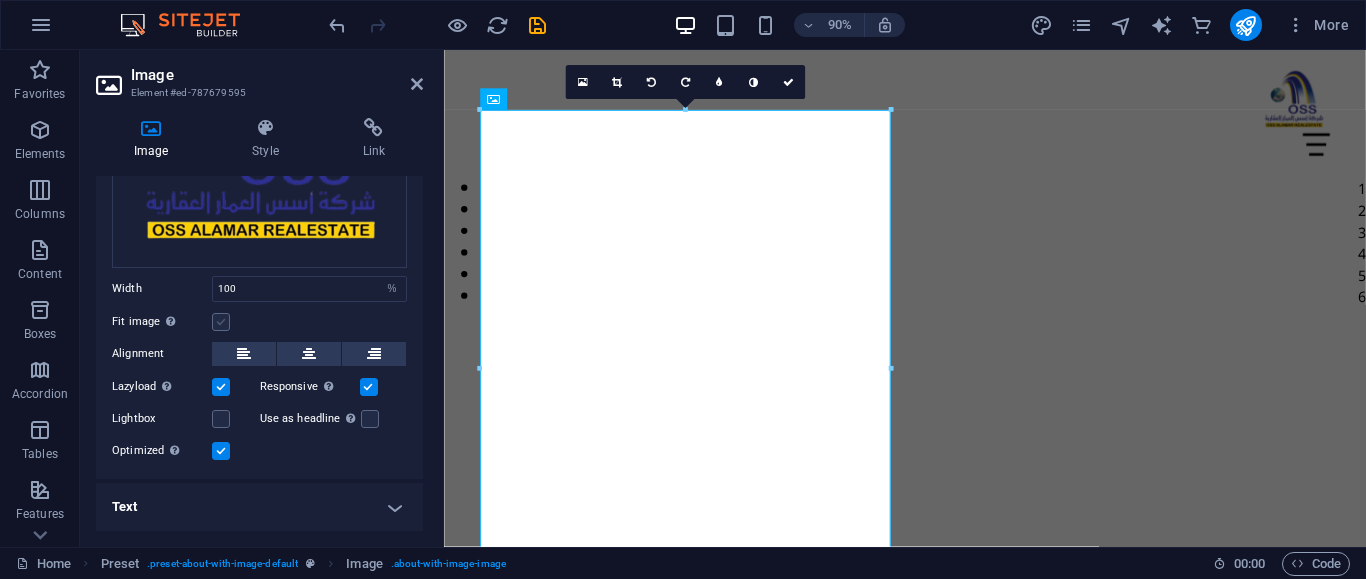 click at bounding box center (221, 322) 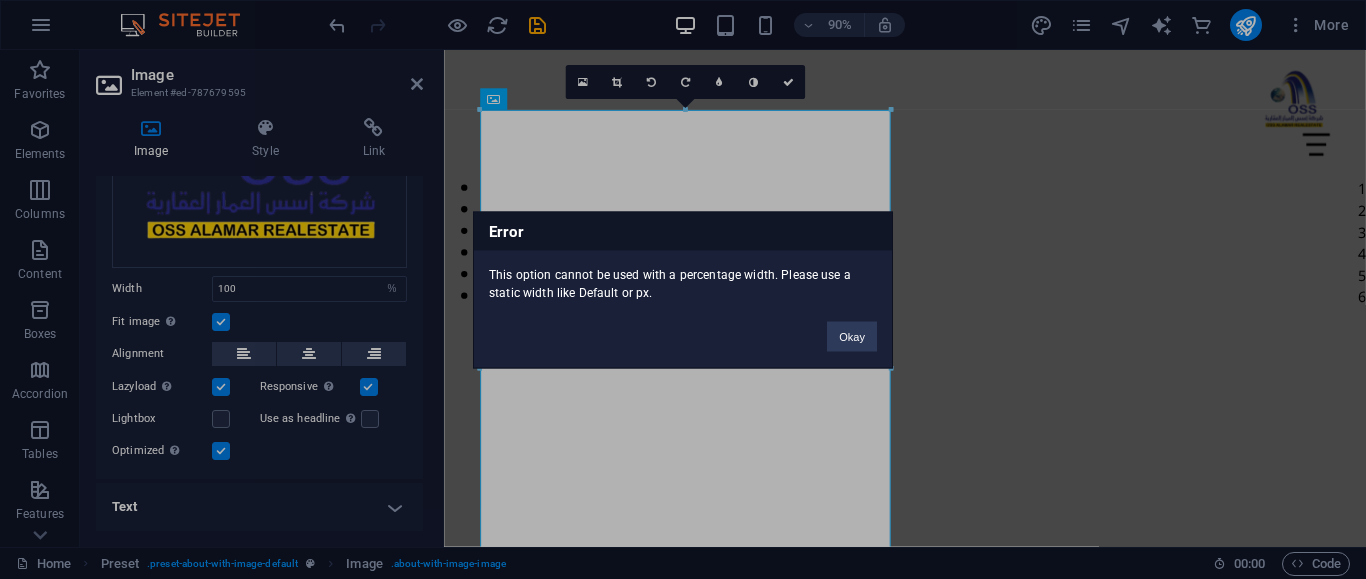 click on "Error This option cannot be used with a percentage width. Please use a static width like Default or px. Okay" at bounding box center (683, 289) 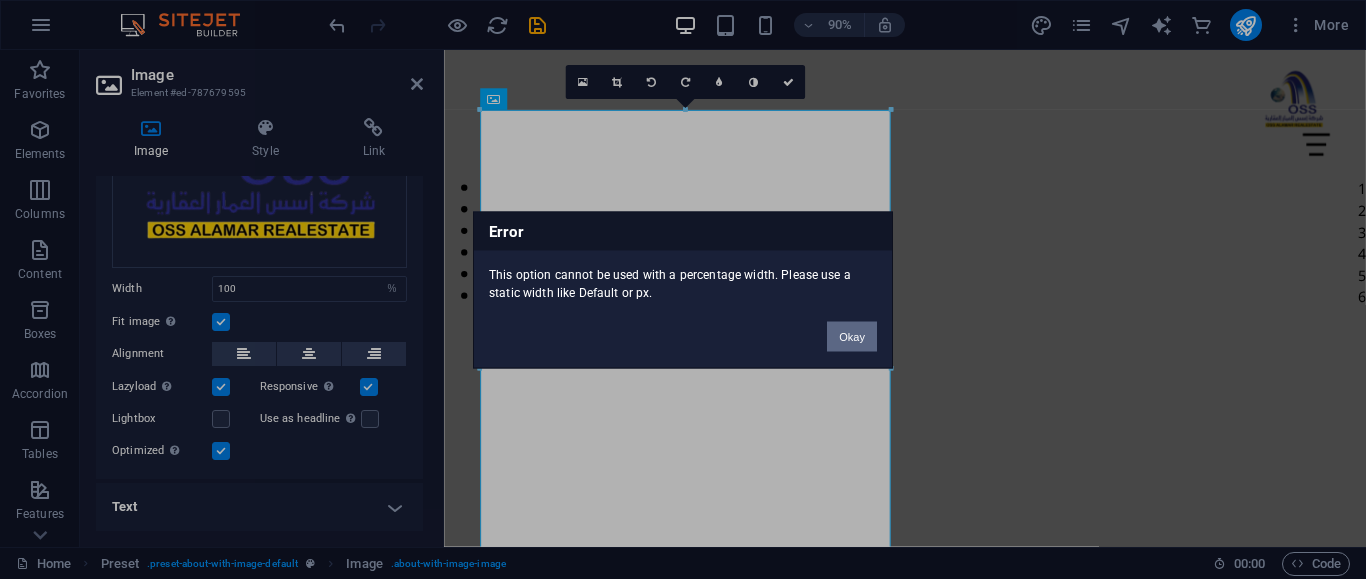 click on "Okay" at bounding box center (852, 336) 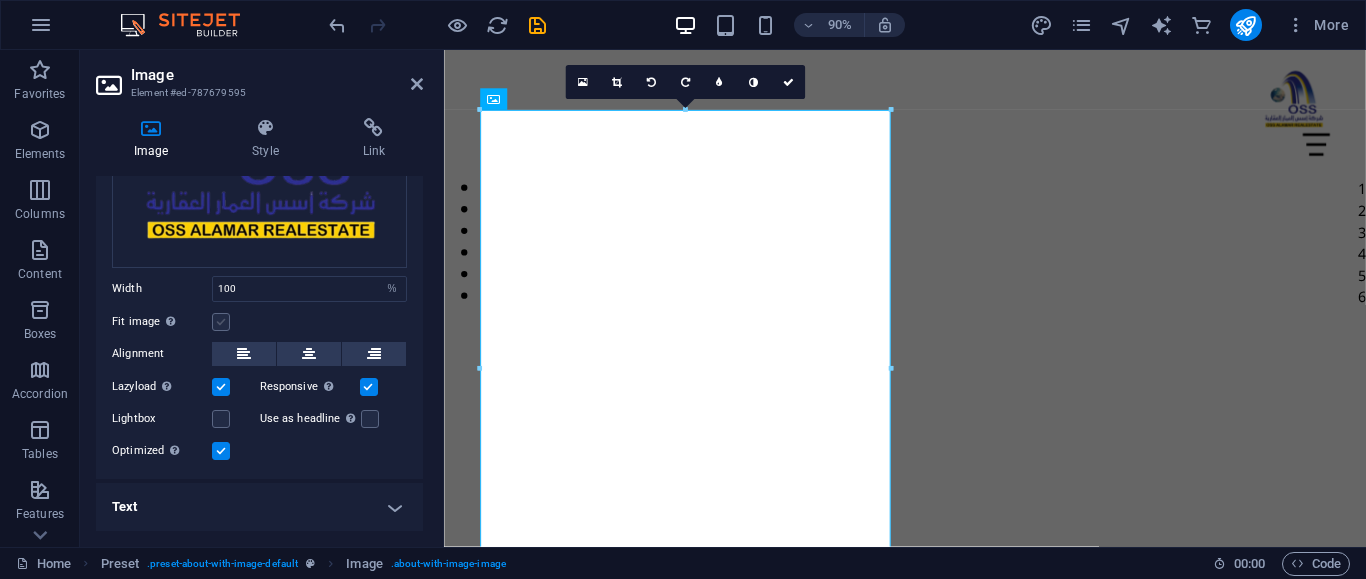 click at bounding box center [221, 322] 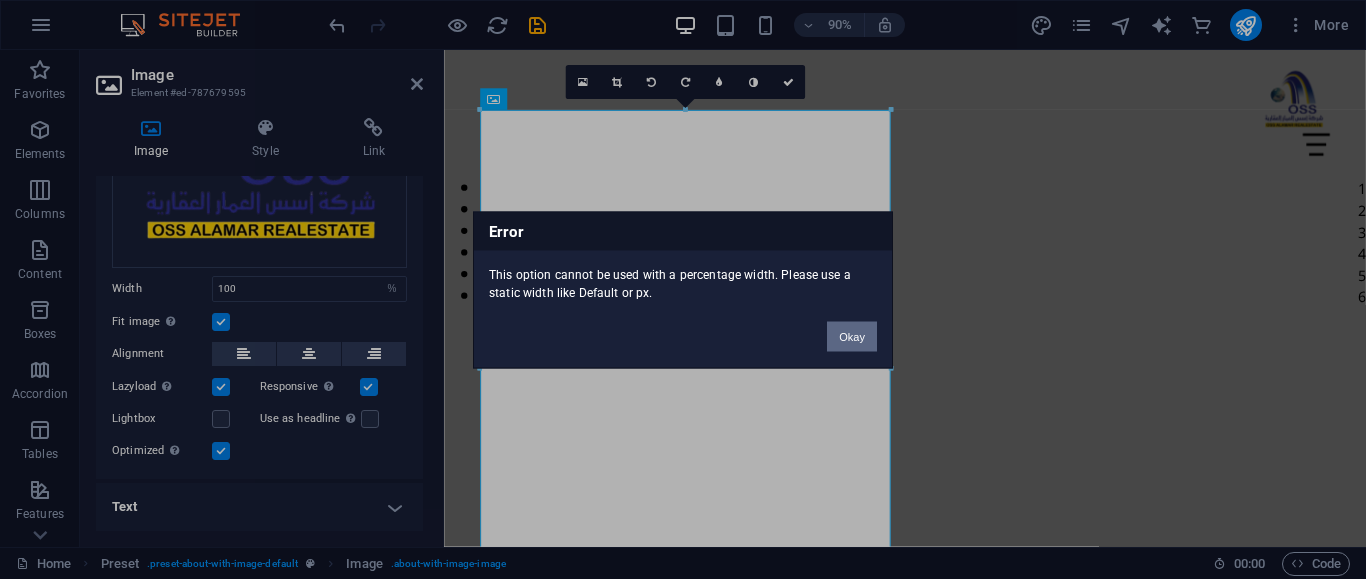 click on "Okay" at bounding box center (852, 336) 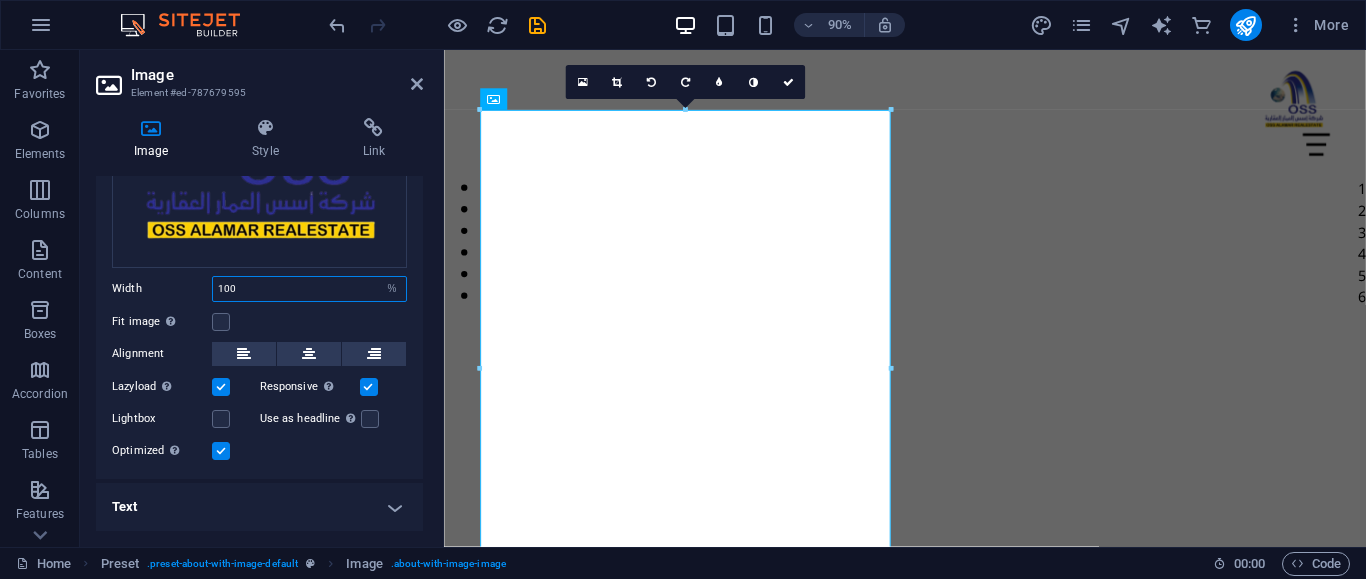 click on "100" at bounding box center (309, 289) 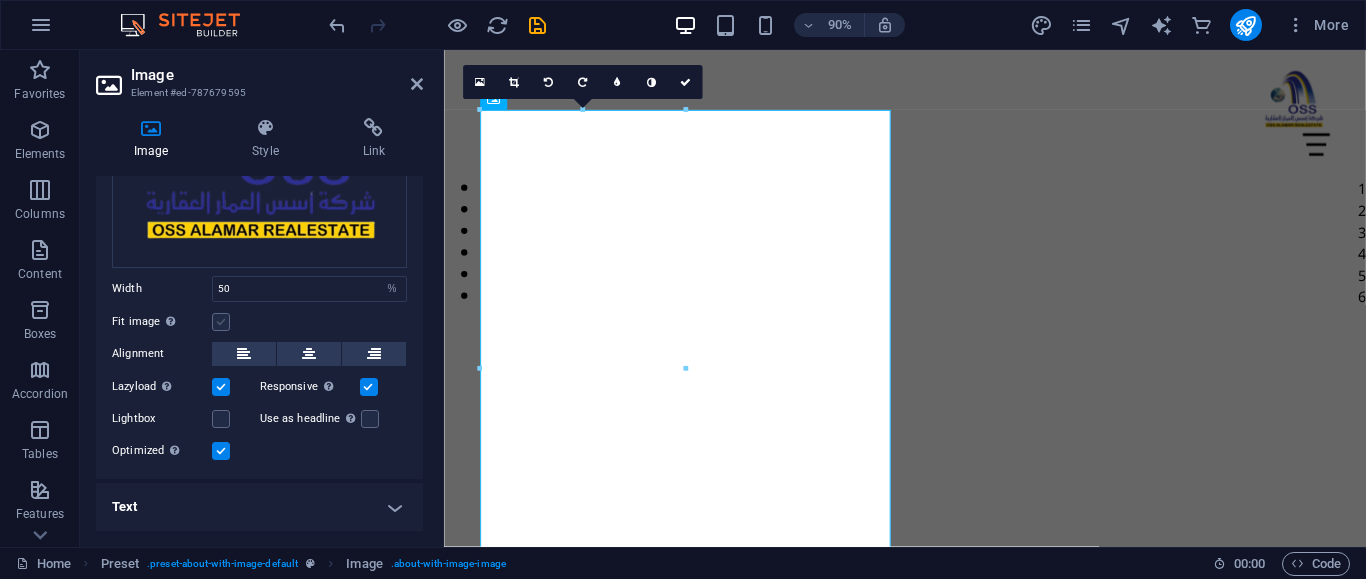 click at bounding box center [221, 322] 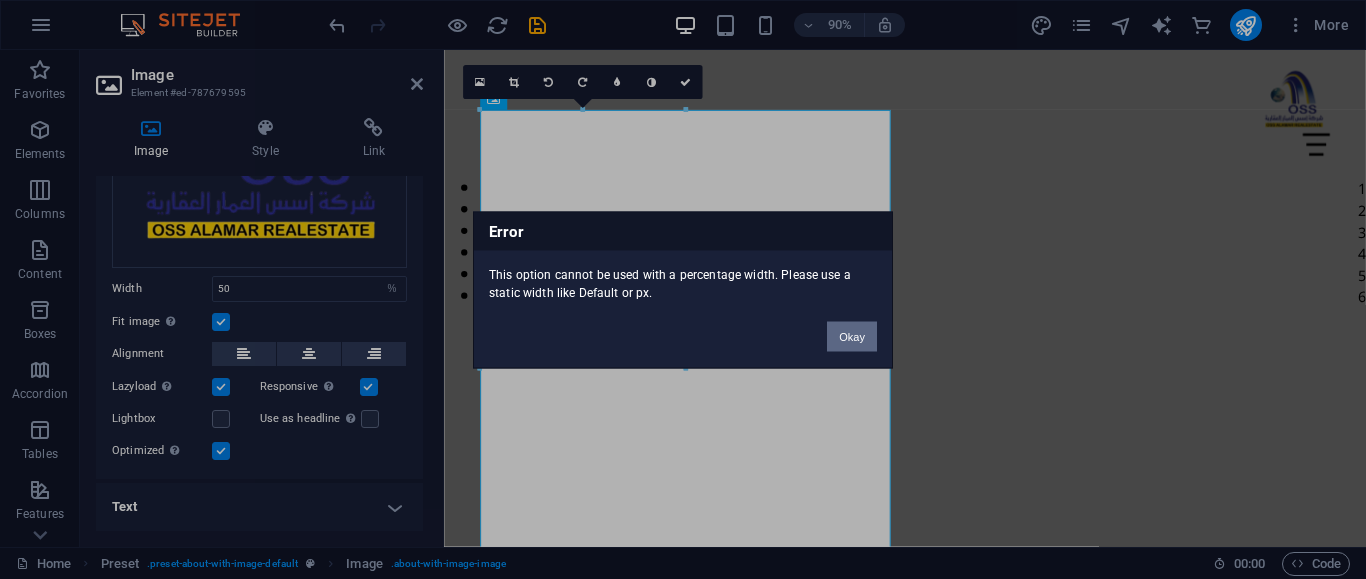 click on "Okay" at bounding box center [852, 336] 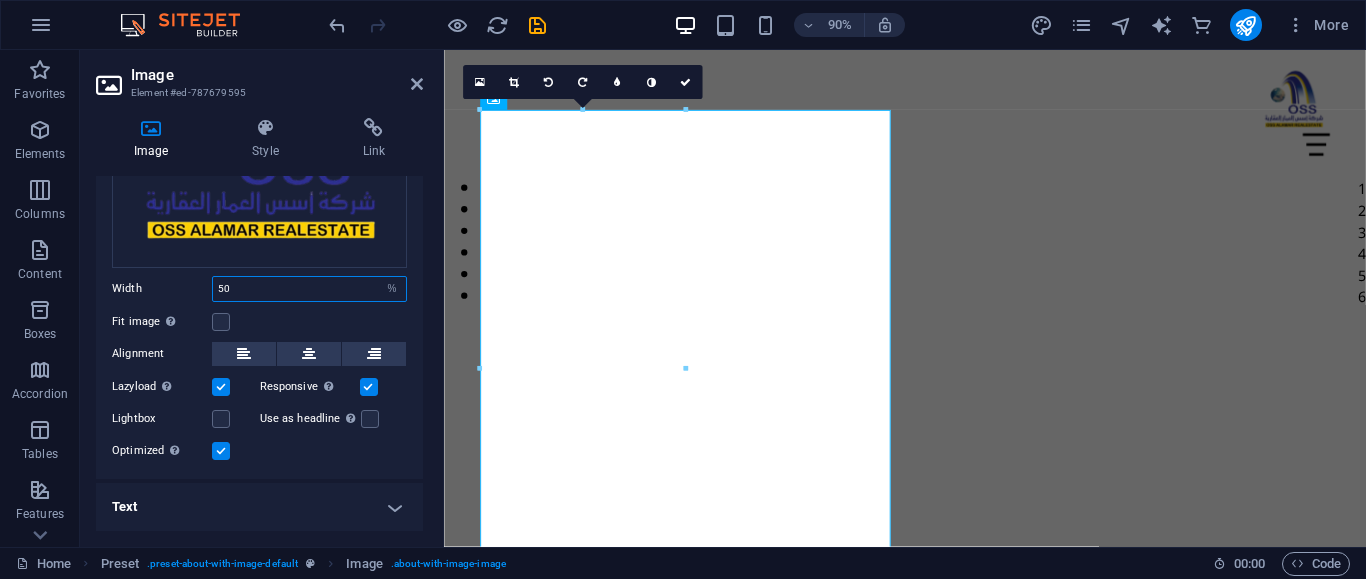 click on "50" at bounding box center (309, 289) 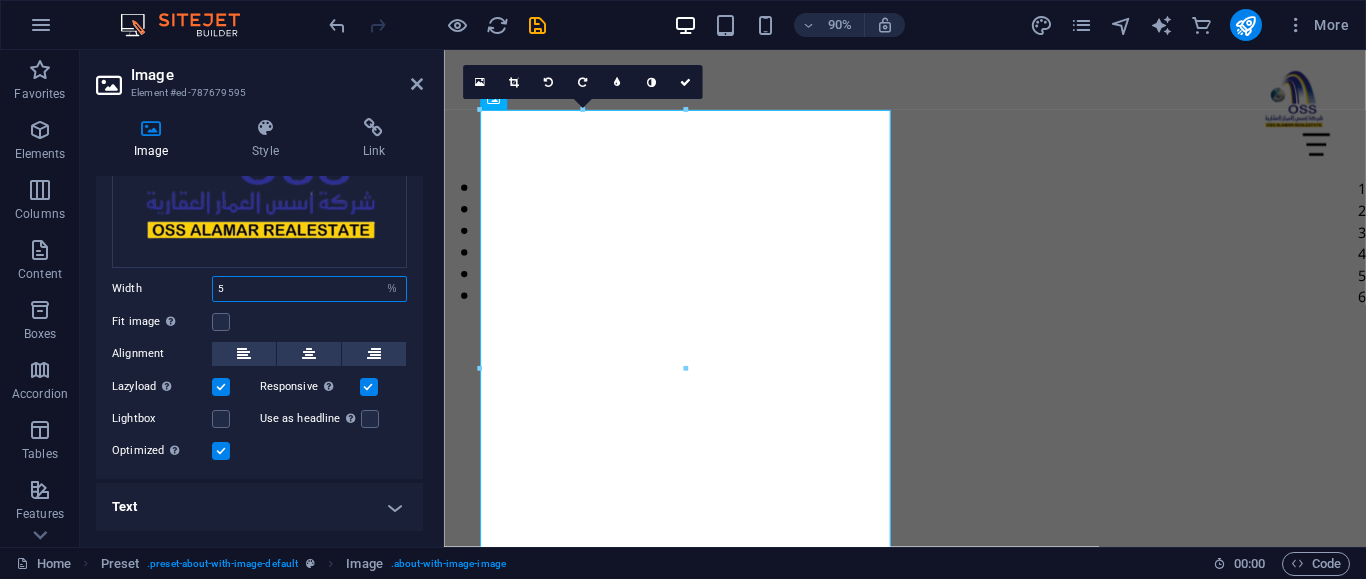 type on "50" 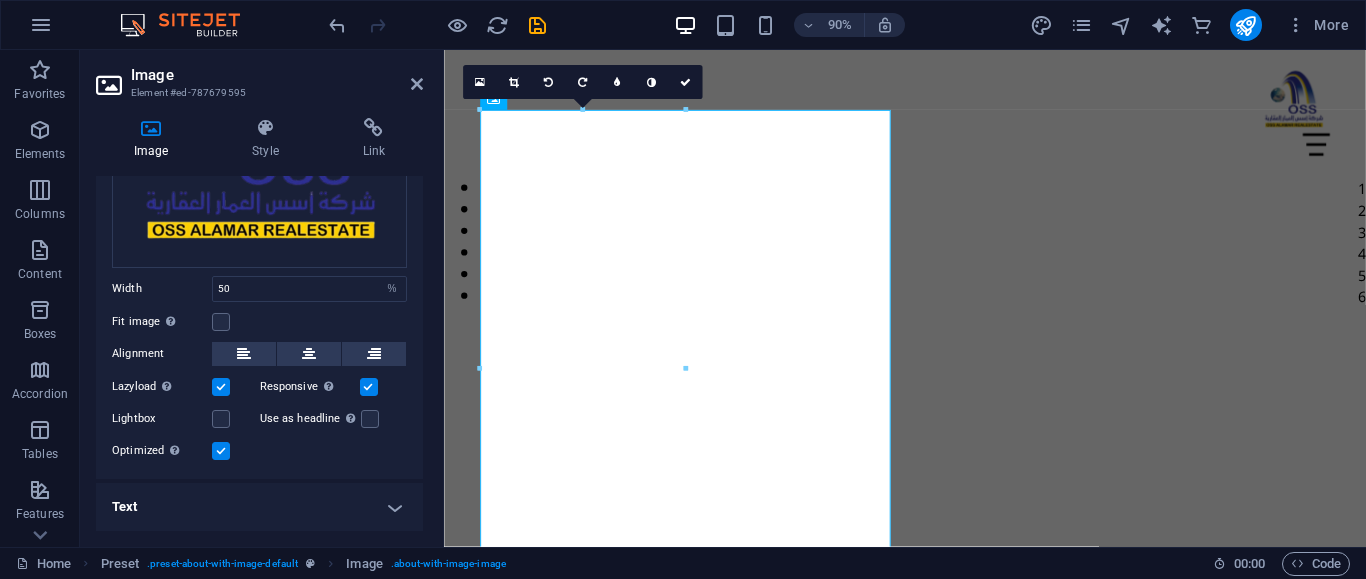 click at bounding box center (369, 387) 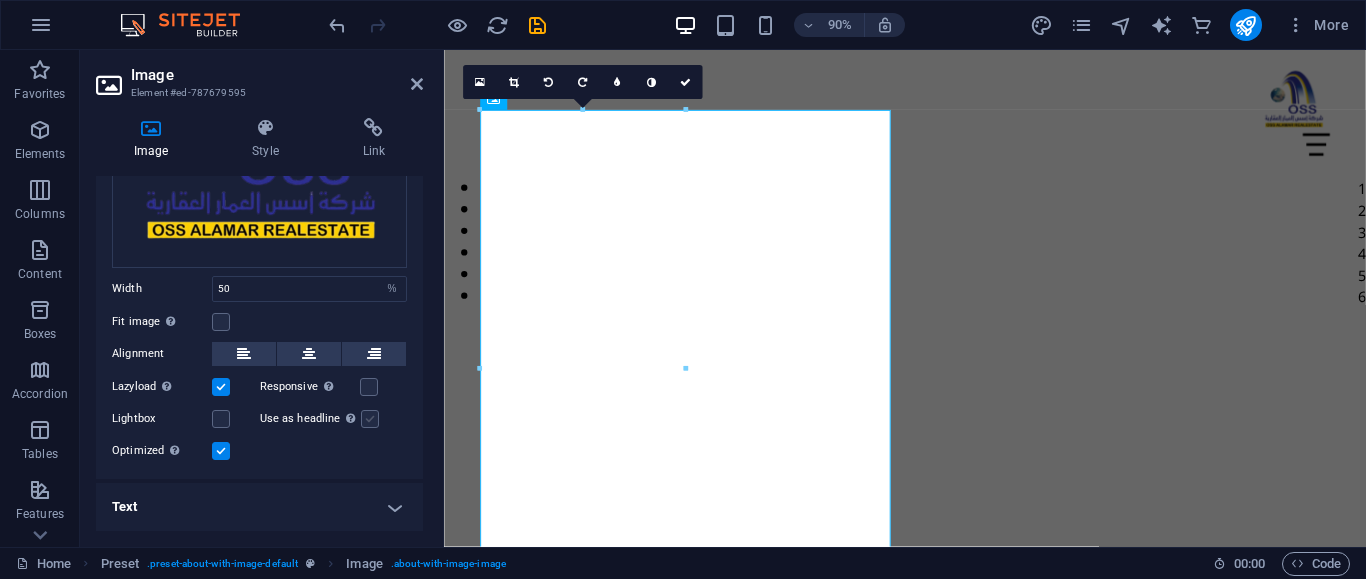 click at bounding box center [370, 419] 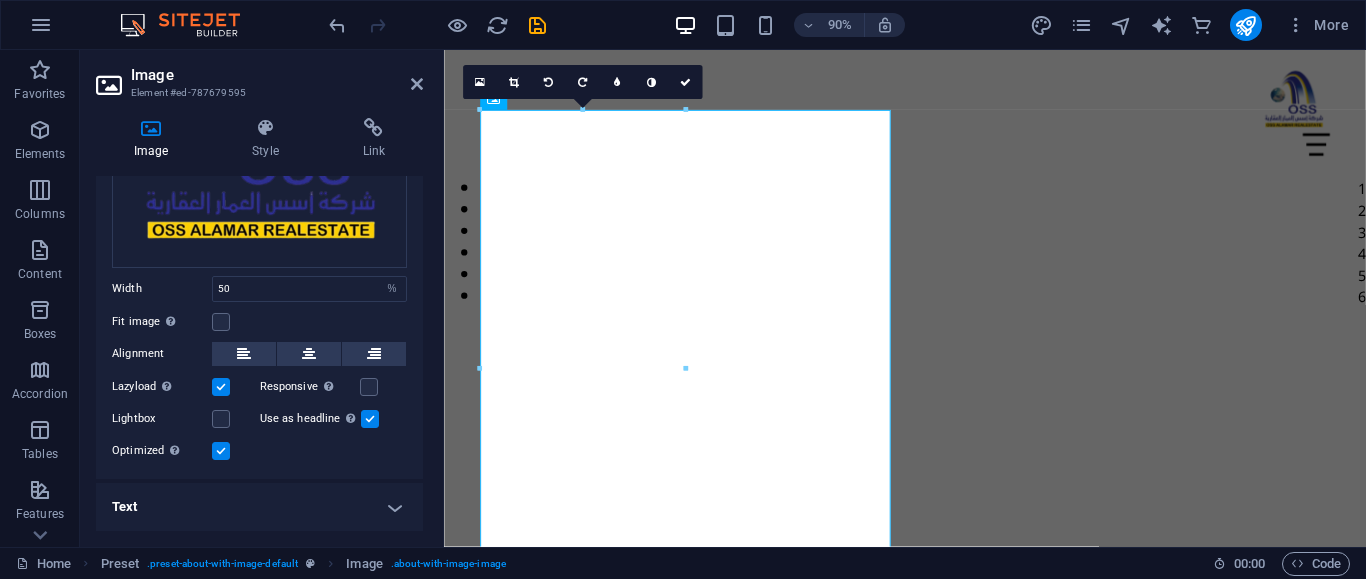 click at bounding box center [370, 419] 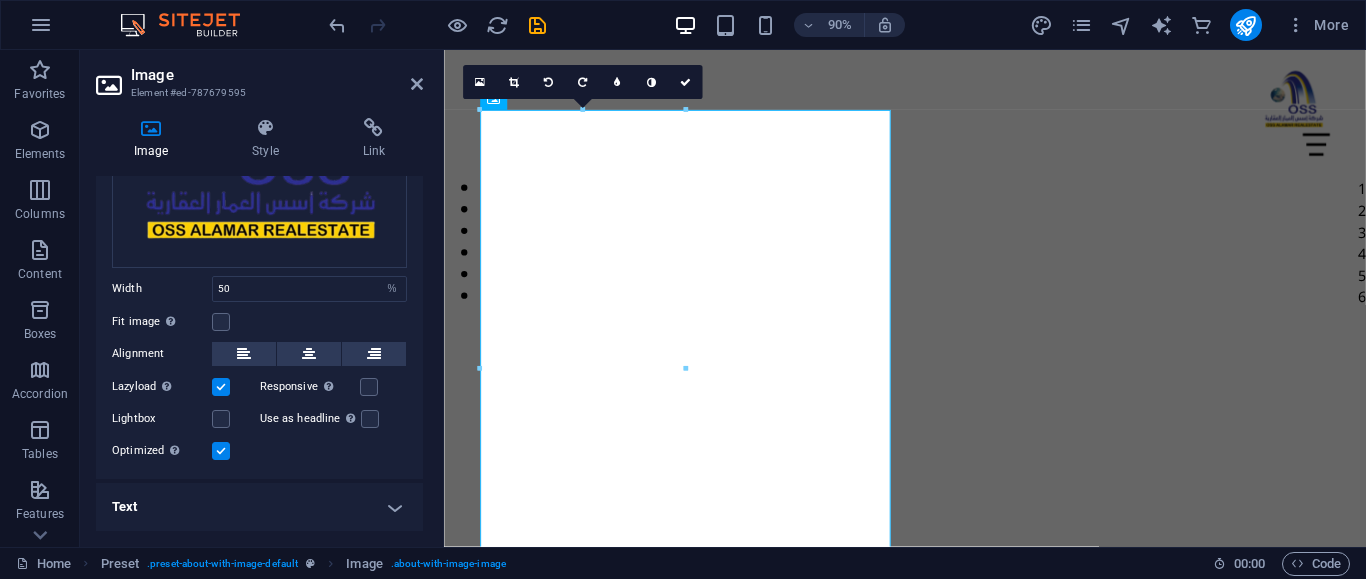 click at bounding box center (221, 387) 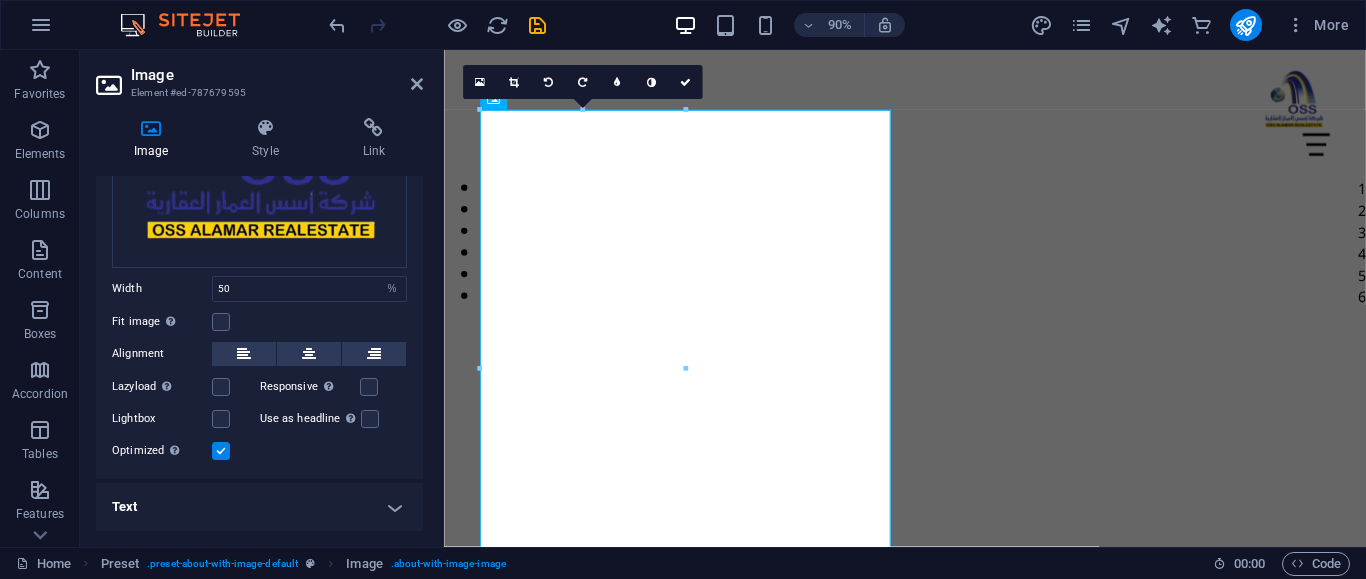 click at bounding box center [221, 451] 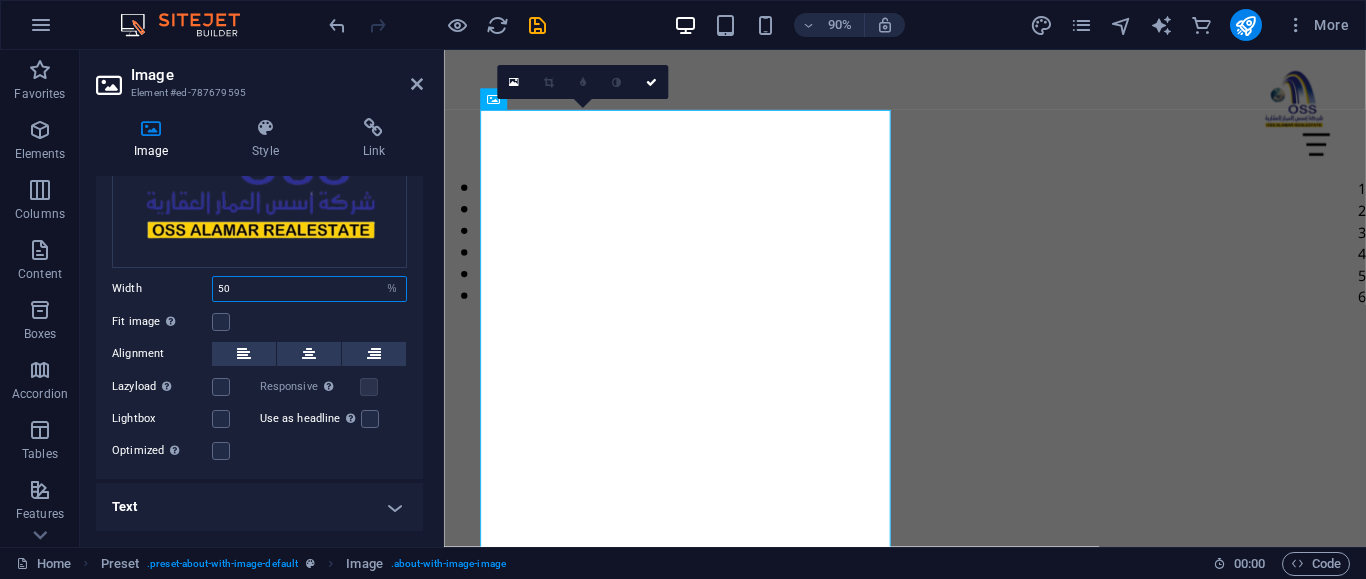click on "50" at bounding box center (309, 289) 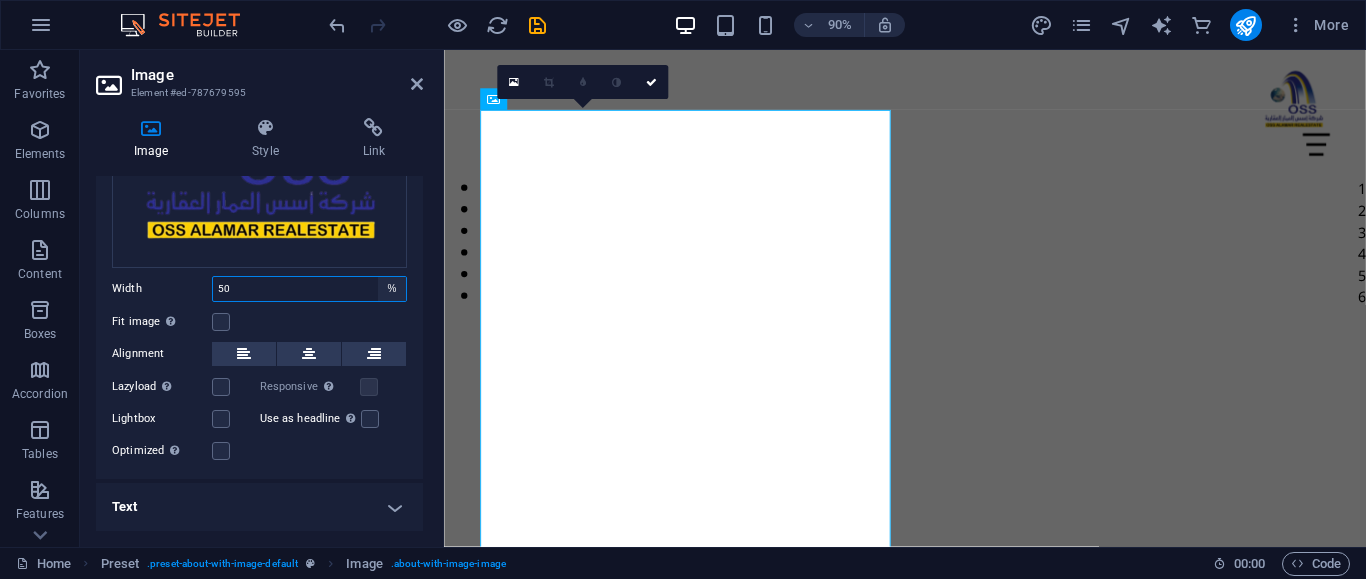 click on "Default auto px rem % em vh vw" at bounding box center [392, 289] 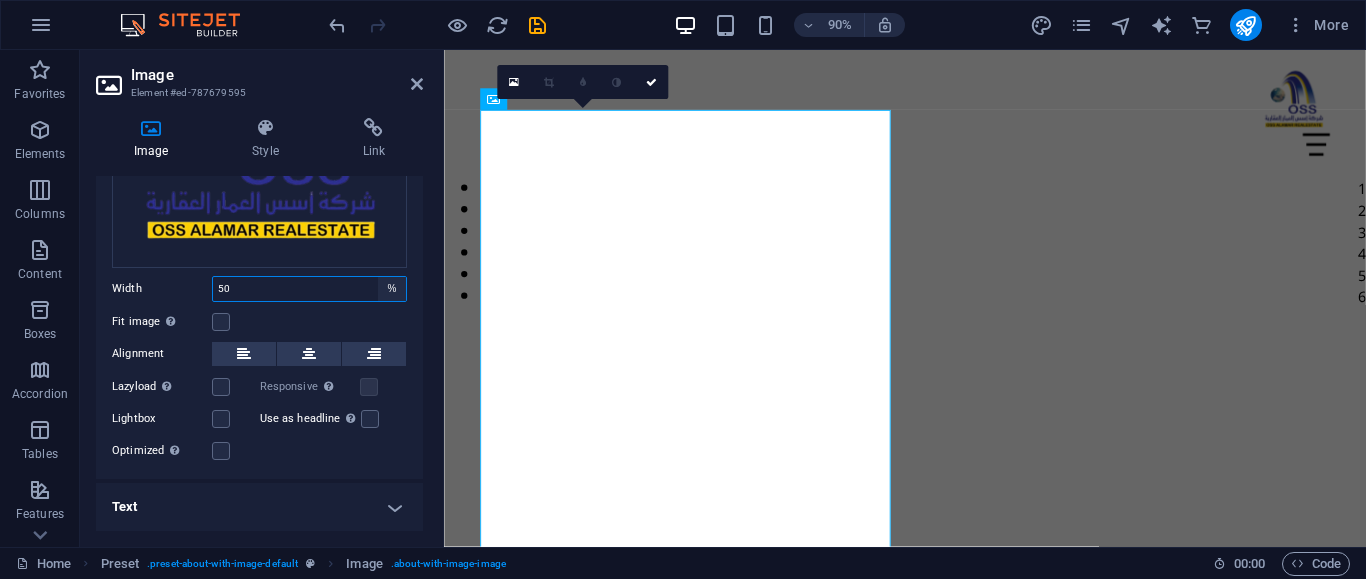 select on "px" 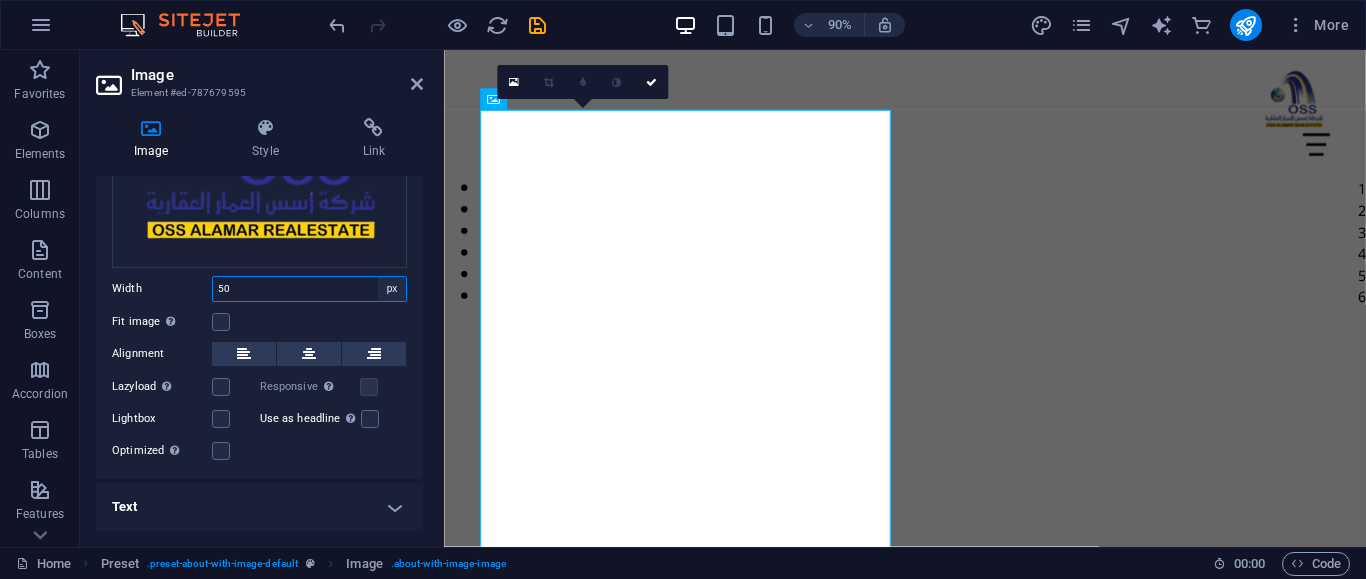 click on "px" at bounding box center [0, 0] 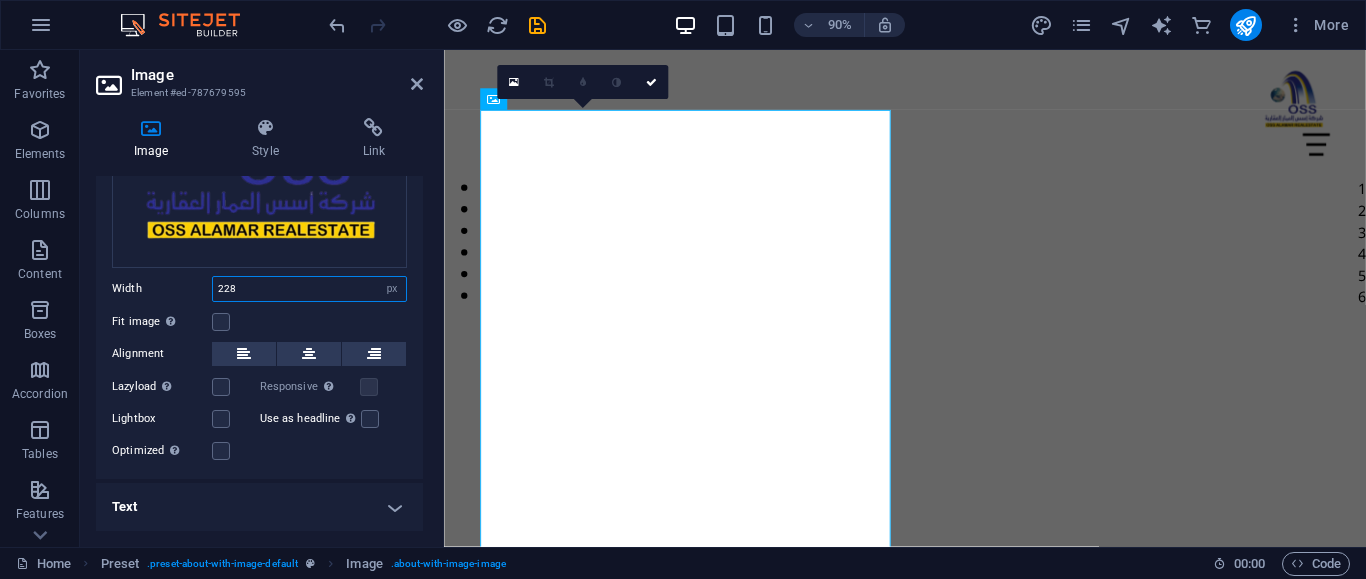 click on "228" at bounding box center (309, 289) 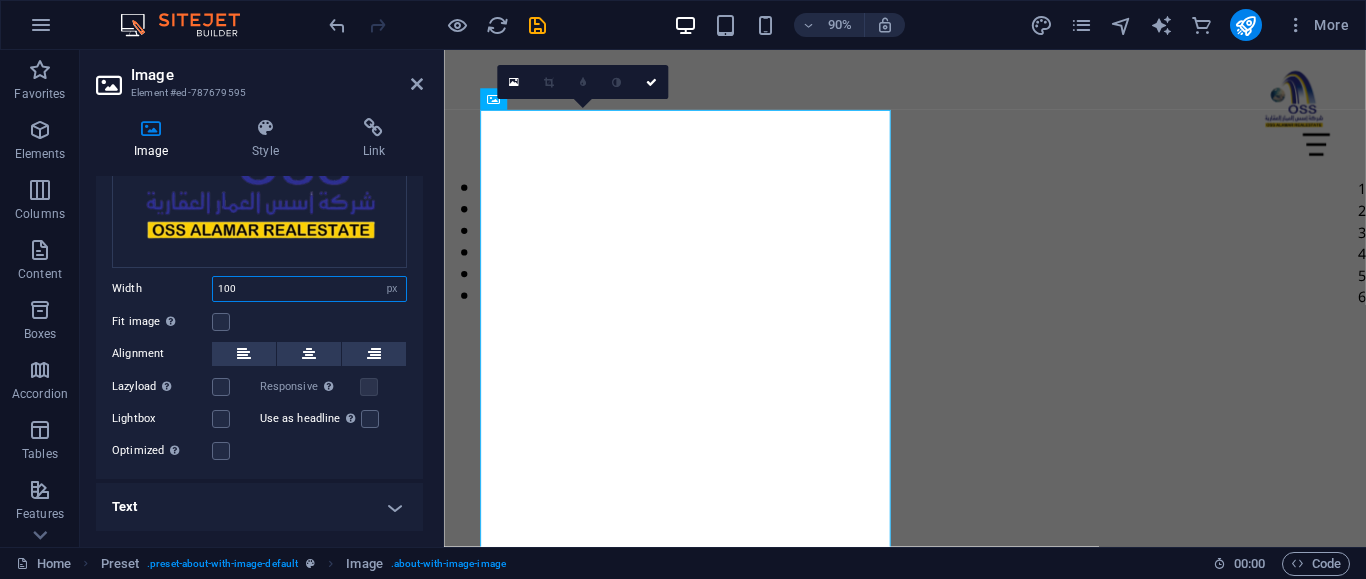 type on "100" 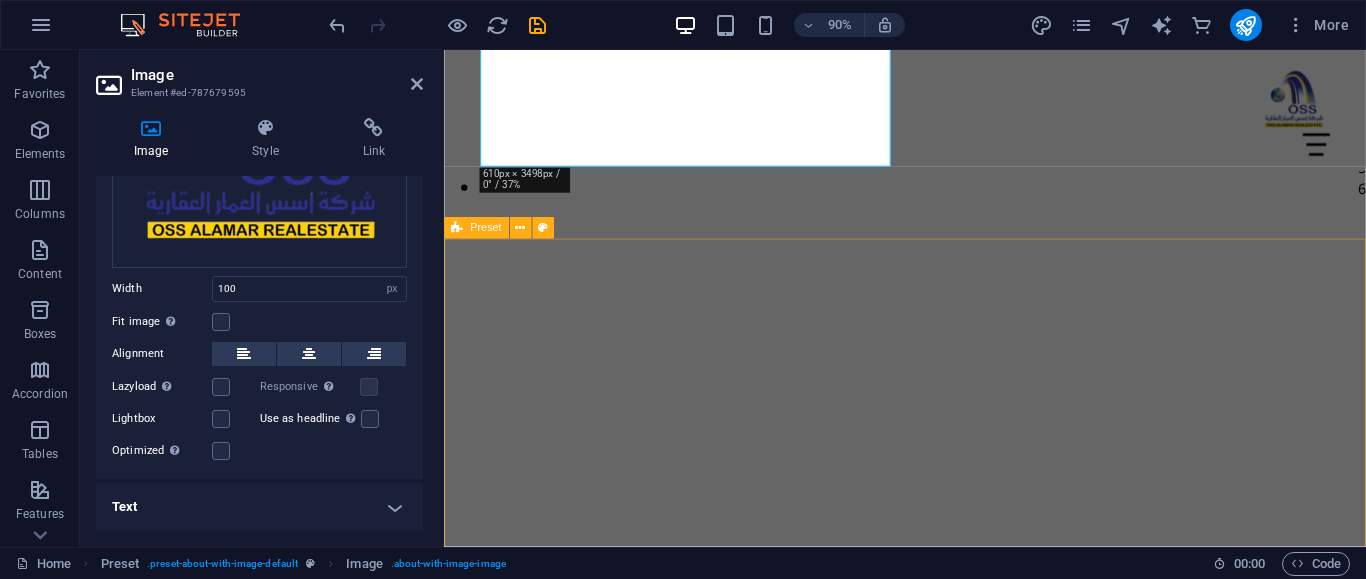 scroll, scrollTop: 667, scrollLeft: 0, axis: vertical 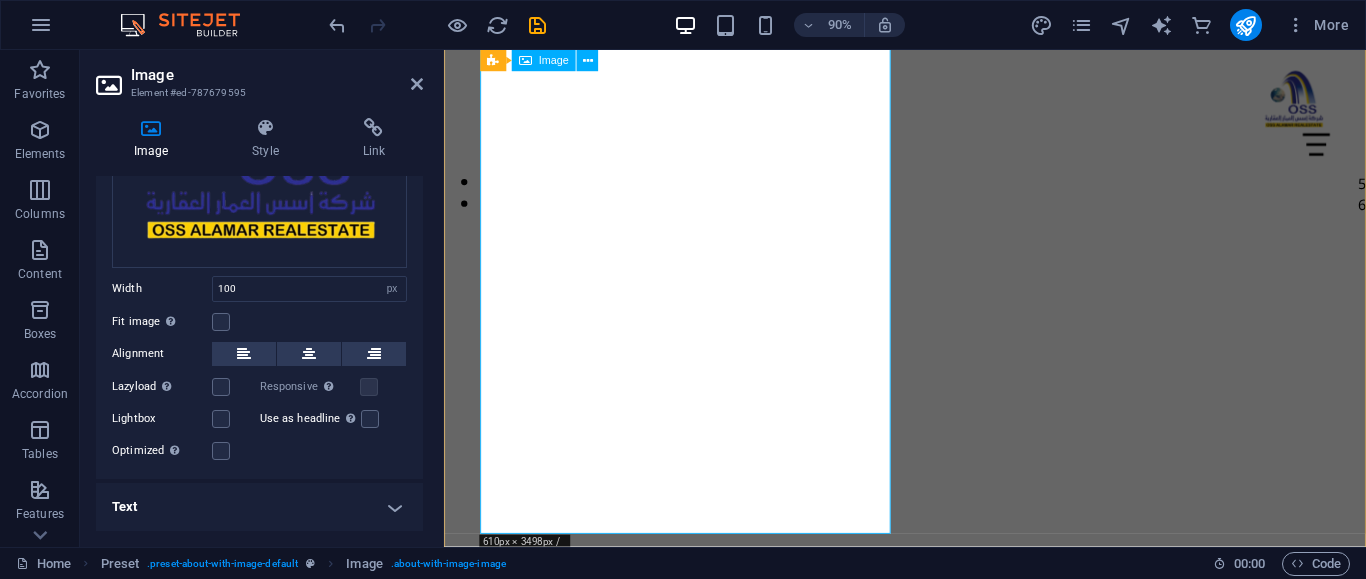 click at bounding box center (606, 1111) 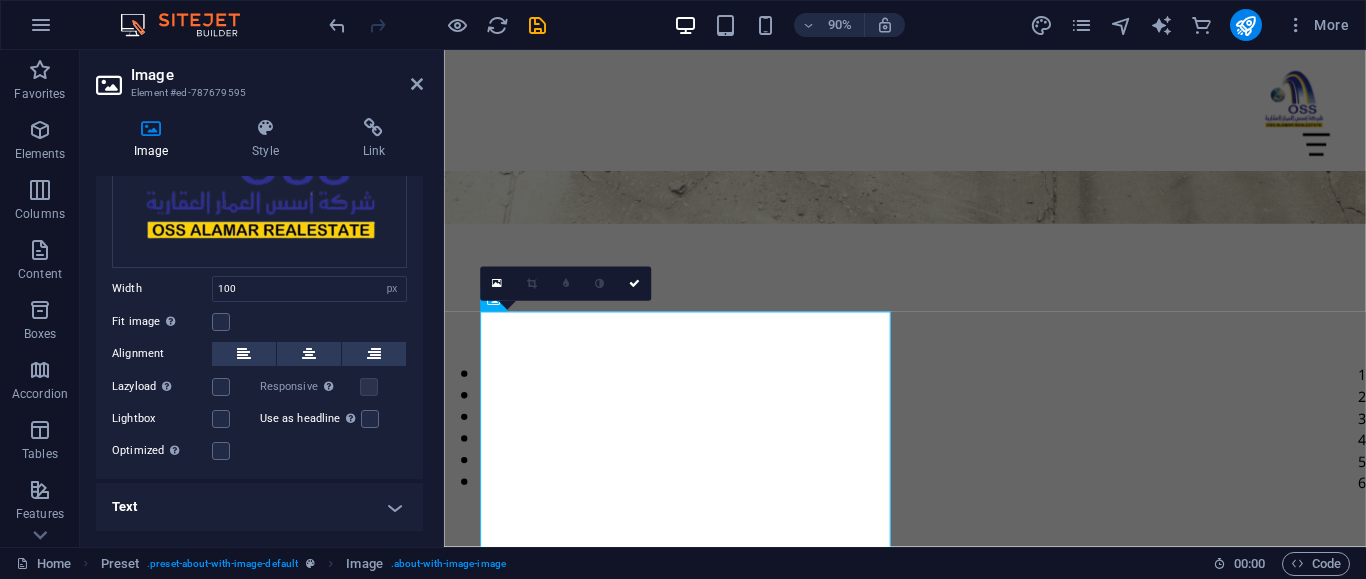 scroll, scrollTop: 360, scrollLeft: 0, axis: vertical 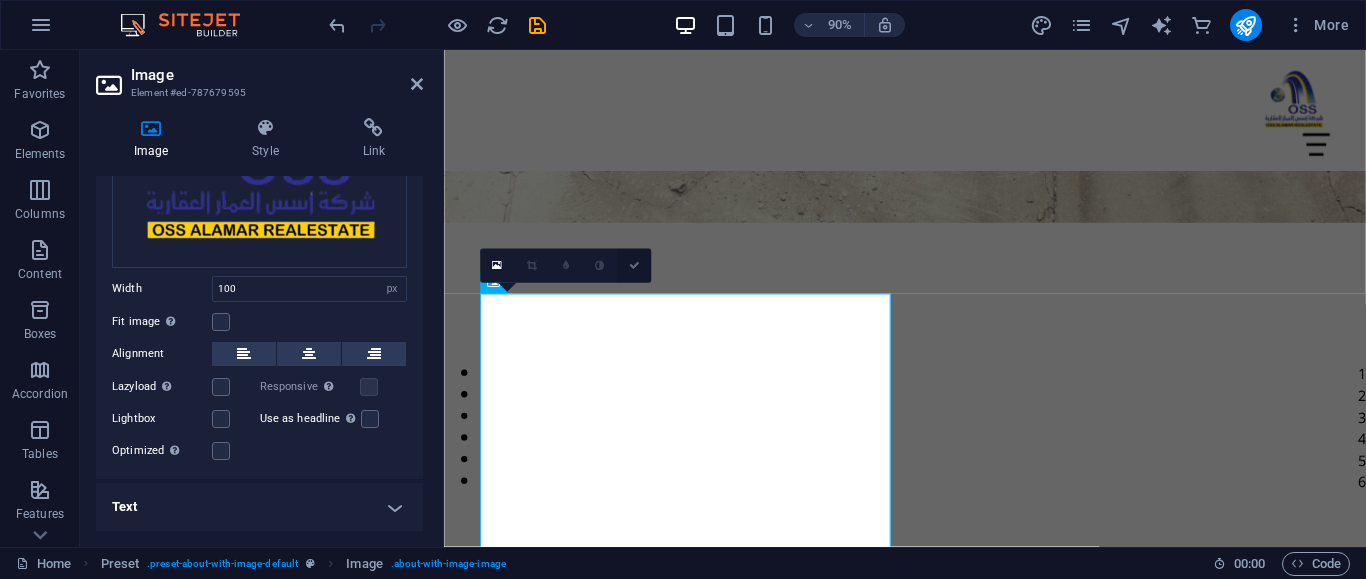 click at bounding box center (633, 266) 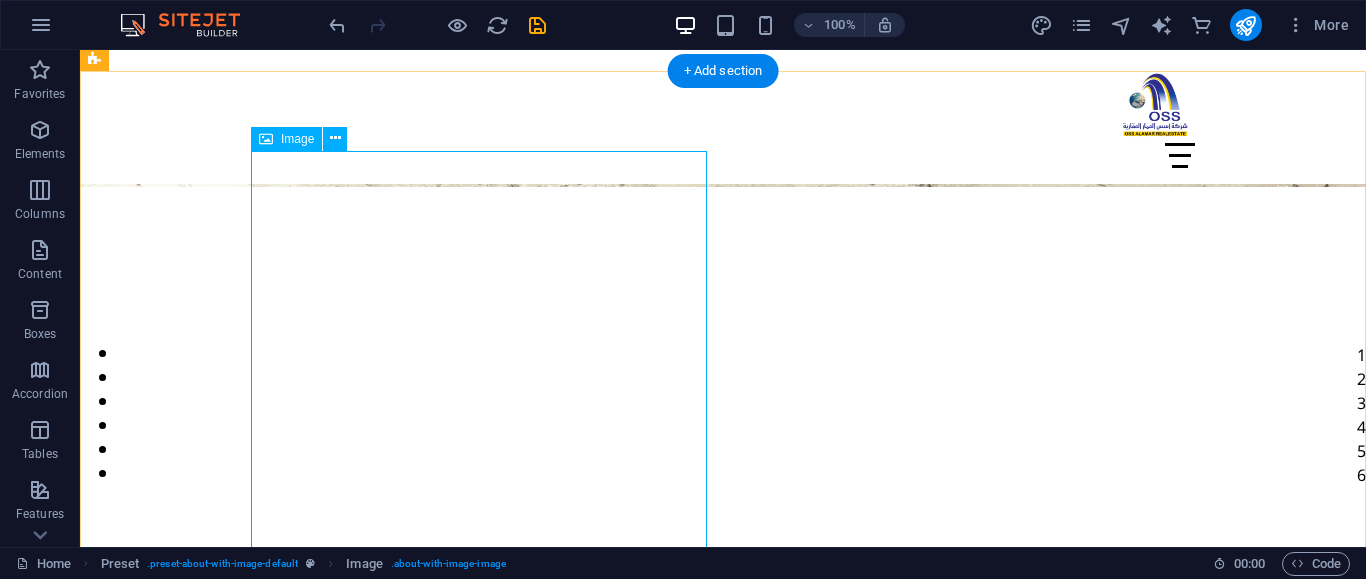 scroll, scrollTop: 666, scrollLeft: 0, axis: vertical 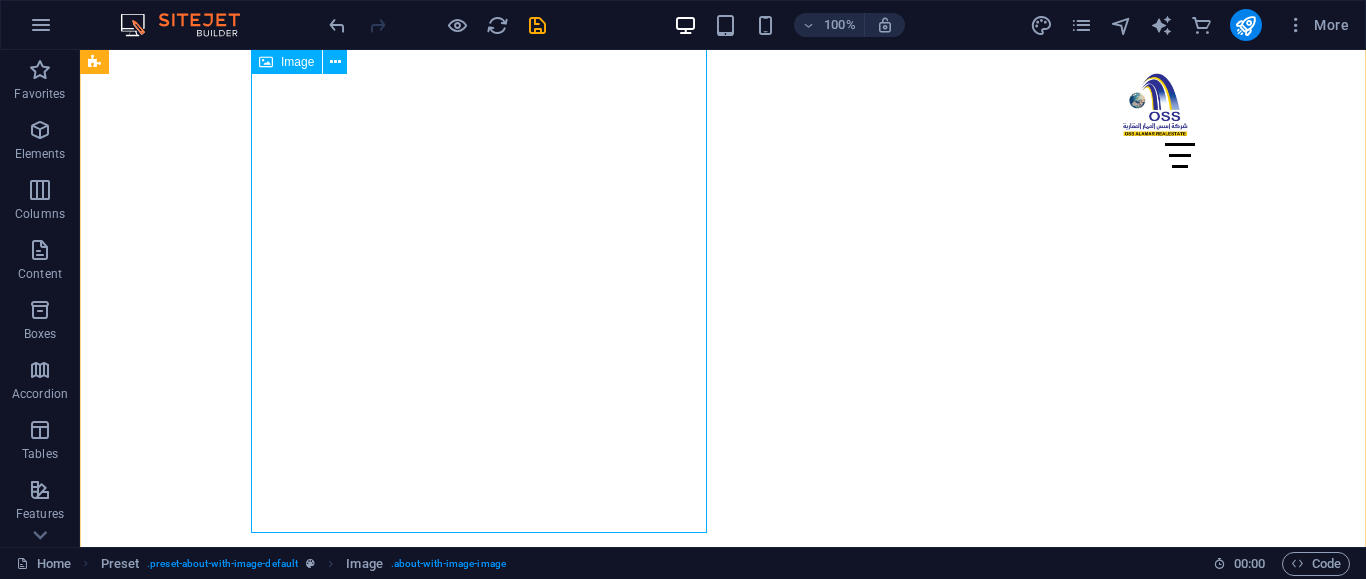 click at bounding box center (242, 1002) 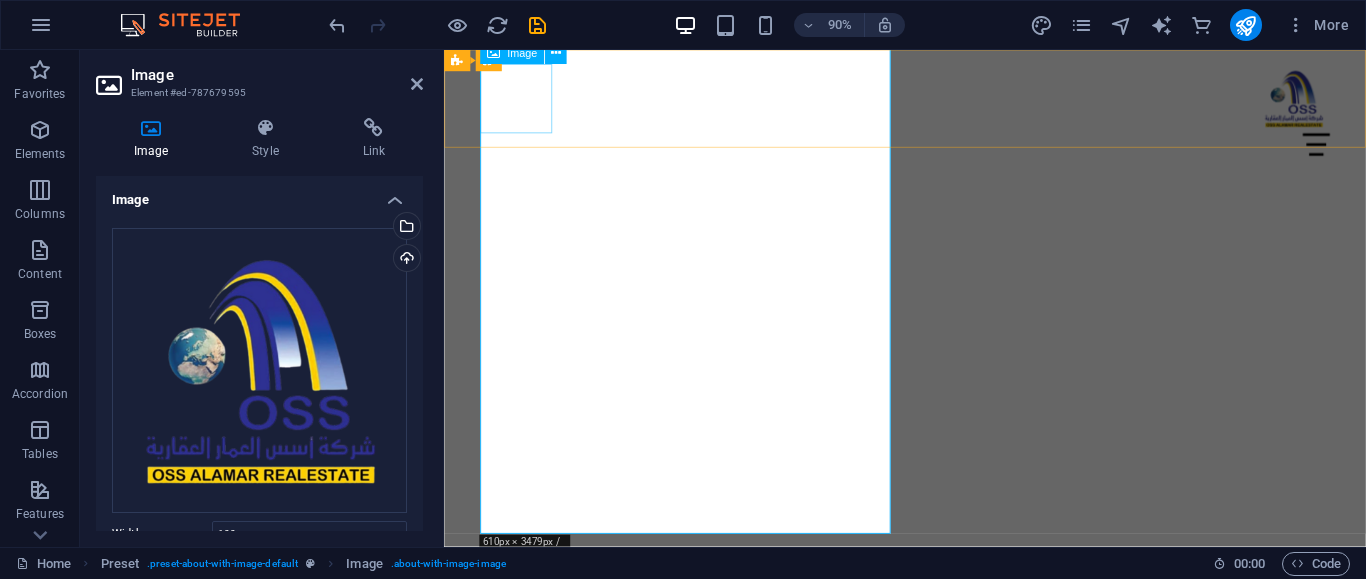 click at bounding box center [956, 104] 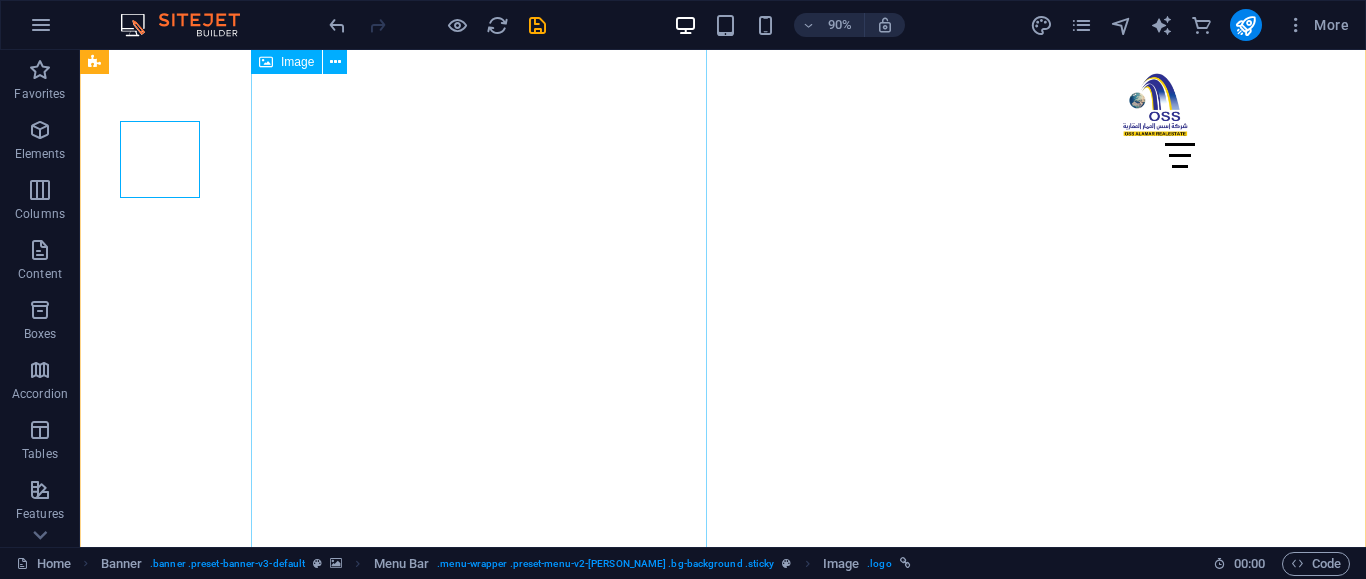 scroll, scrollTop: 611, scrollLeft: 0, axis: vertical 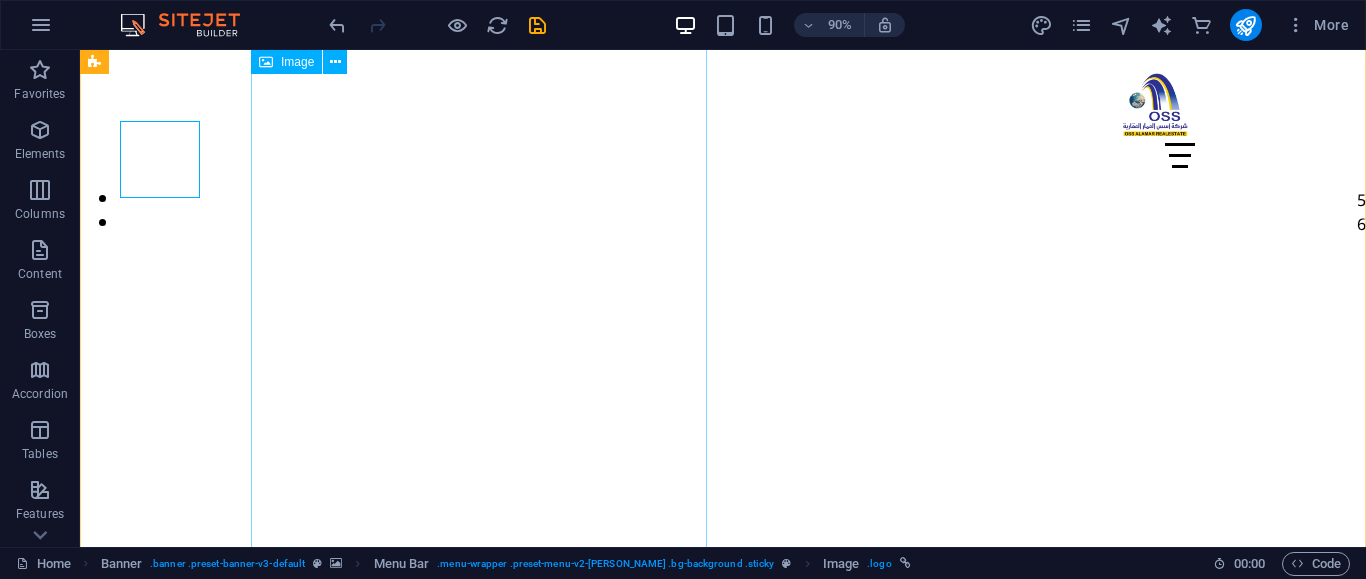 click at bounding box center [242, 1057] 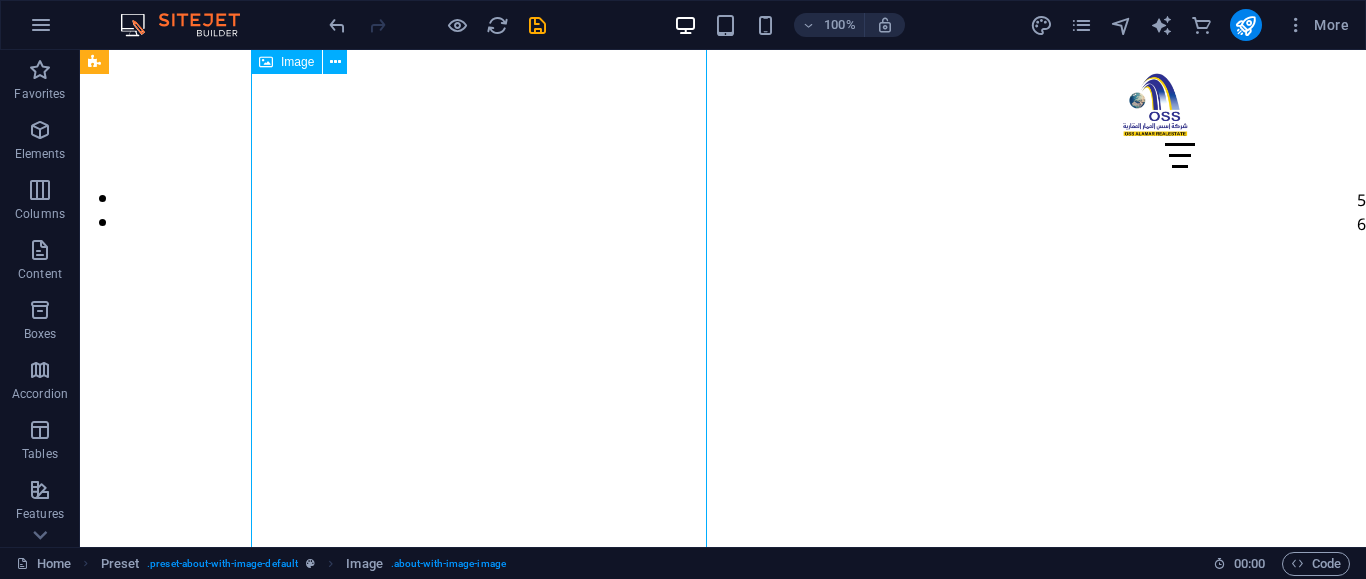 click at bounding box center (242, 1057) 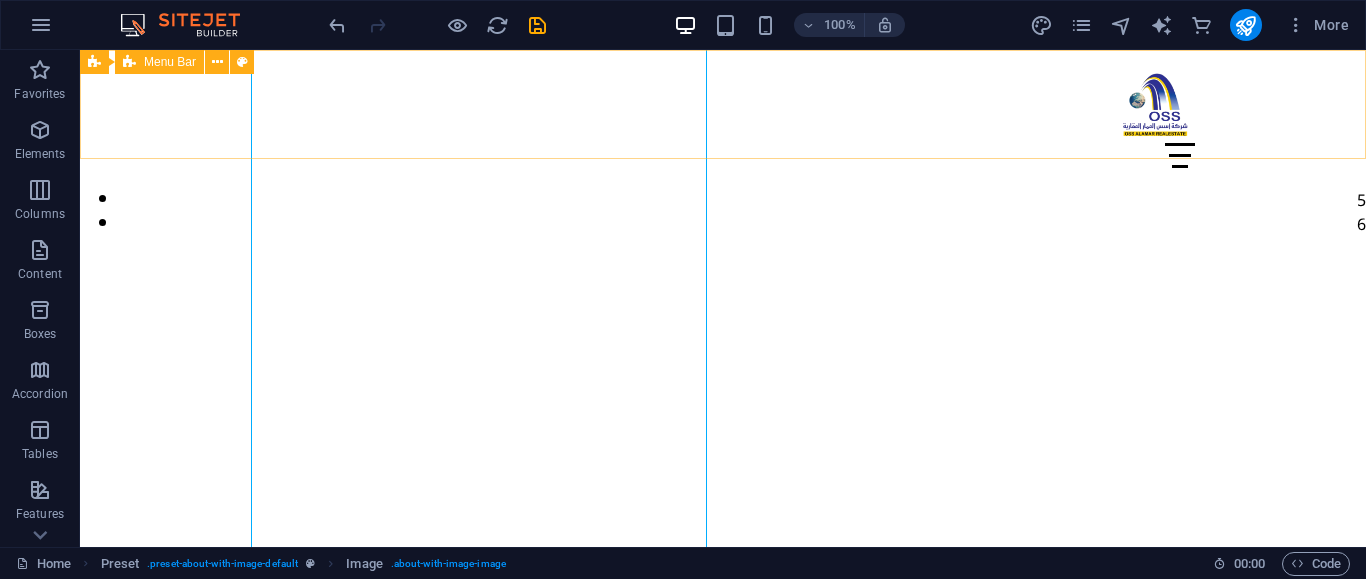 click at bounding box center (723, 104) 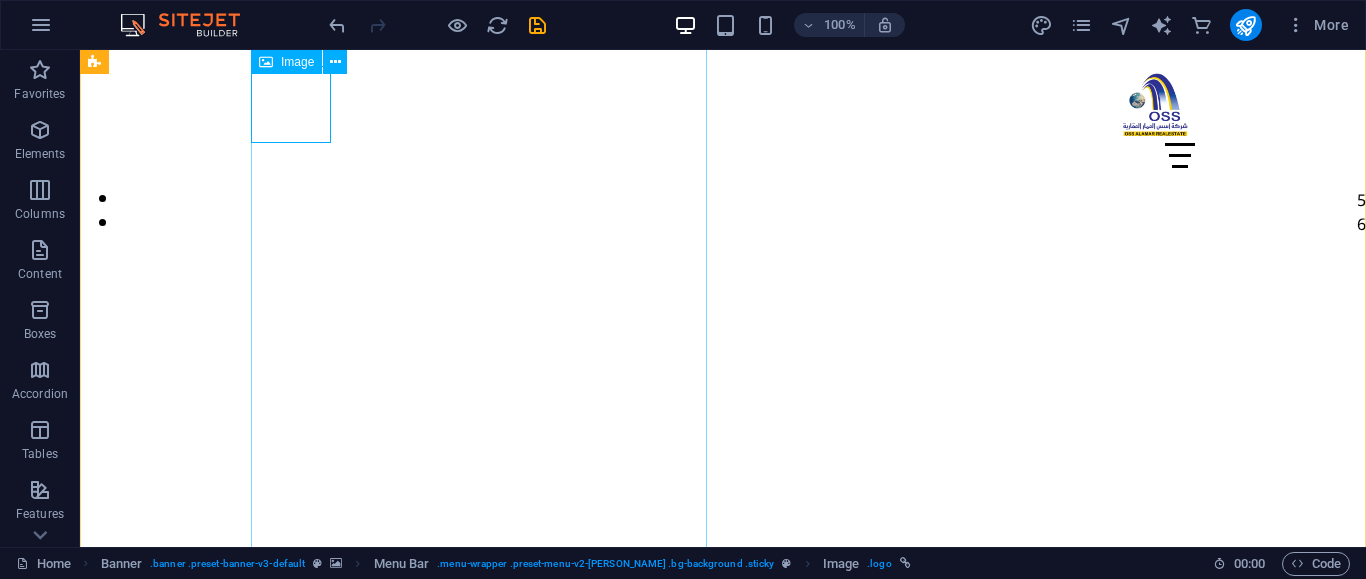 click at bounding box center (242, 1057) 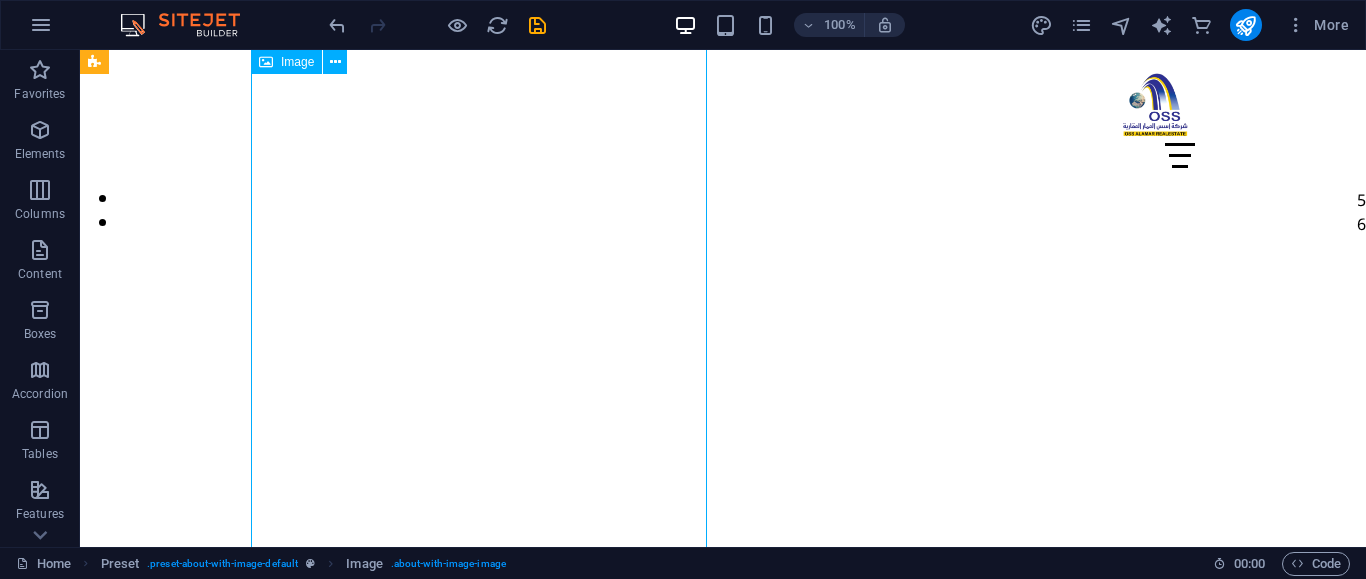 click at bounding box center [242, 1057] 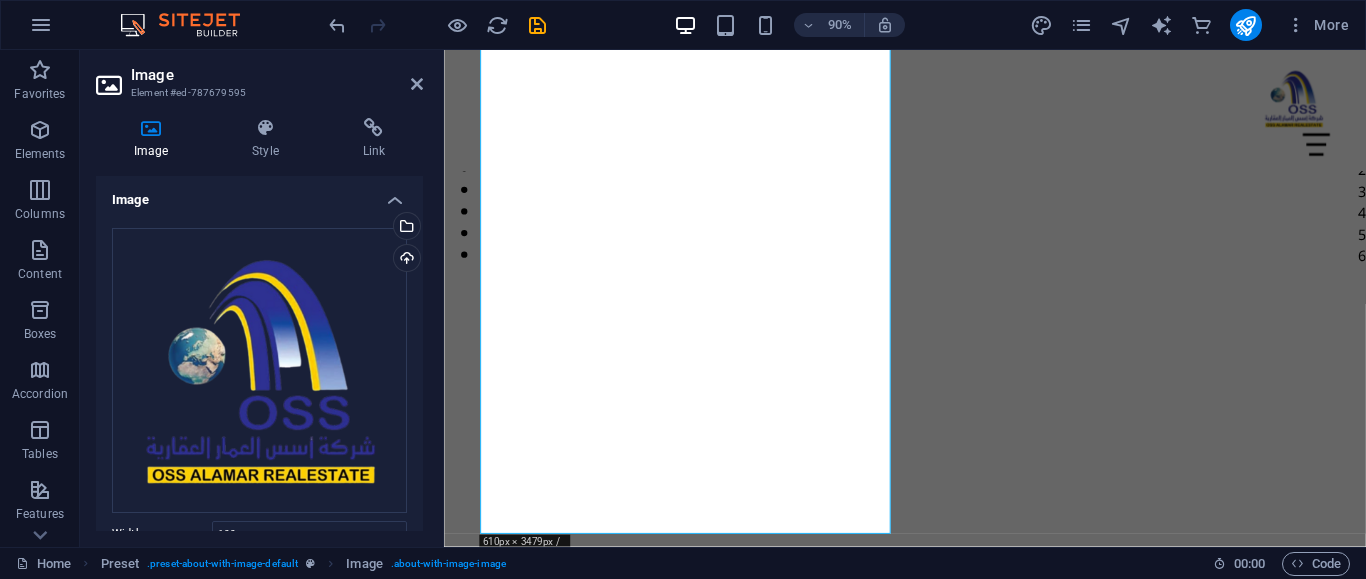 scroll, scrollTop: 666, scrollLeft: 0, axis: vertical 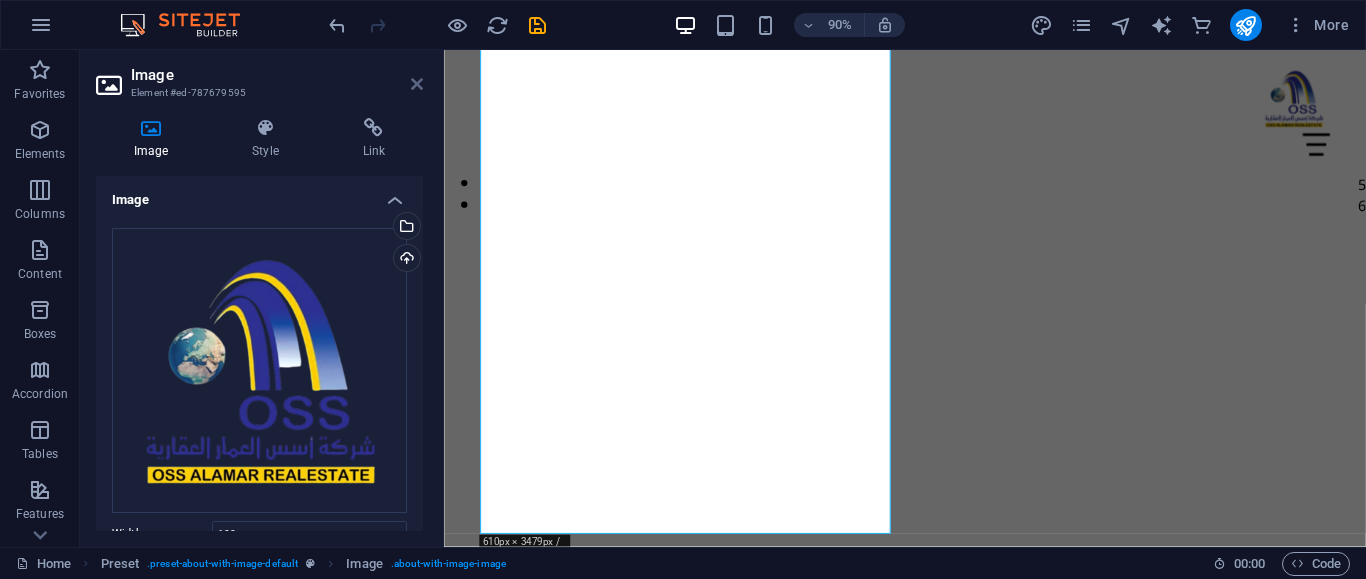 click at bounding box center (417, 84) 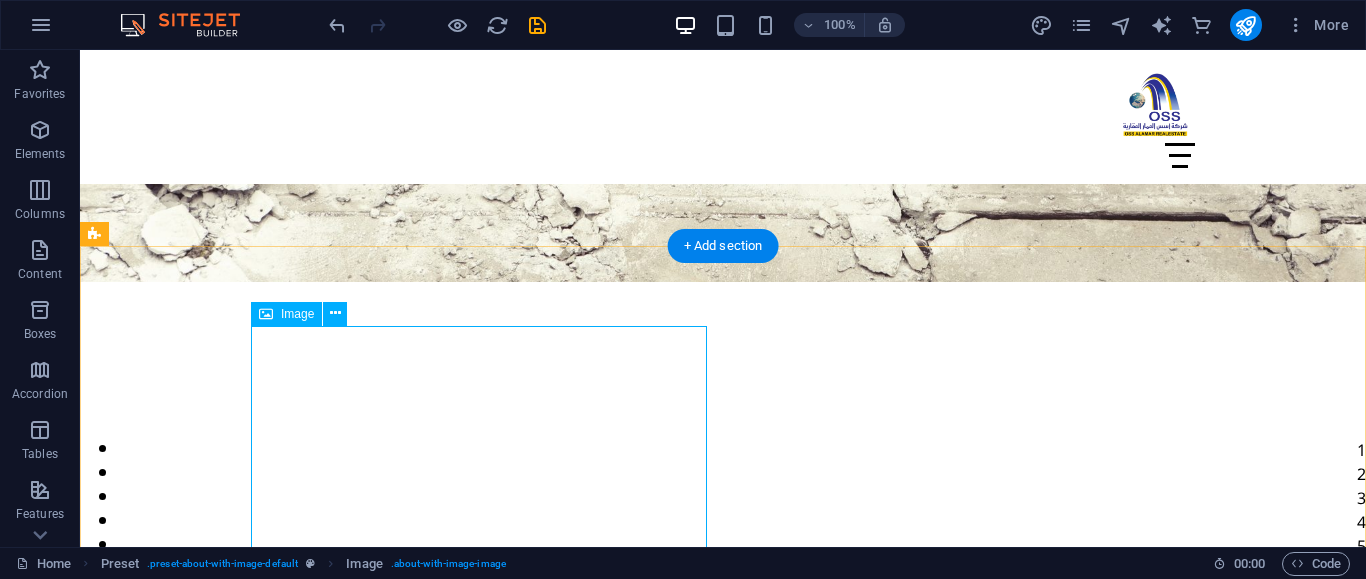 scroll, scrollTop: 305, scrollLeft: 0, axis: vertical 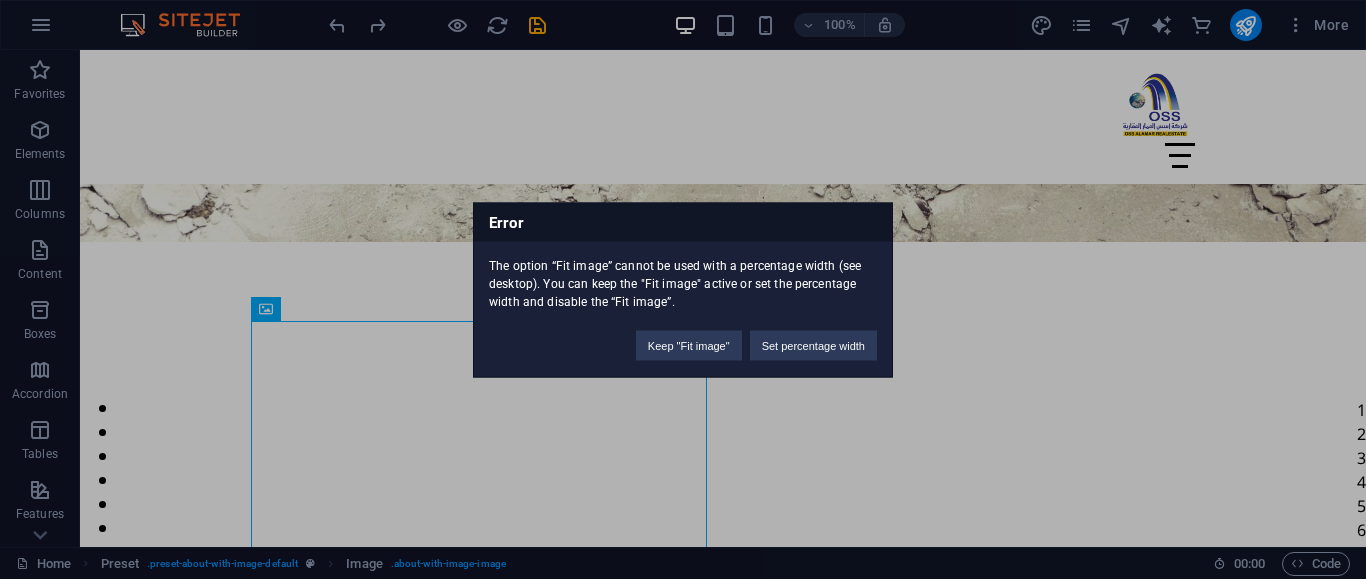 type 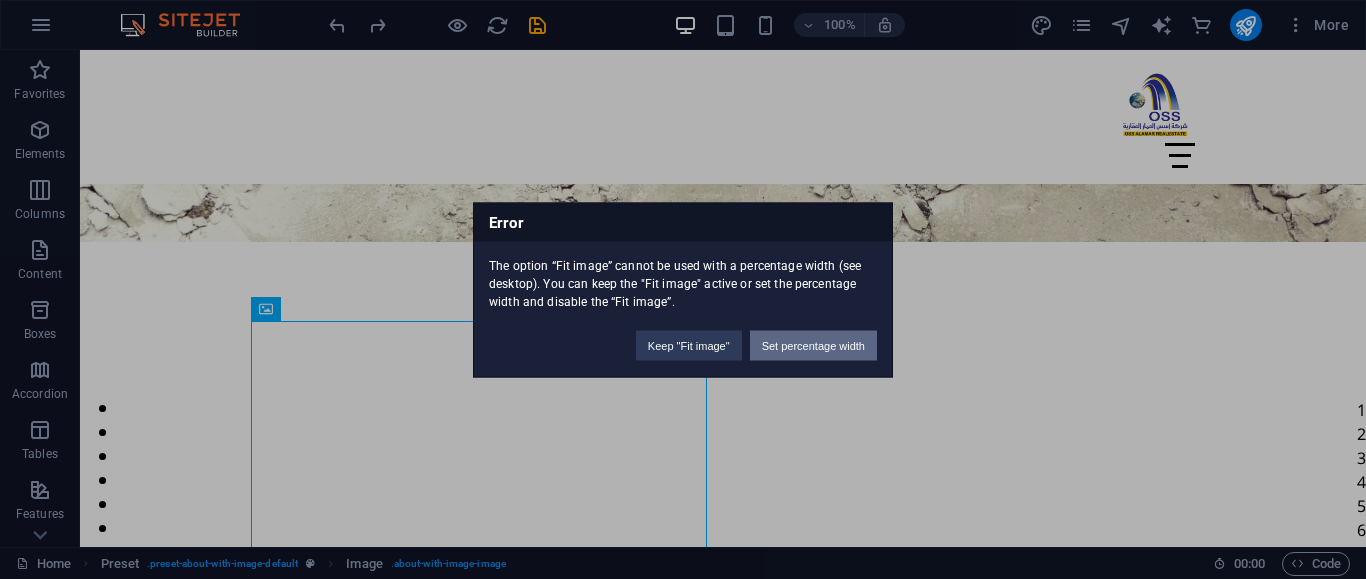 click on "Set percentage width" at bounding box center (813, 345) 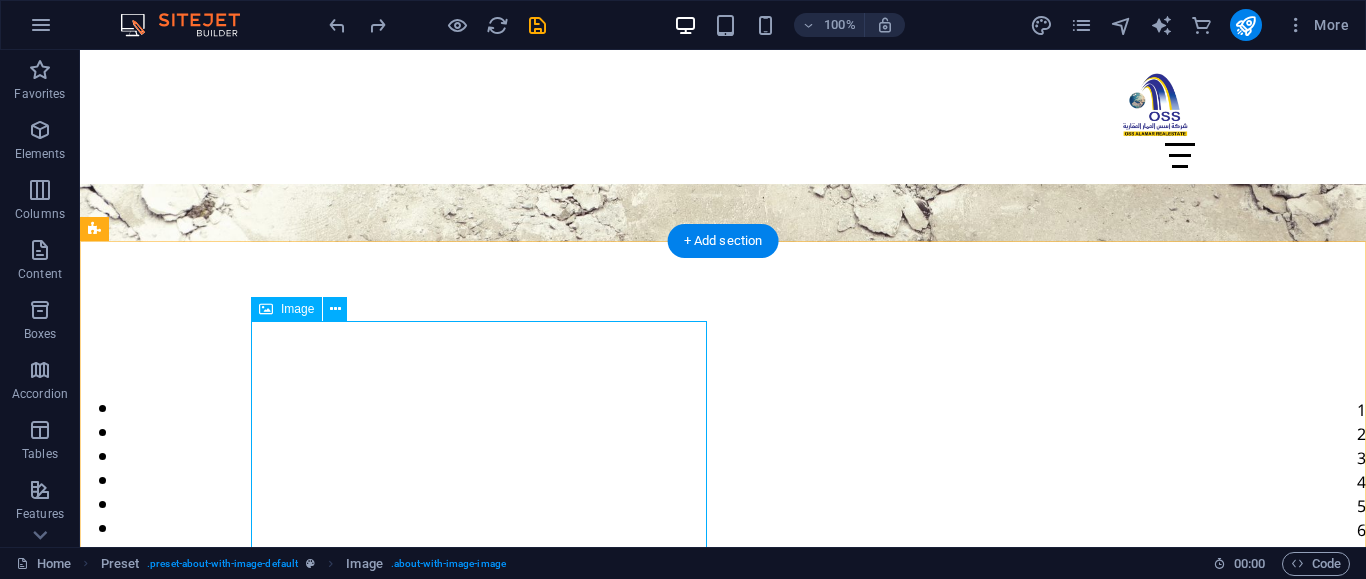 click at bounding box center (242, 1363) 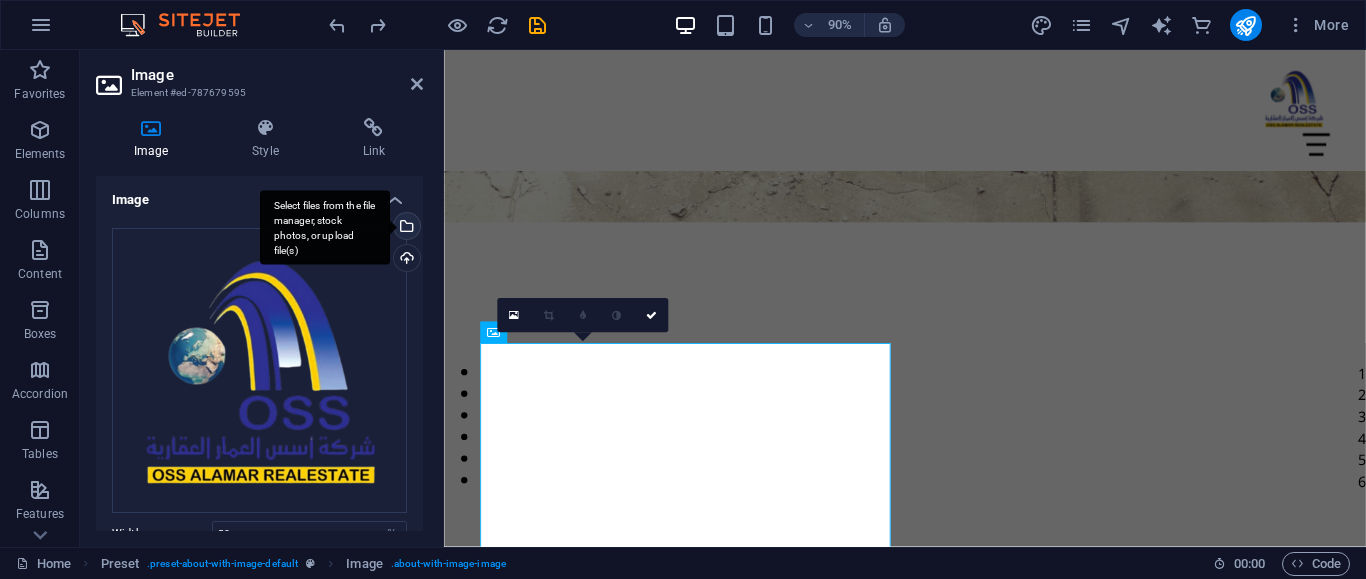 click on "Select files from the file manager, stock photos, or upload file(s)" at bounding box center [405, 228] 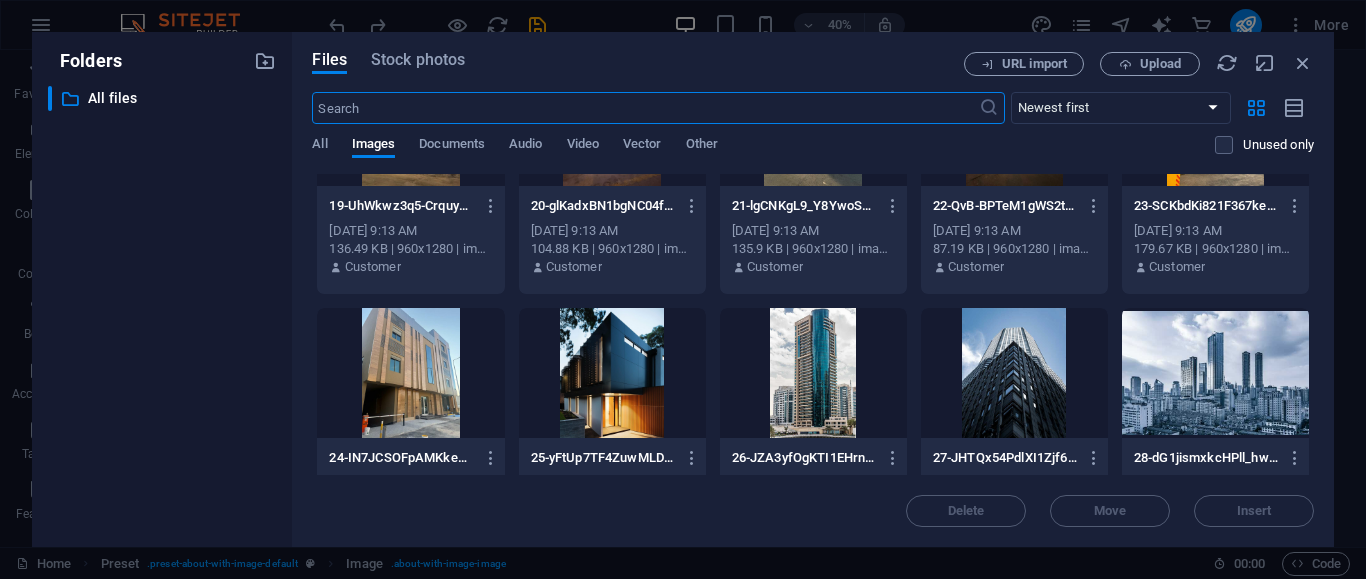 scroll, scrollTop: 2207, scrollLeft: 0, axis: vertical 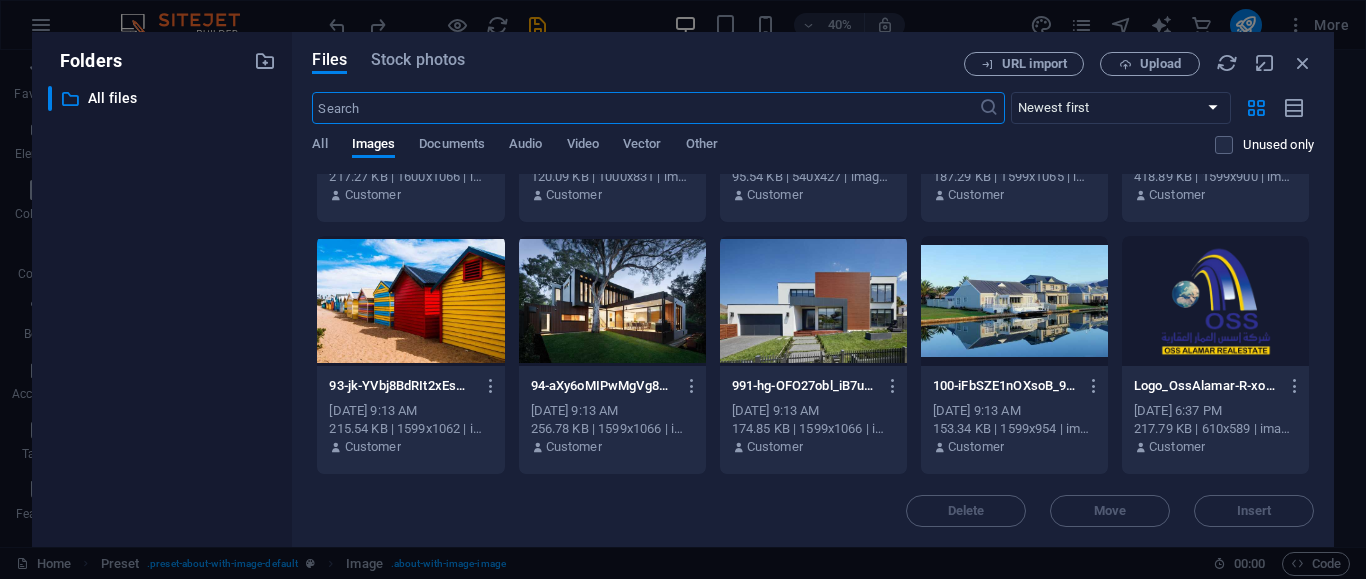 click at bounding box center (1215, 301) 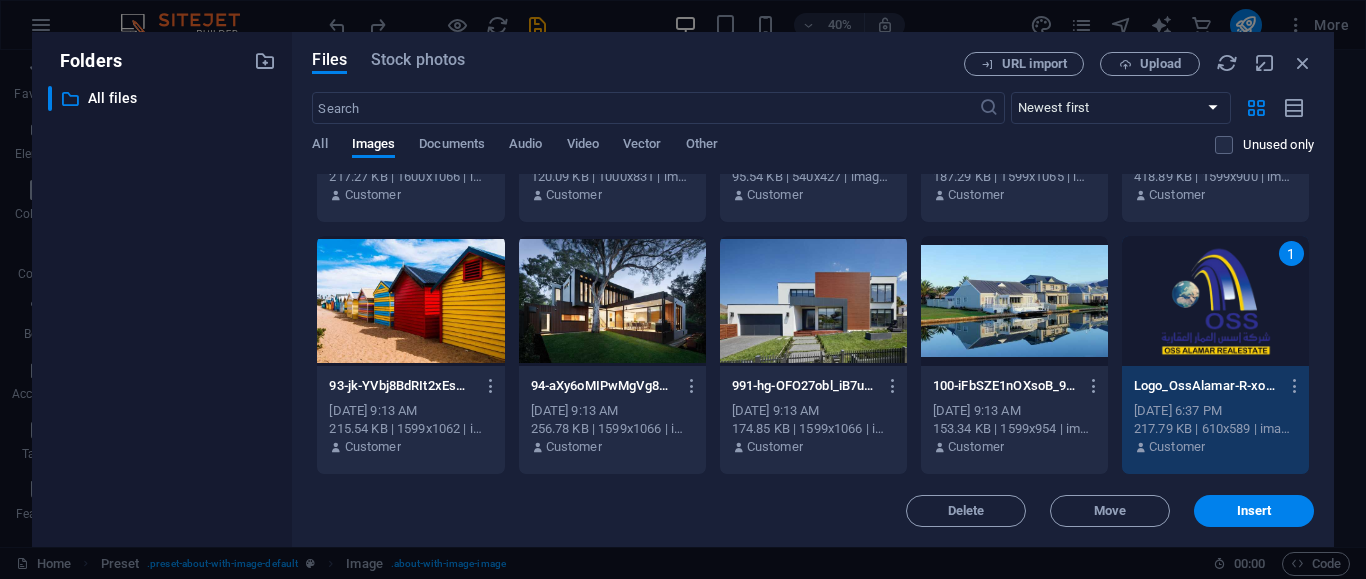 click on "1" at bounding box center [1215, 301] 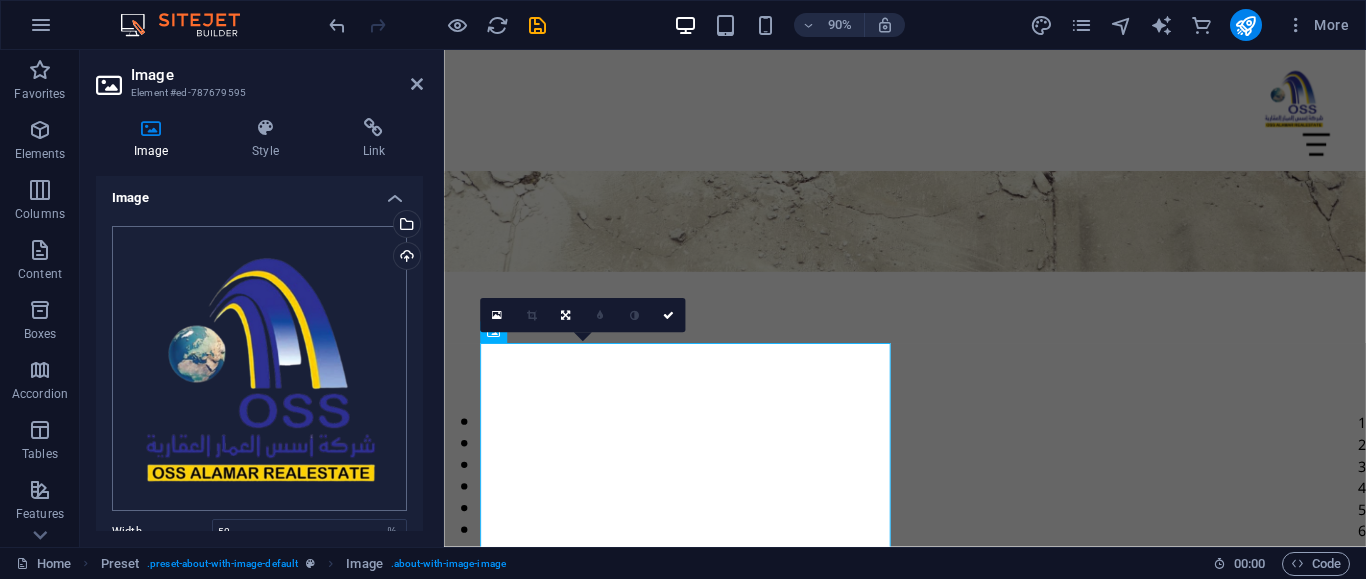 scroll, scrollTop: 0, scrollLeft: 0, axis: both 